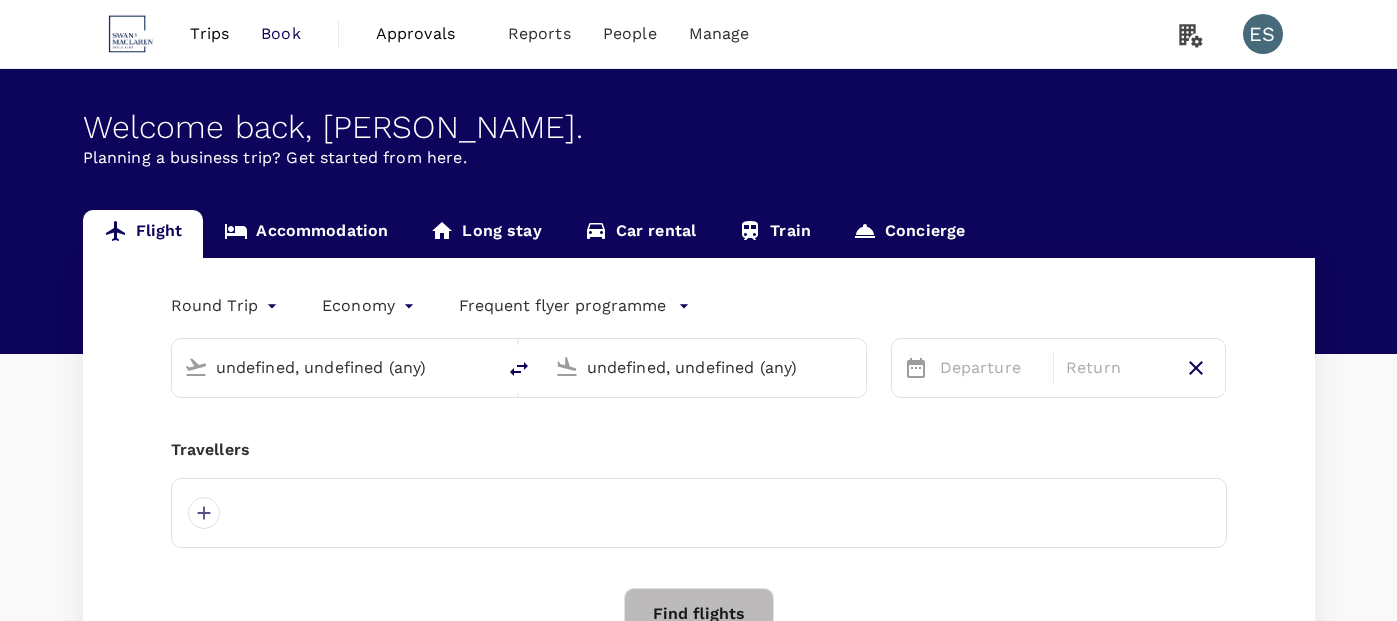 type on "Singapore Changi (SIN)" 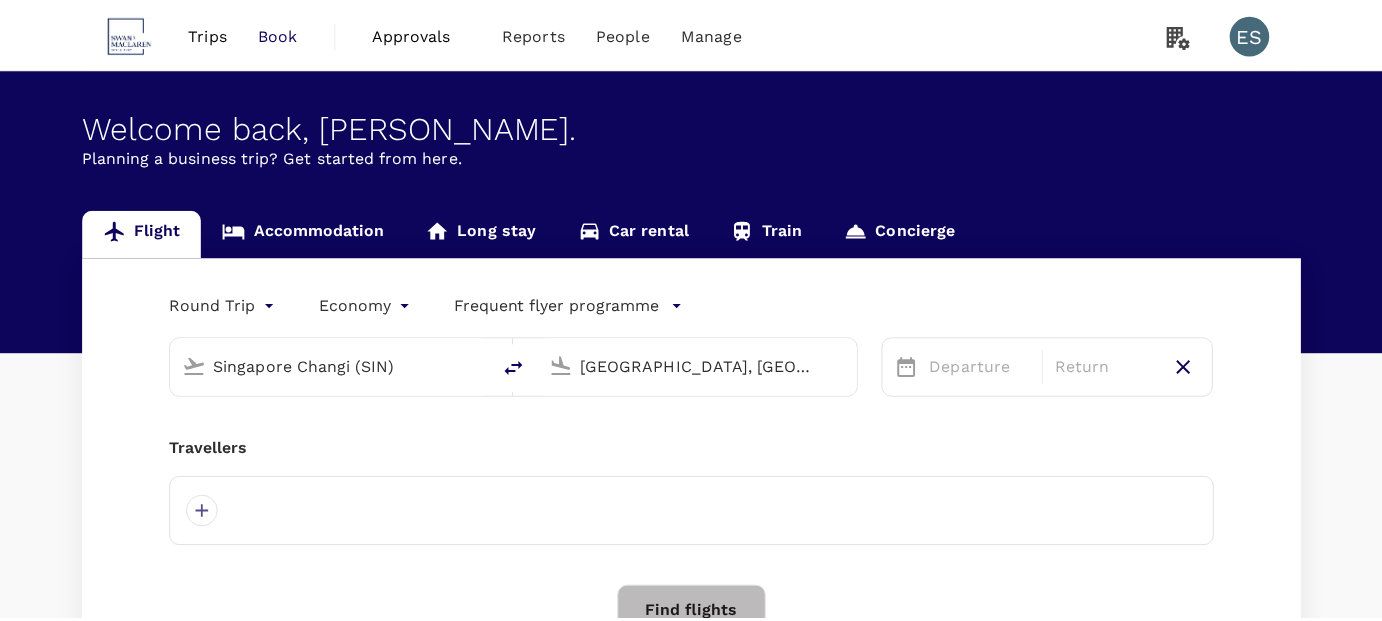 scroll, scrollTop: 0, scrollLeft: 0, axis: both 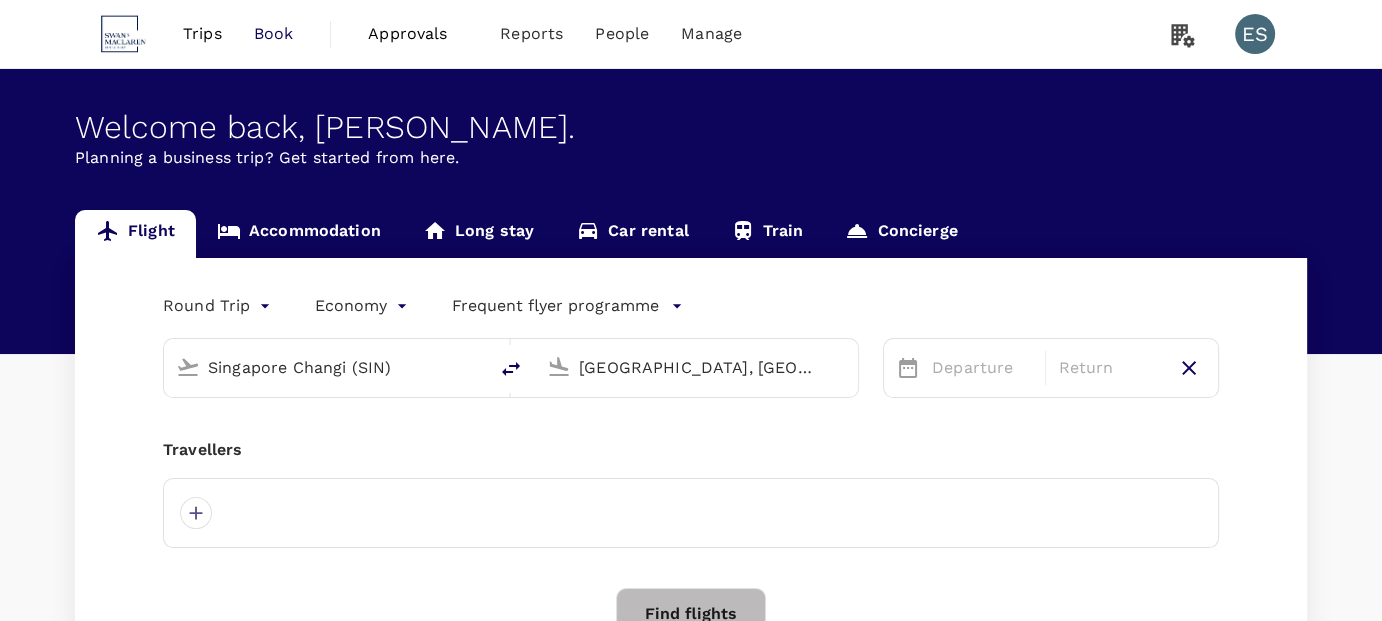 type 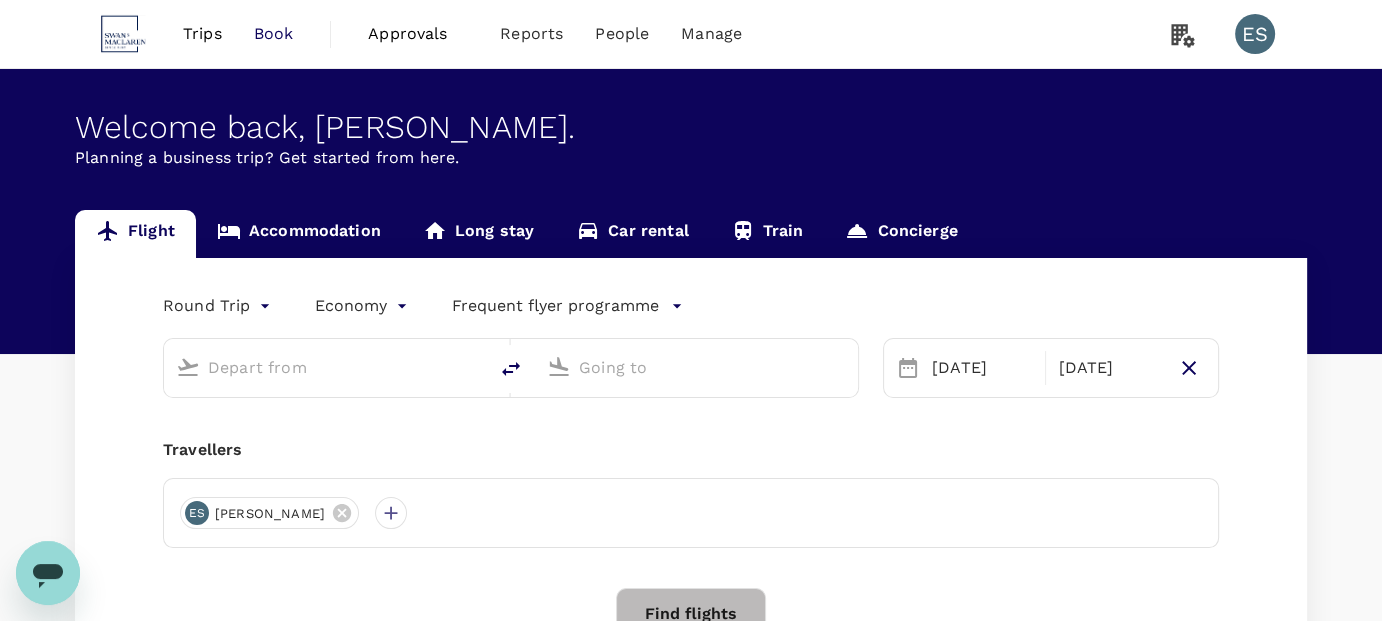scroll, scrollTop: 0, scrollLeft: 0, axis: both 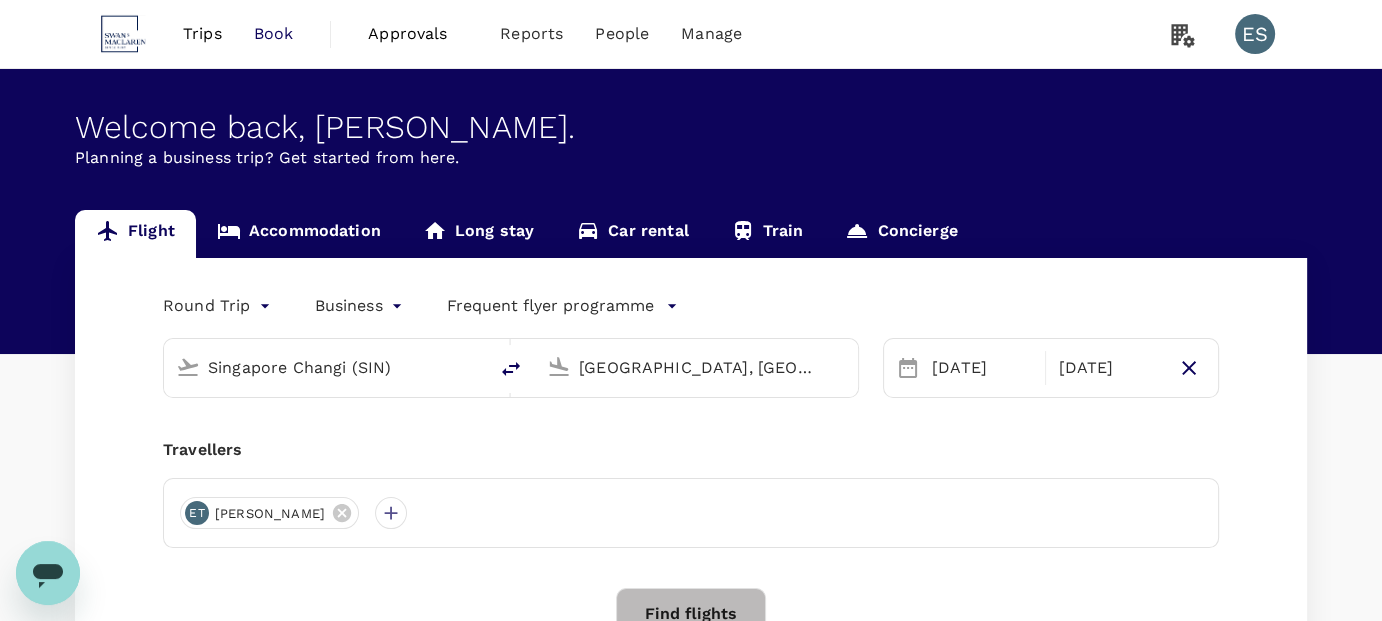 type 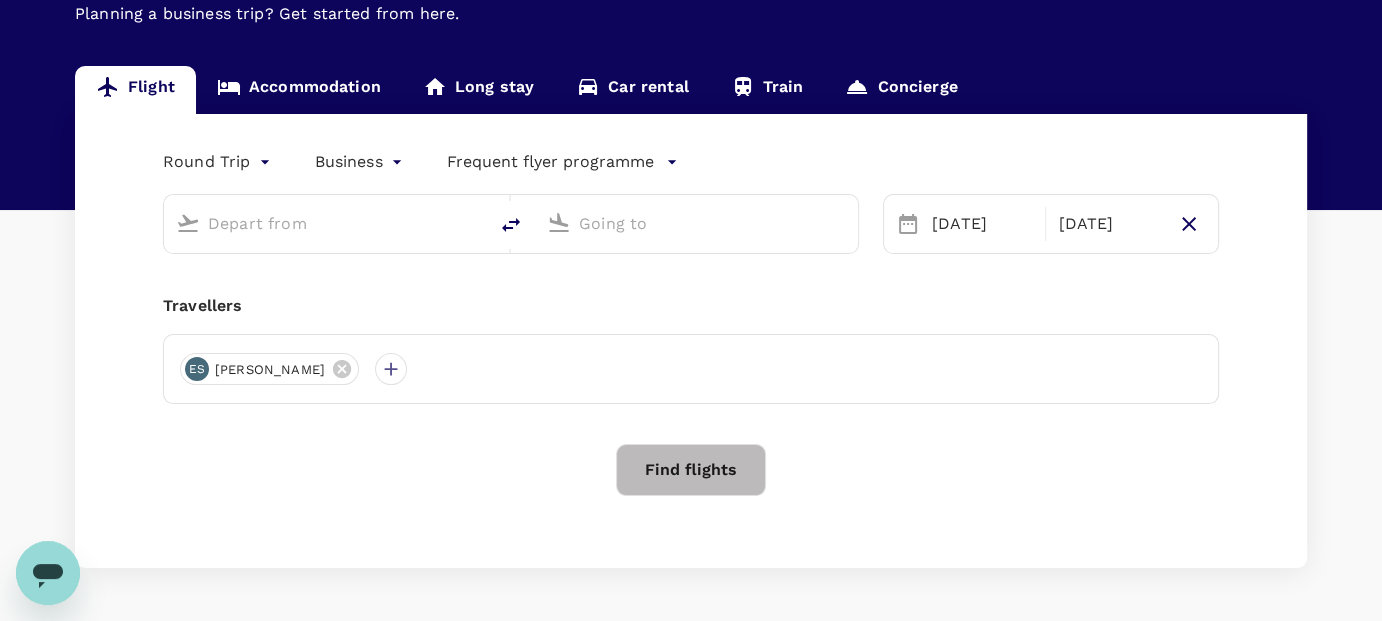 type on "Singapore Changi (SIN)" 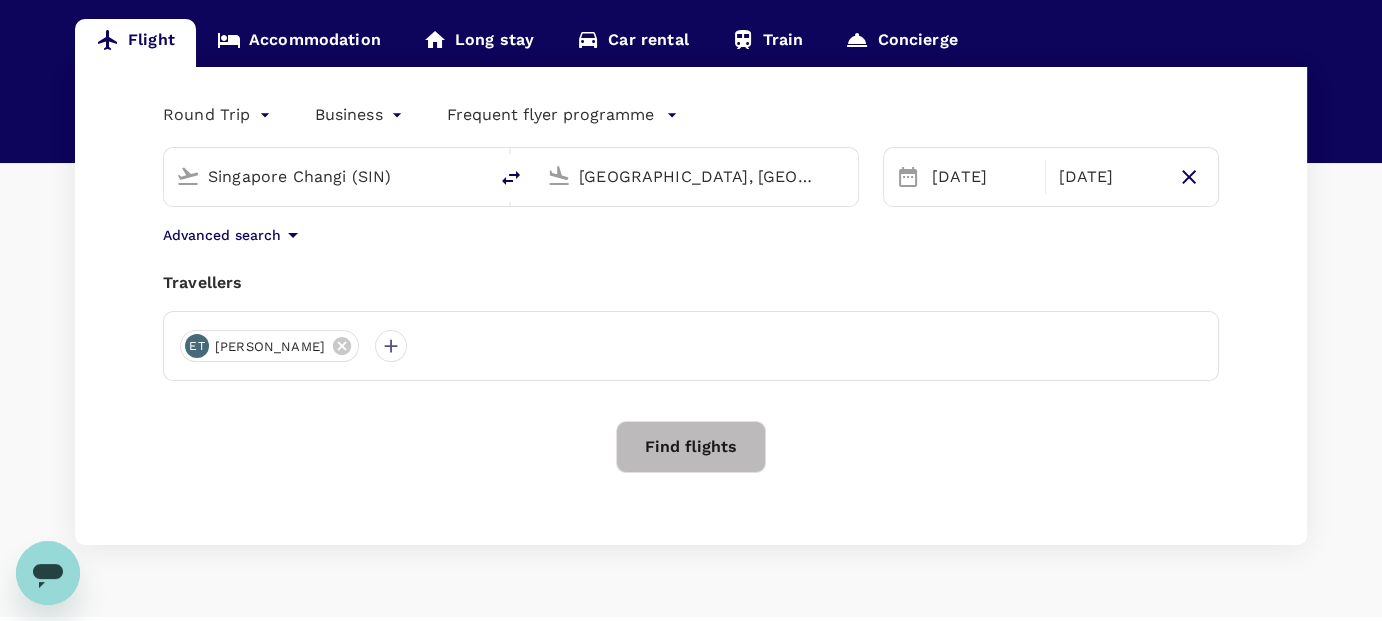 scroll, scrollTop: 200, scrollLeft: 0, axis: vertical 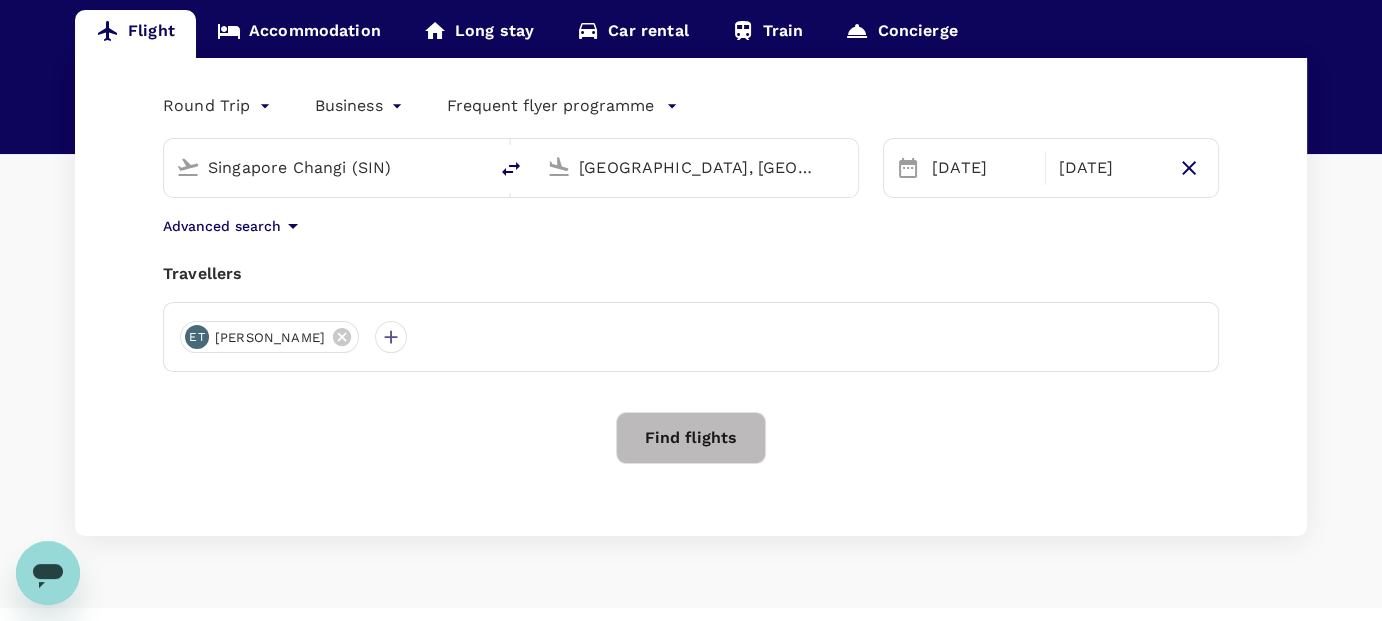 click on "Trips Book Approvals 0 Reports People Manage ES Welcome back , [PERSON_NAME] . Planning a business trip? Get started from here. Flight Accommodation Long stay Car rental Train Concierge Round Trip roundtrip Business business Frequent flyer programme Singapore Changi (SIN) [GEOGRAPHIC_DATA], [GEOGRAPHIC_DATA] (any) [DATE] Oct Advanced search Travellers   ET [PERSON_NAME] Find flights Version 3.48.0 Privacy Policy Terms of Use Help Centre Frequent flyer programme Add new" at bounding box center (691, 231) 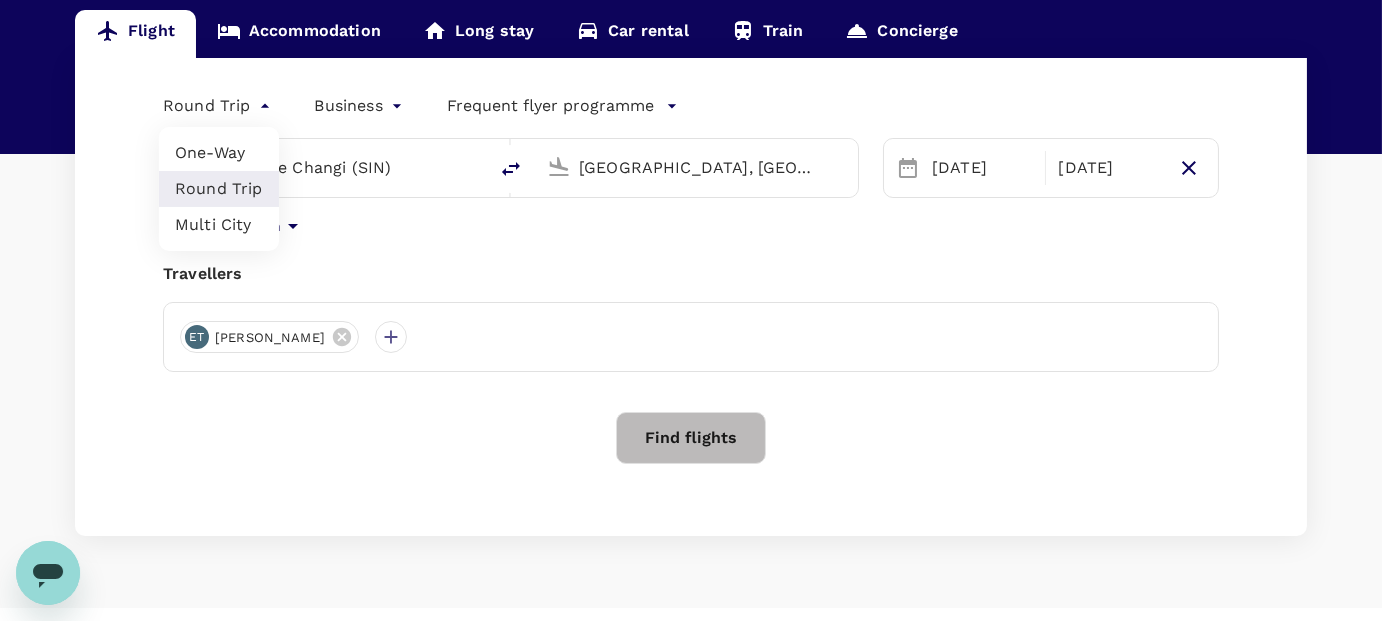 click on "Round Trip" at bounding box center [219, 189] 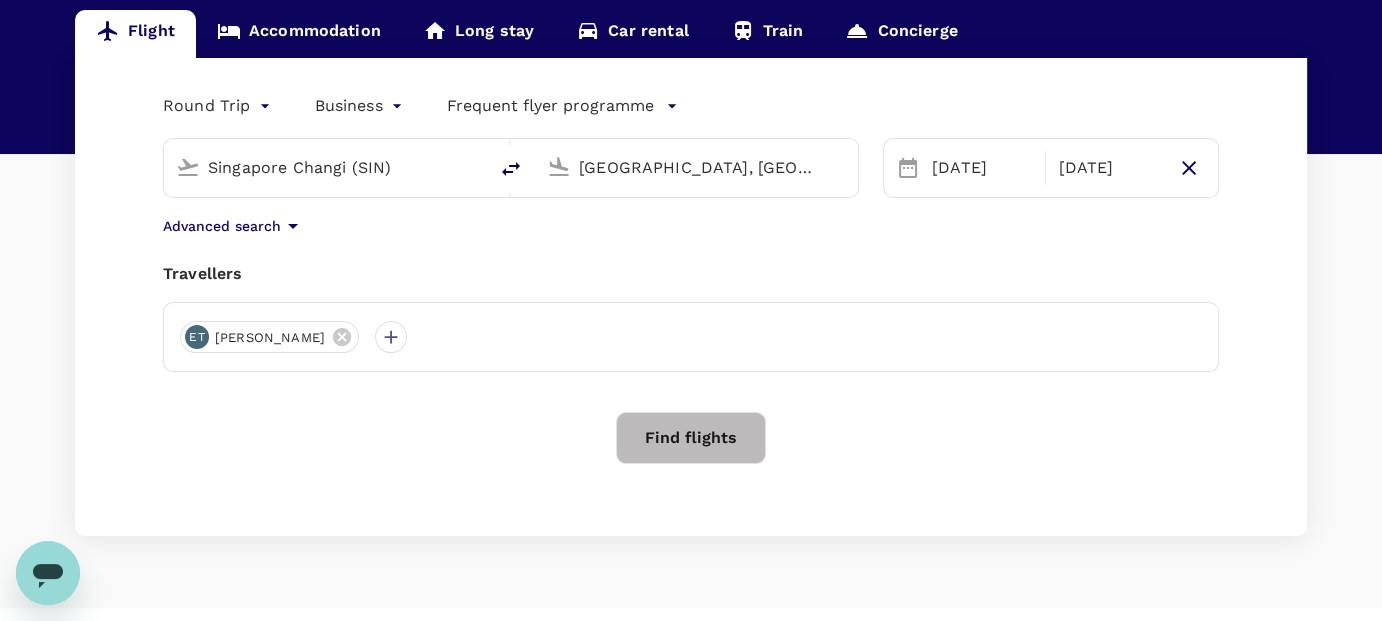 click on "Trips Book Approvals 0 Reports People Manage ES Welcome back , [PERSON_NAME] . Planning a business trip? Get started from here. Flight Accommodation Long stay Car rental Train Concierge Round Trip roundtrip Business business Frequent flyer programme Singapore Changi (SIN) [GEOGRAPHIC_DATA], [GEOGRAPHIC_DATA] (any) [DATE] Oct Advanced search Travellers   ET [PERSON_NAME] Find flights Version 3.48.0 Privacy Policy Terms of Use Help Centre Frequent flyer programme Add new" at bounding box center [691, 231] 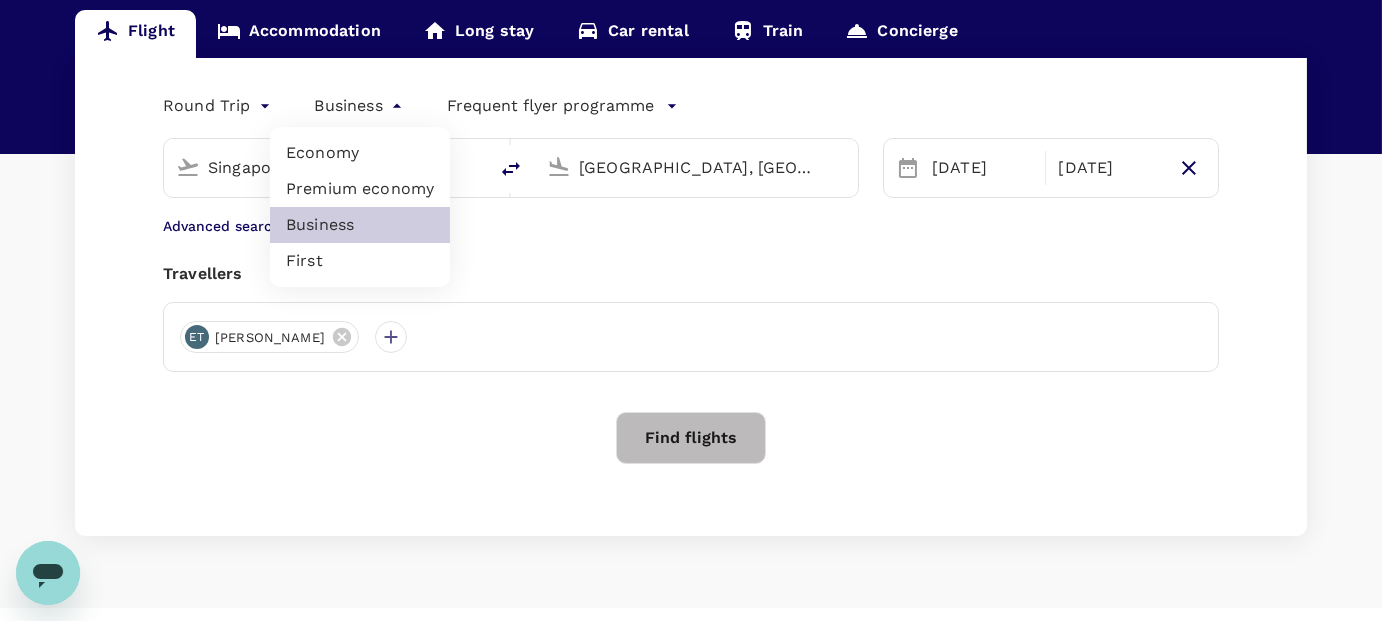 click on "Economy" at bounding box center [360, 153] 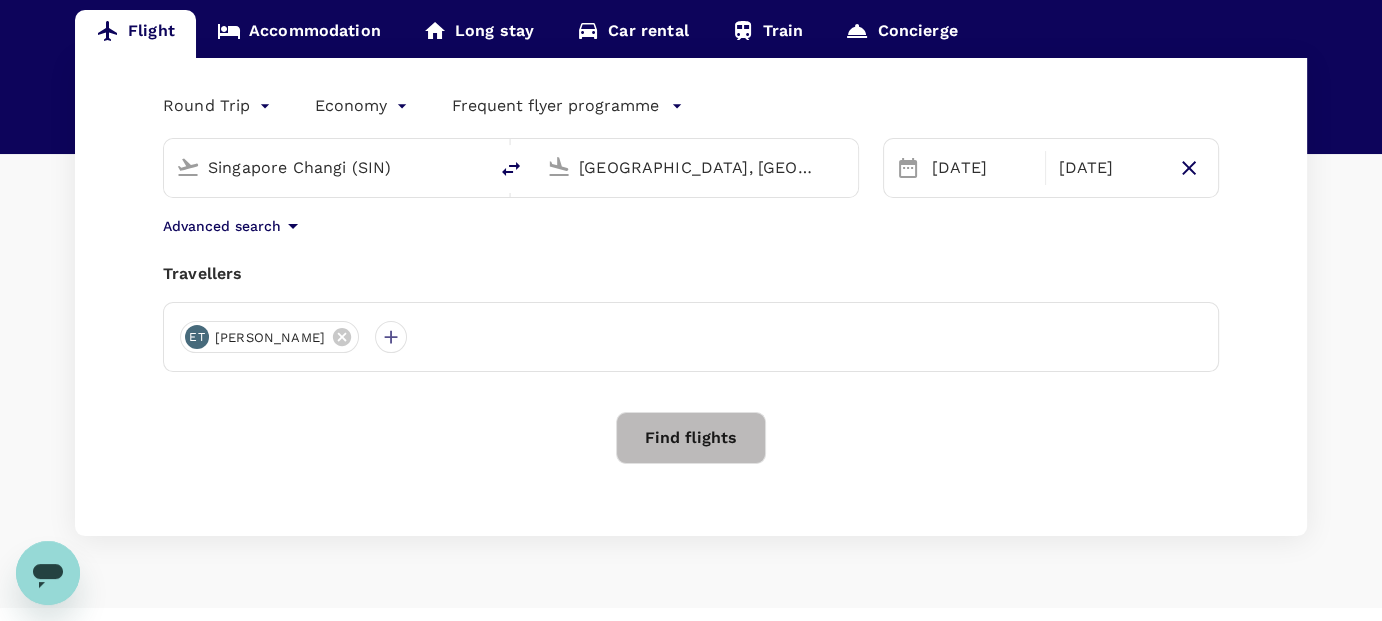 click on "[GEOGRAPHIC_DATA], [GEOGRAPHIC_DATA] (any)" at bounding box center (697, 167) 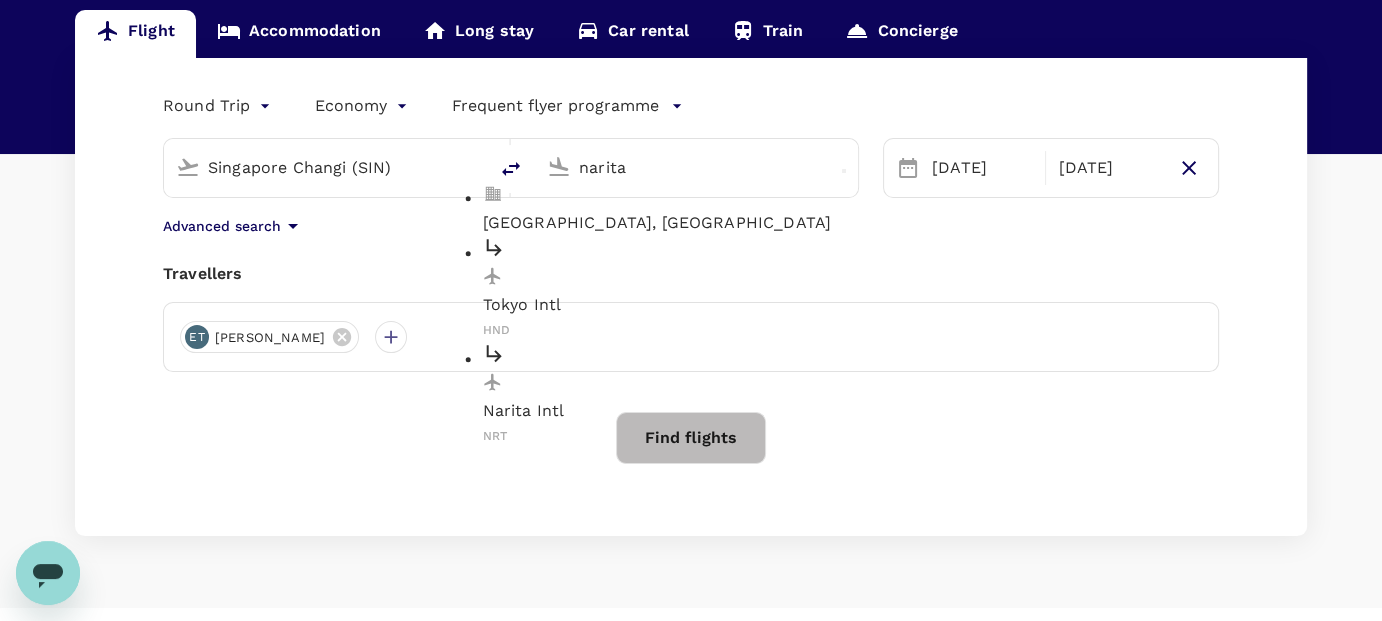 click on "[GEOGRAPHIC_DATA], [GEOGRAPHIC_DATA]" at bounding box center (713, 223) 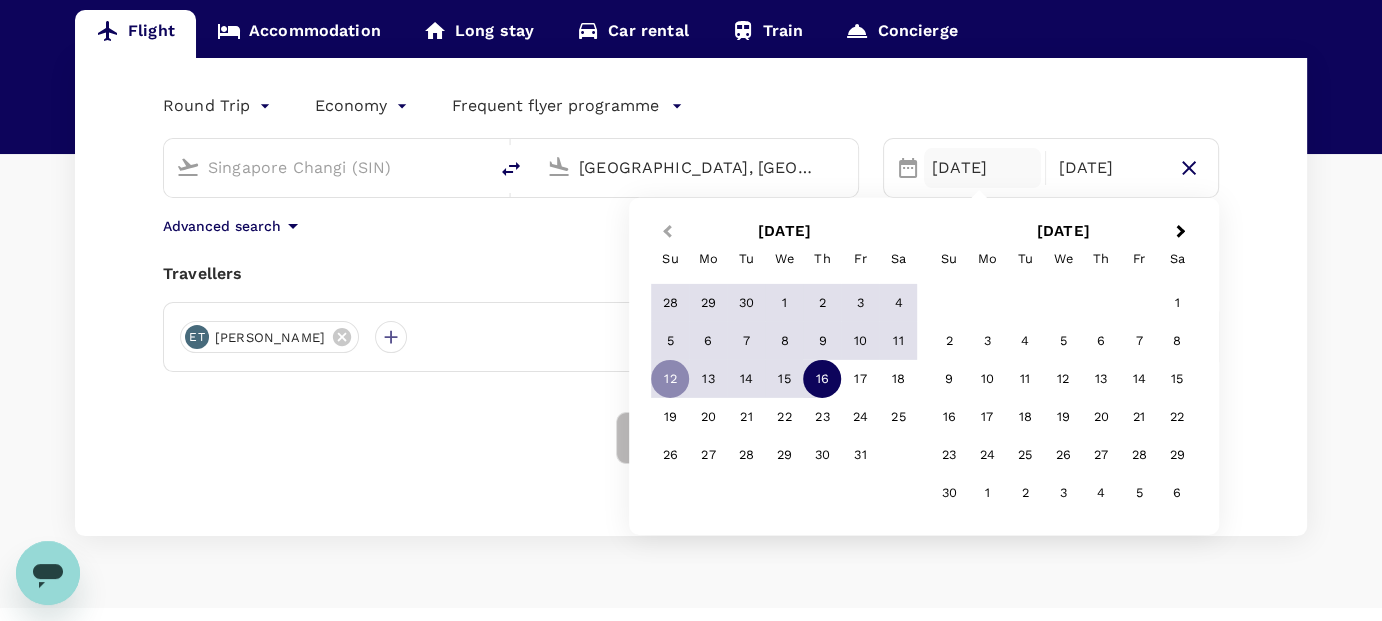 type on "[GEOGRAPHIC_DATA], [GEOGRAPHIC_DATA] (any)" 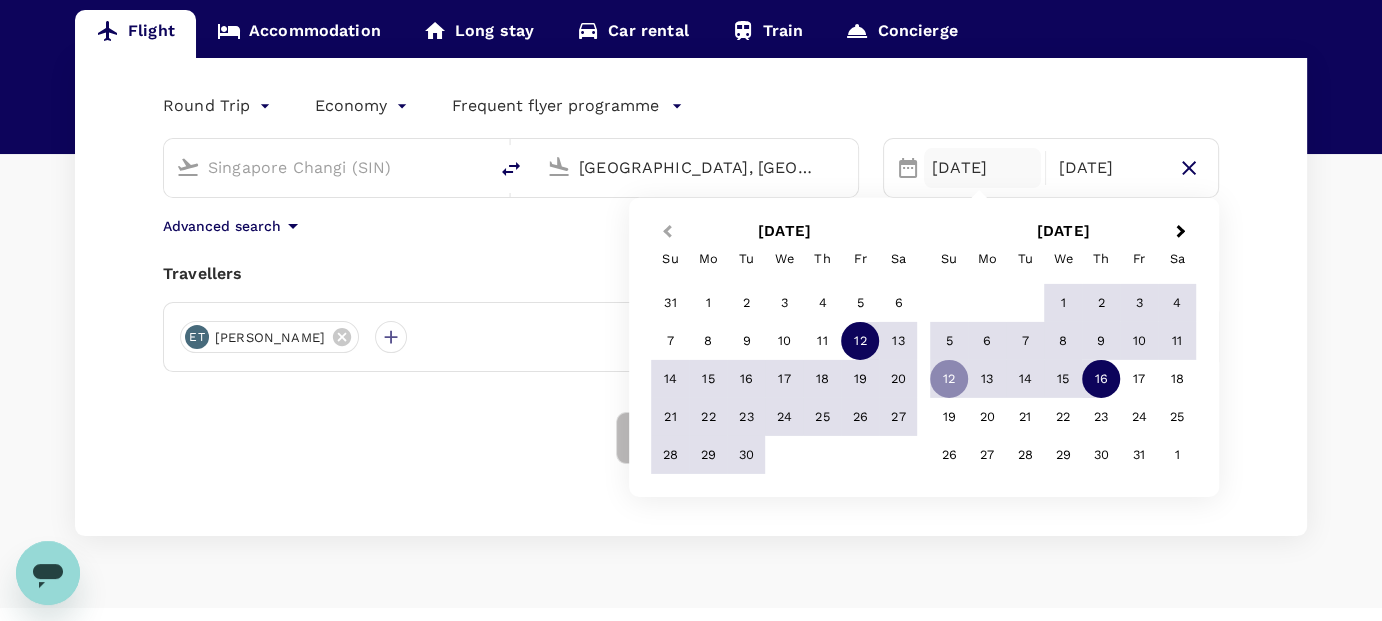 click on "Previous Month" at bounding box center (665, 233) 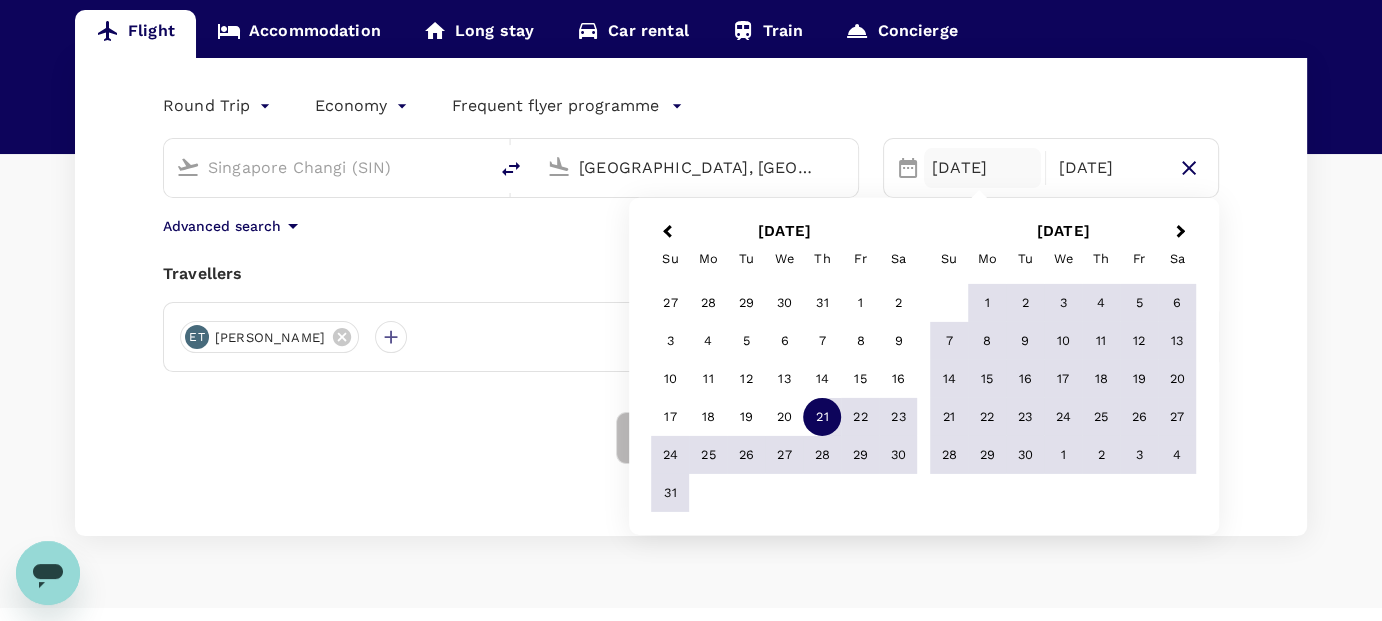 click on "21" at bounding box center [822, 417] 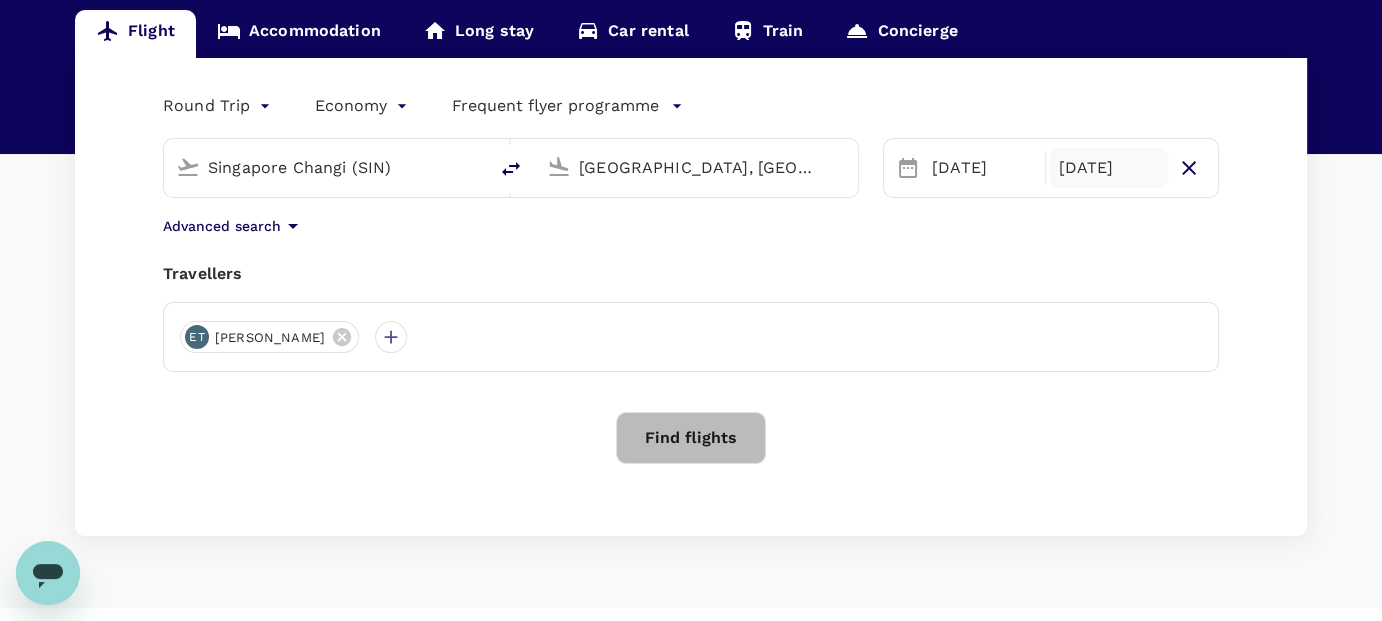click on "[DATE]" at bounding box center (1108, 168) 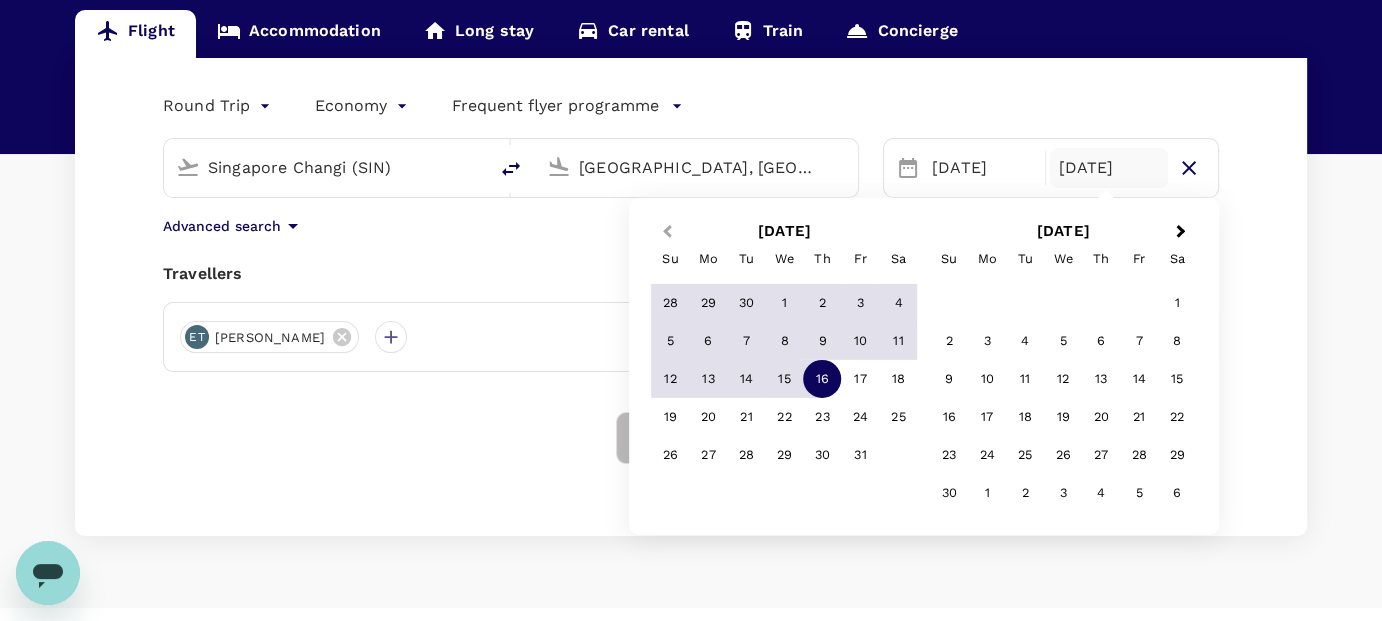 click on "Previous Month" at bounding box center (665, 233) 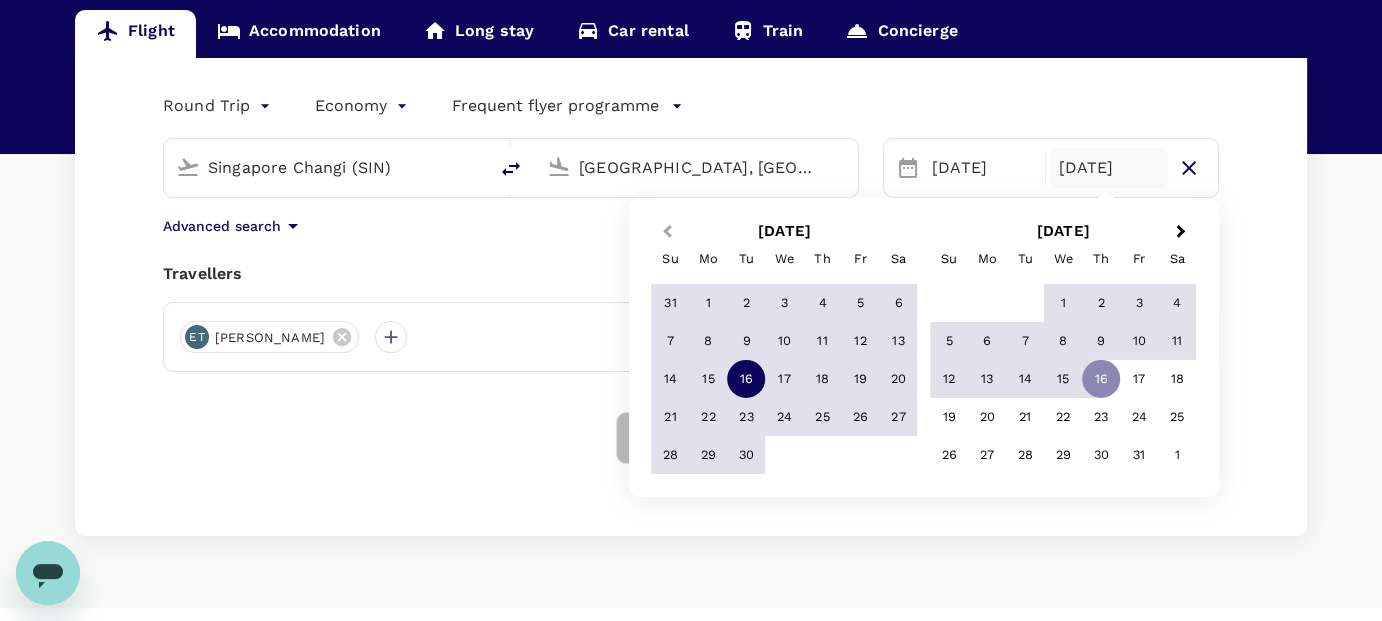 click on "Previous Month" at bounding box center (665, 233) 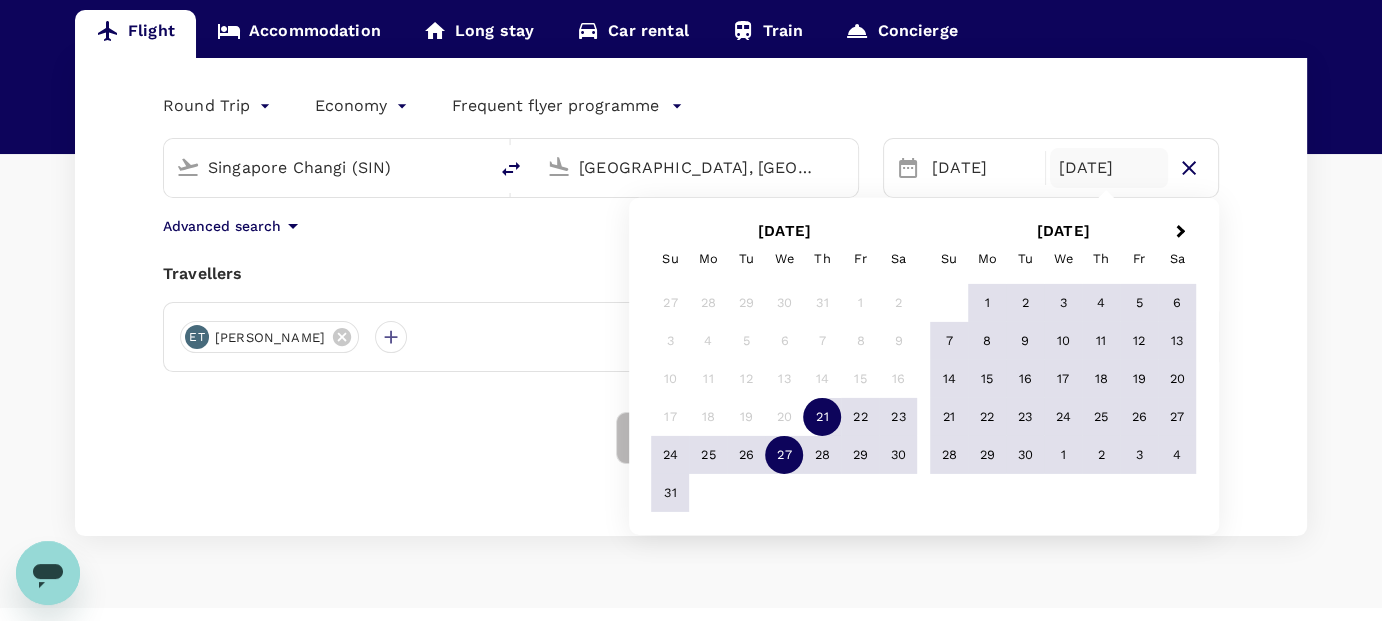 click on "27" at bounding box center [784, 455] 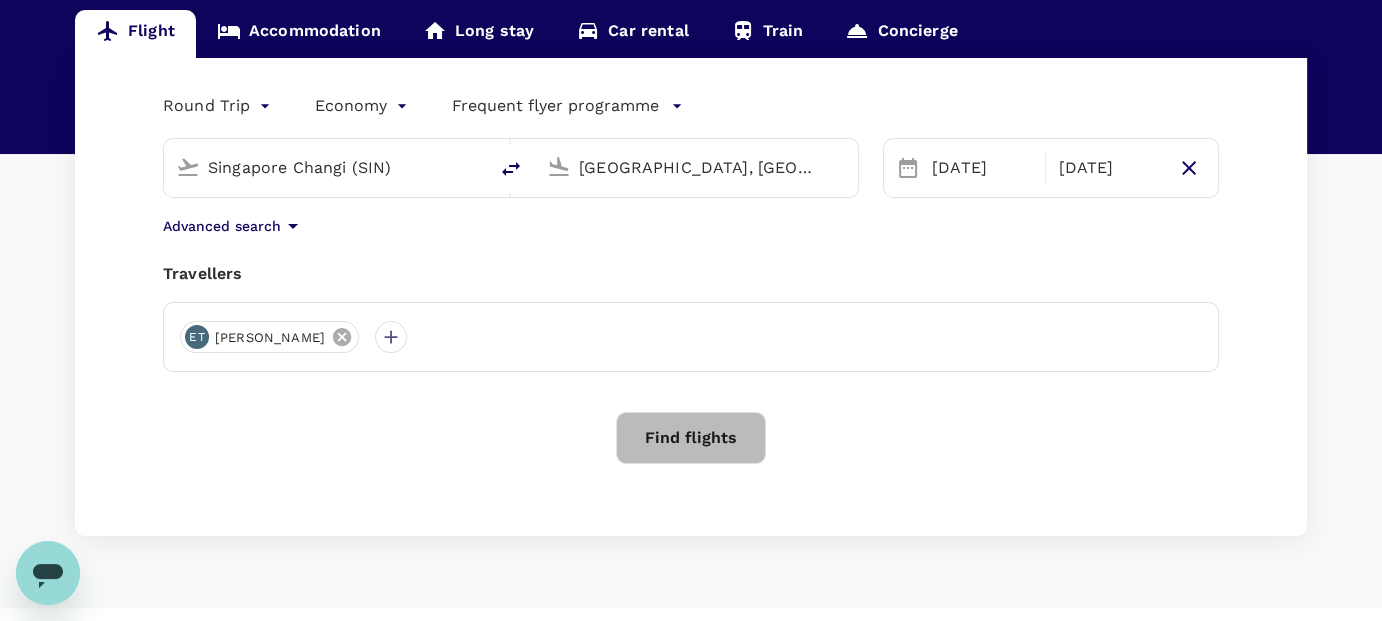 click 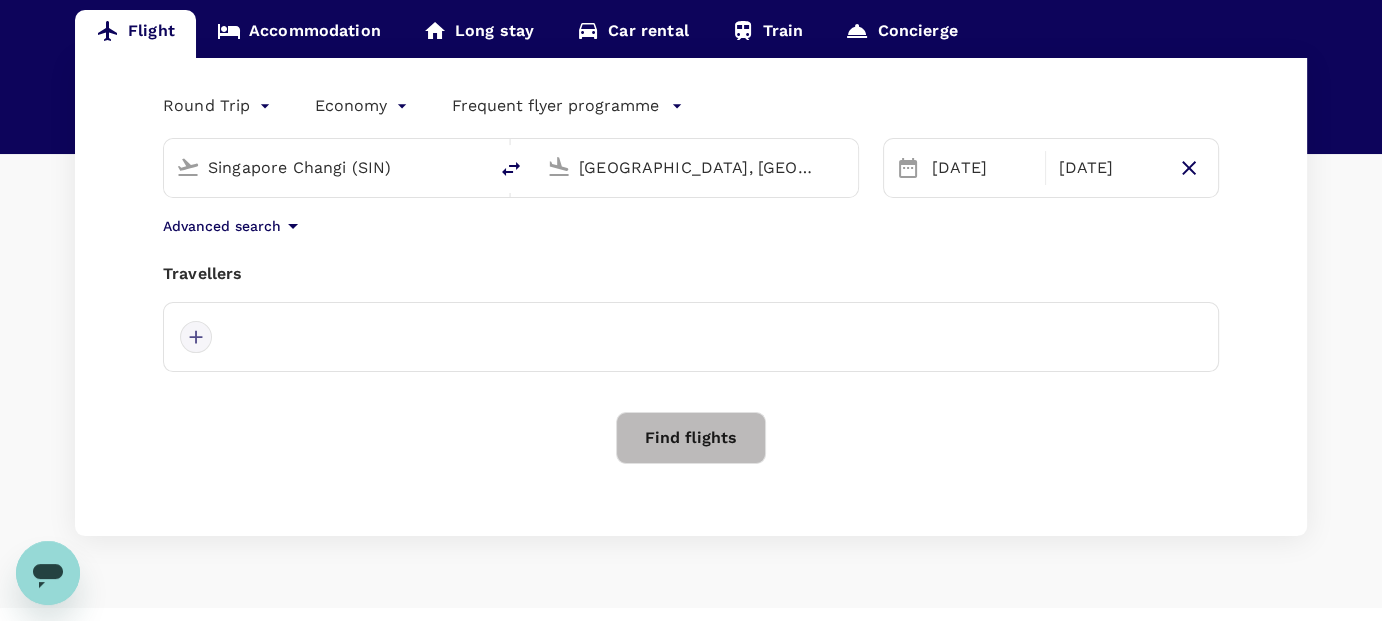 click at bounding box center [196, 337] 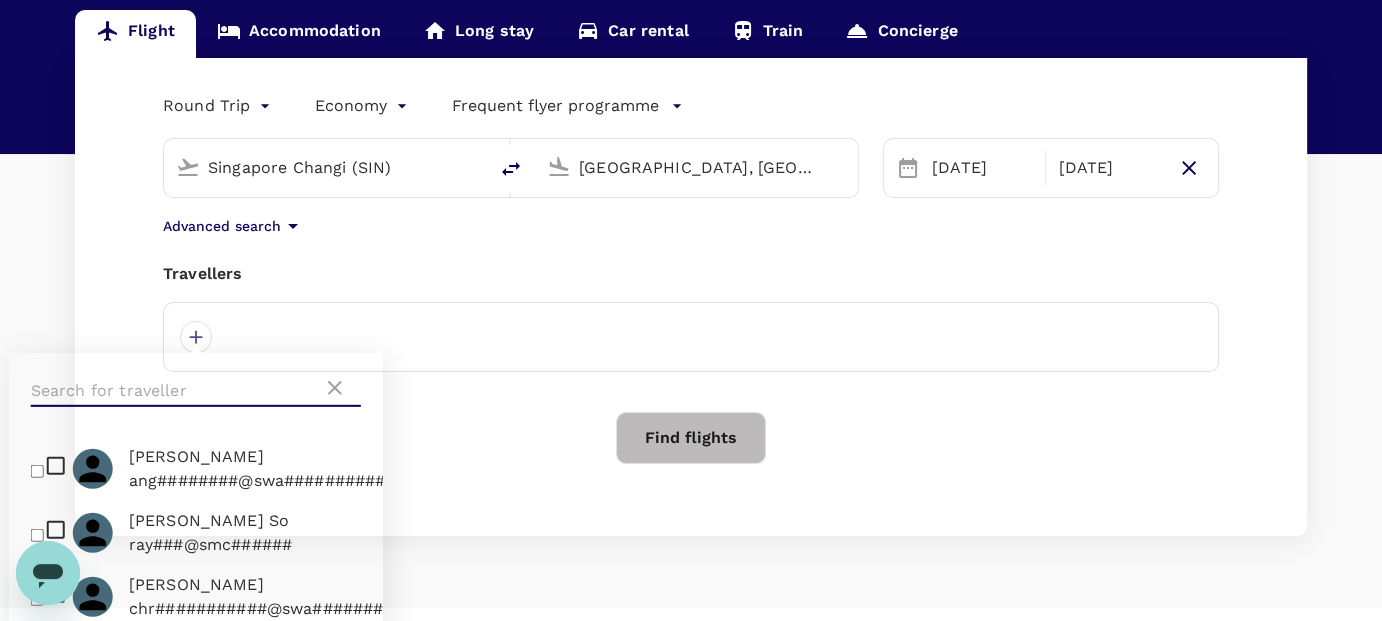 click at bounding box center [177, 391] 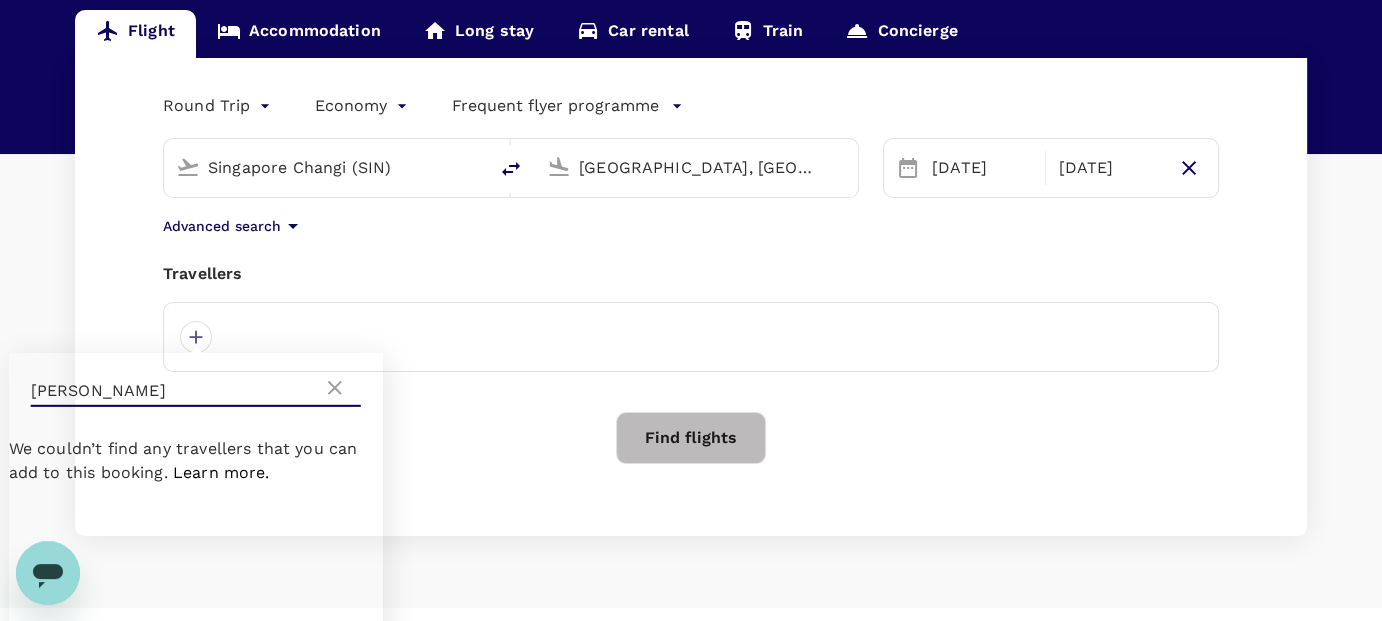 type on "[PERSON_NAME]" 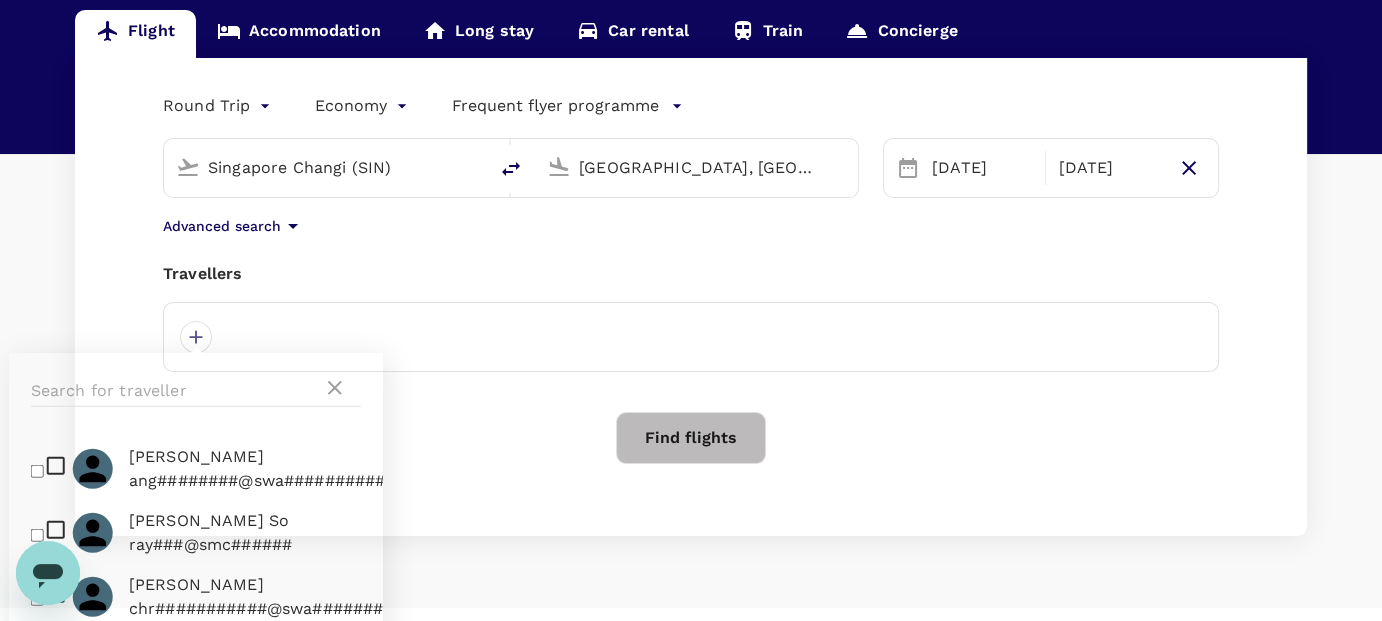 drag, startPoint x: 497, startPoint y: 340, endPoint x: 538, endPoint y: 257, distance: 92.574295 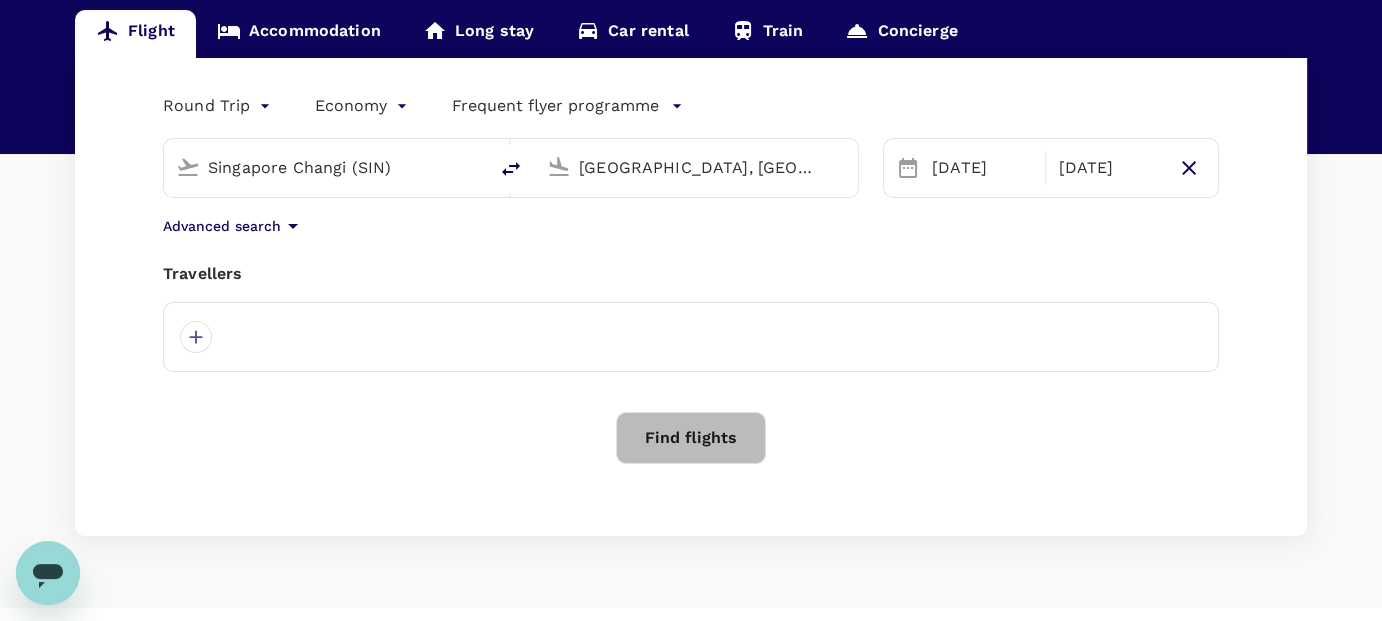scroll, scrollTop: 0, scrollLeft: 0, axis: both 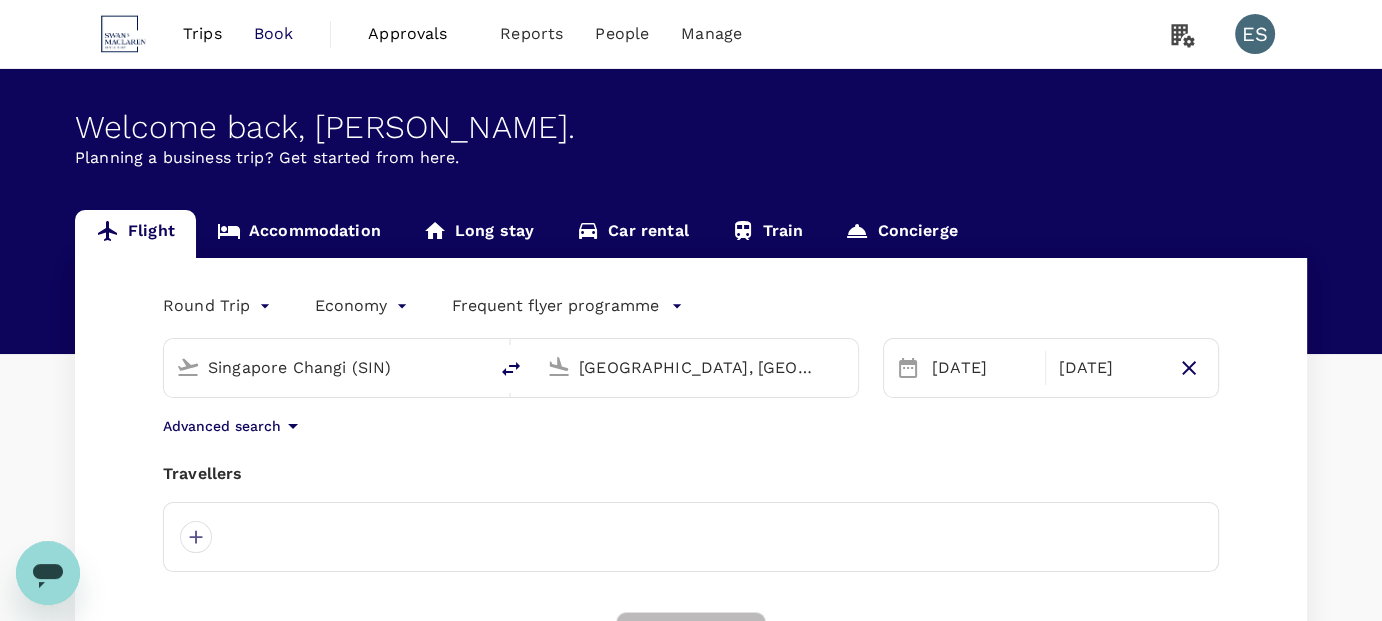 click on "Trips Book Approvals 0 Reports People Manage" at bounding box center [416, 34] 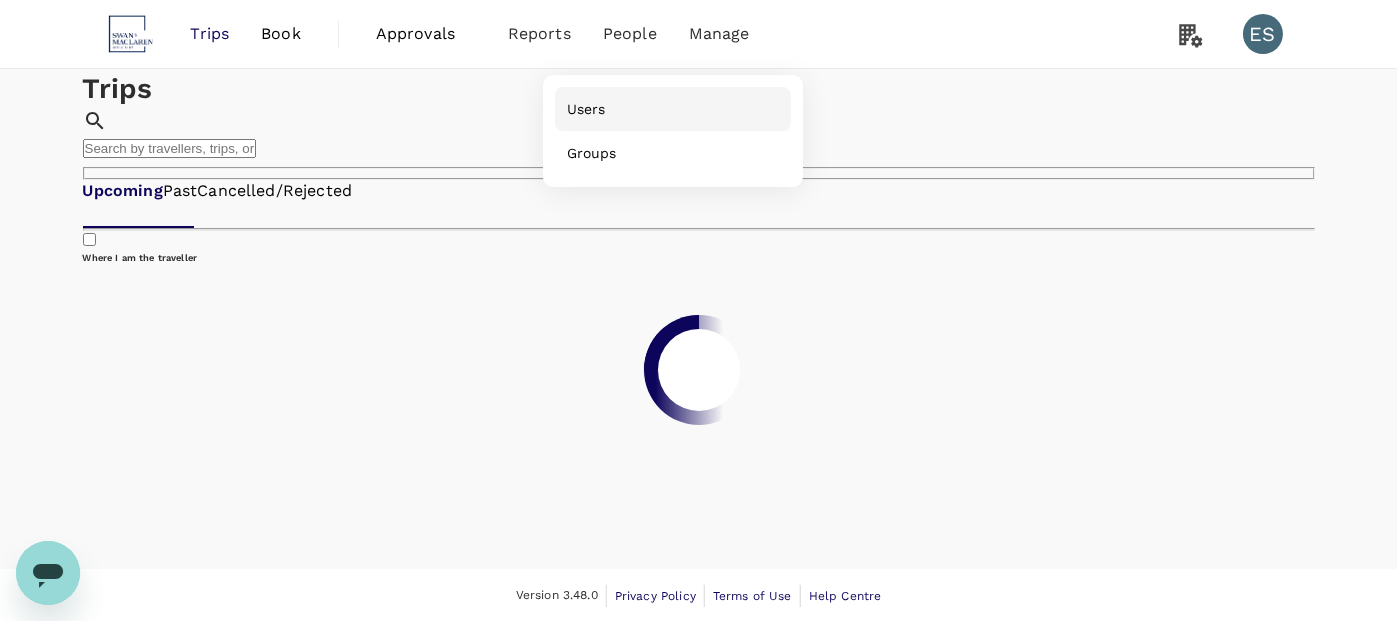 click on "Users" at bounding box center (586, 109) 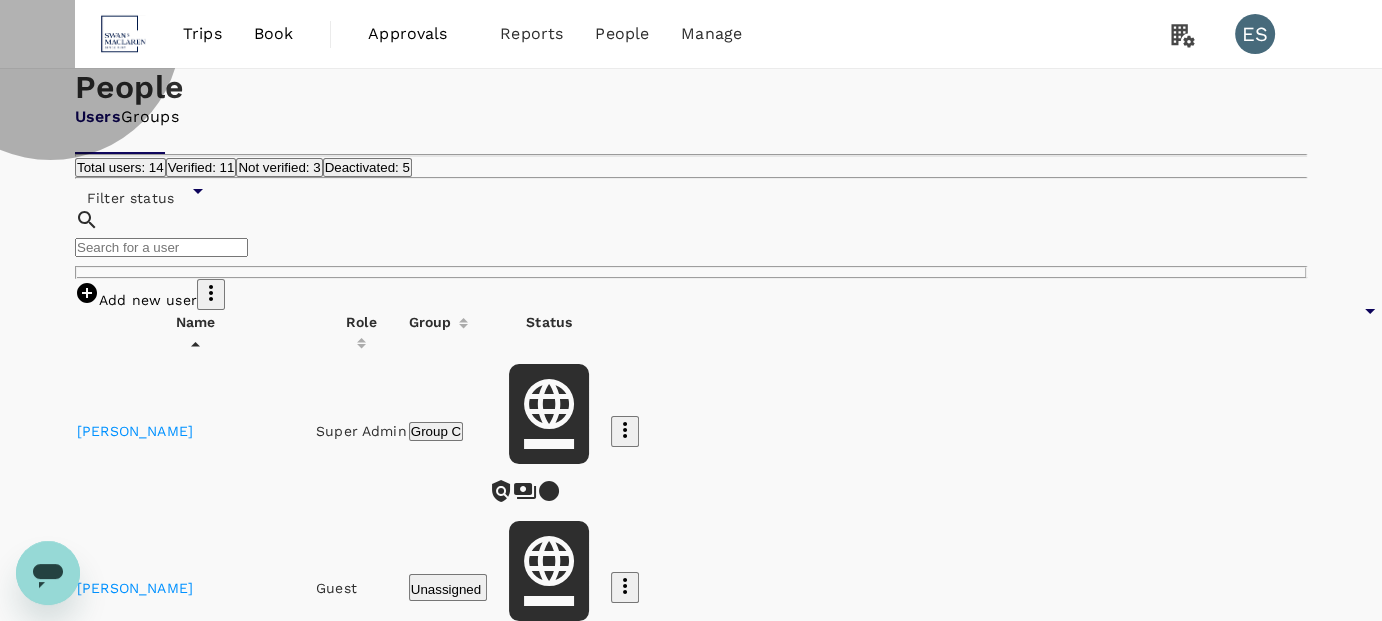 click on "Add new user" at bounding box center [136, 300] 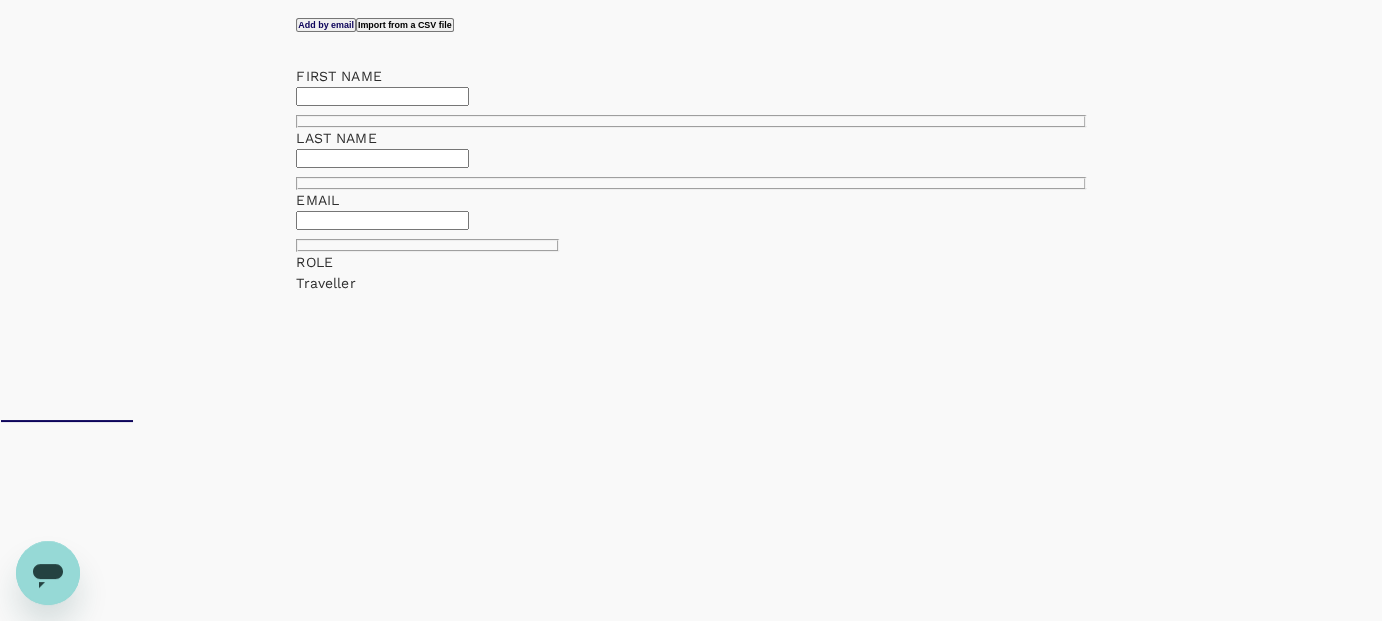 scroll, scrollTop: 200, scrollLeft: 0, axis: vertical 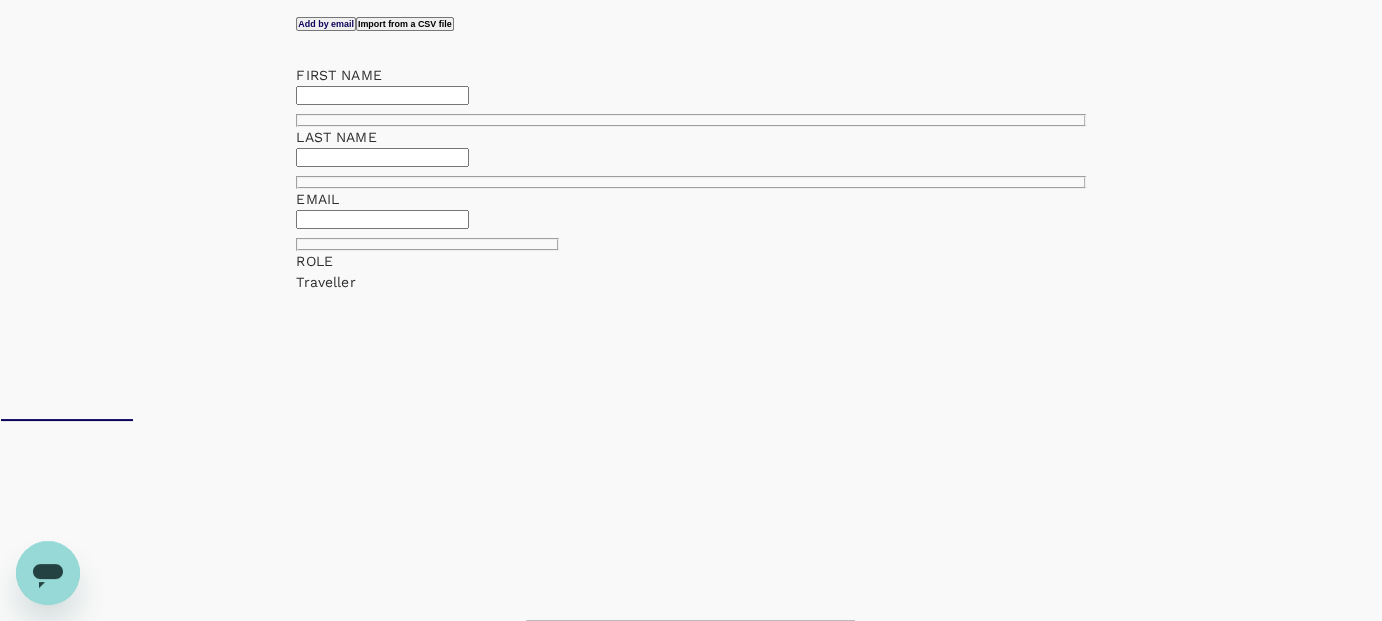 click on "EMAIL ​" at bounding box center [427, 220] 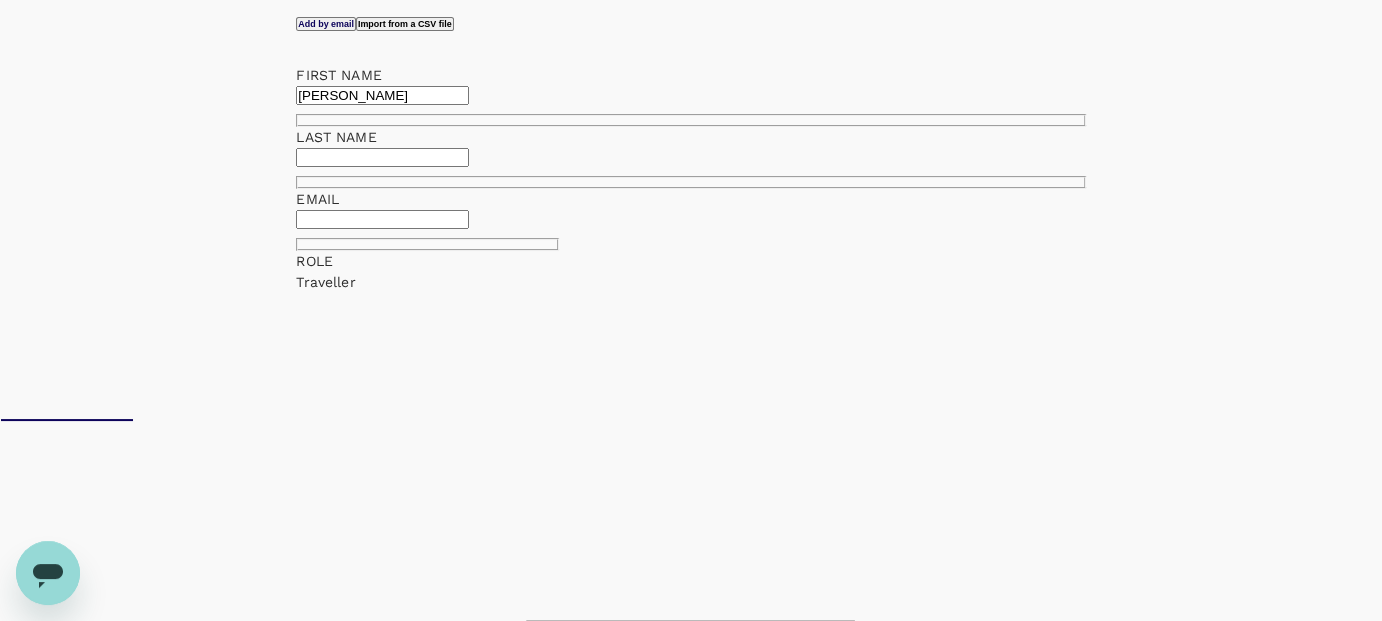 type on "[PERSON_NAME]" 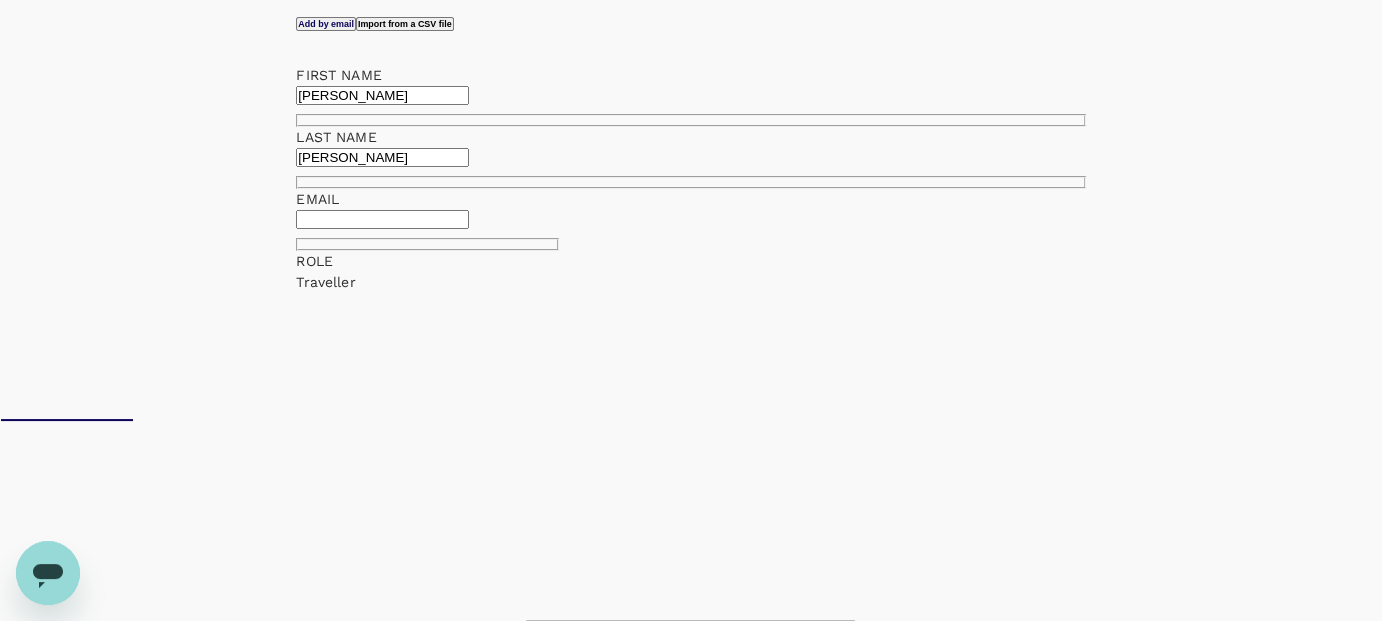 type on "[PERSON_NAME]" 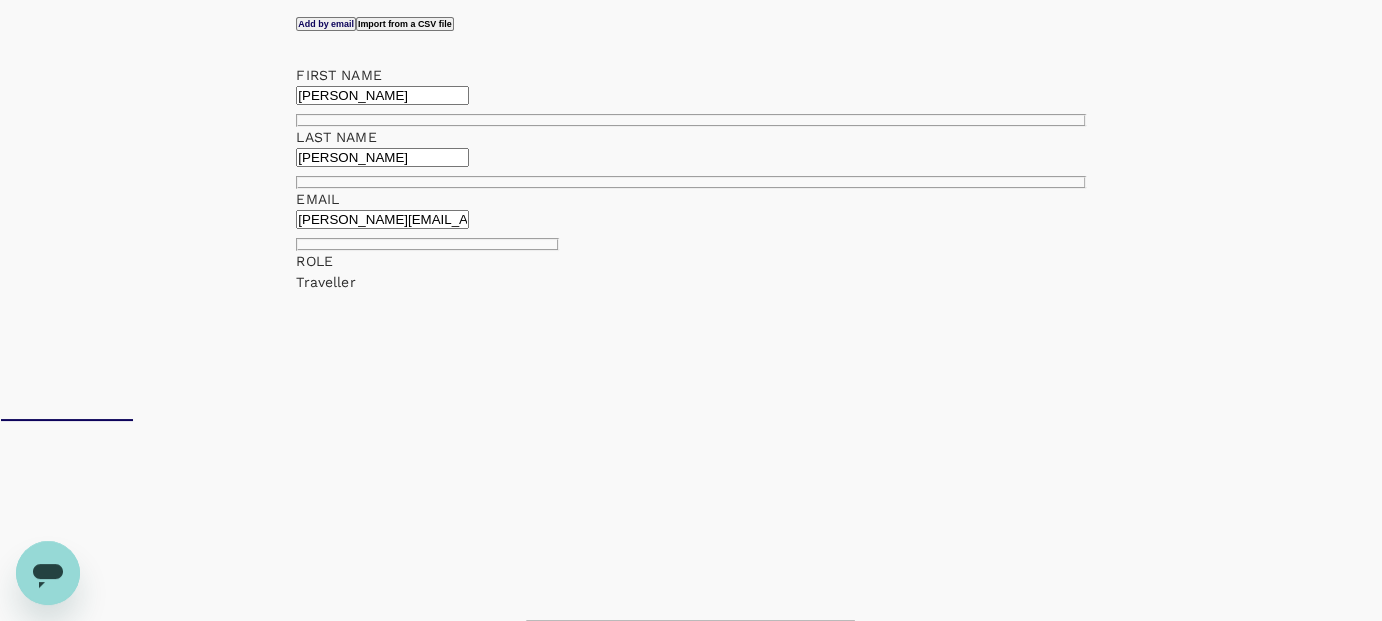 scroll, scrollTop: 0, scrollLeft: 75, axis: horizontal 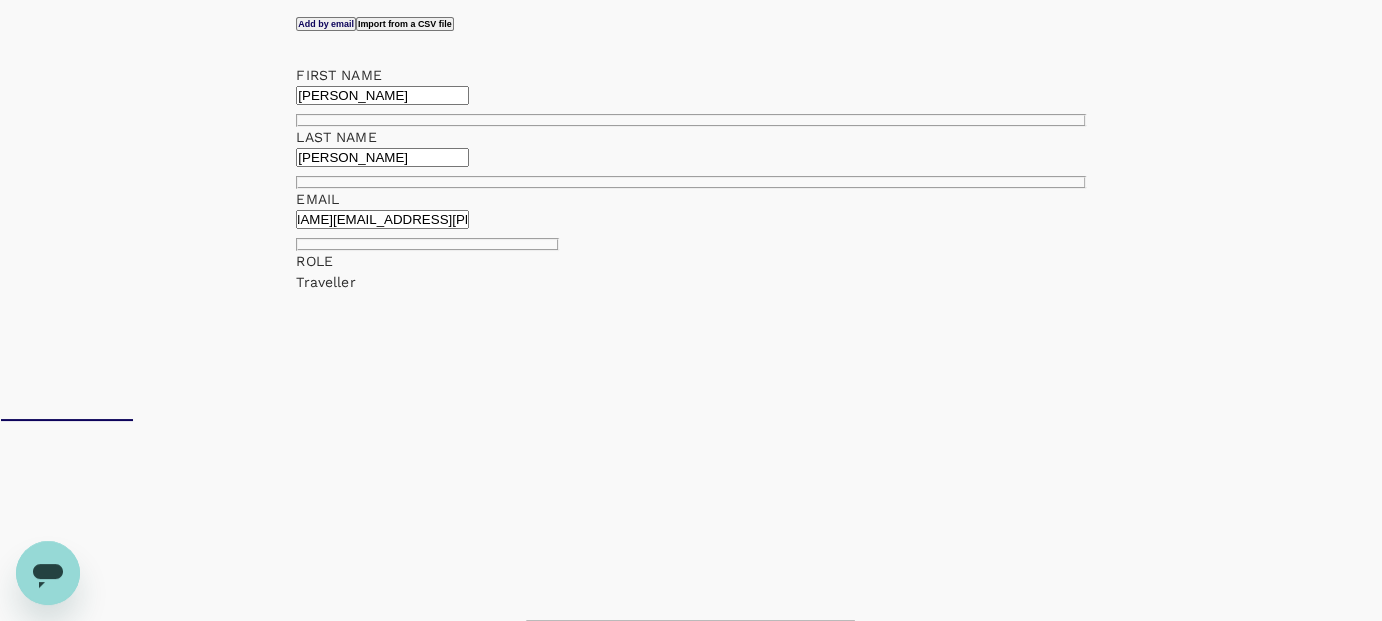 type on "[PERSON_NAME][EMAIL_ADDRESS][PERSON_NAME][DOMAIN_NAME]" 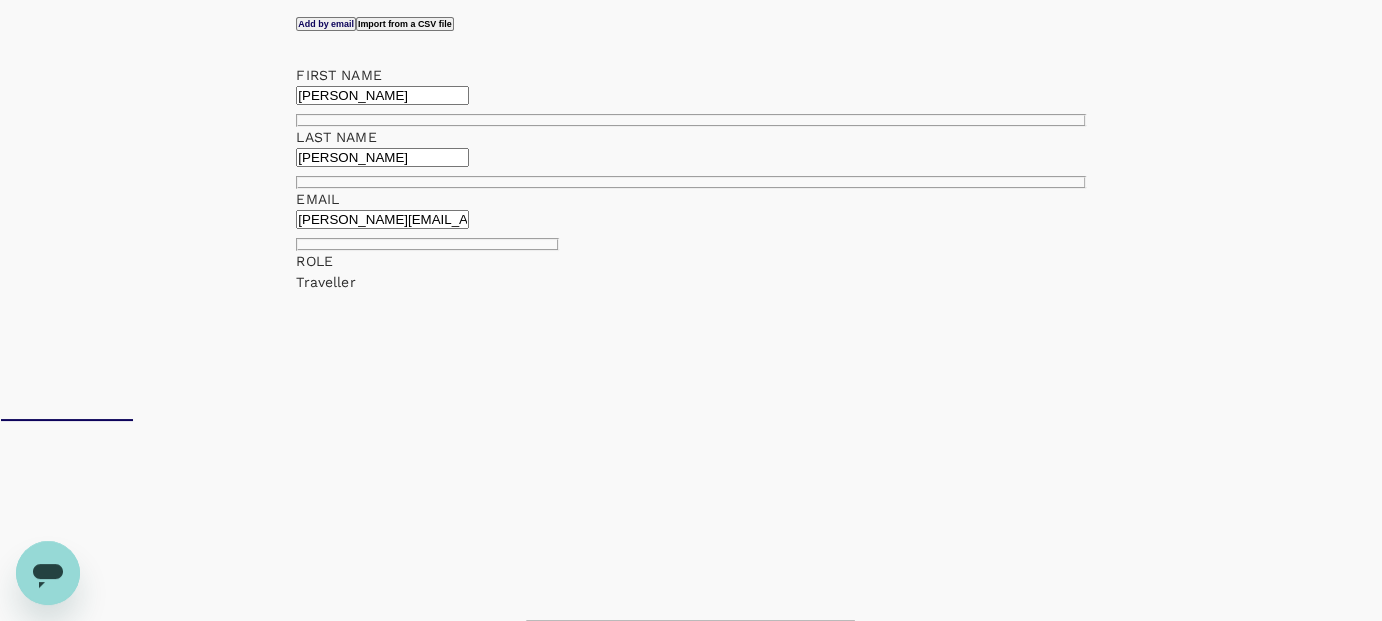 click at bounding box center (320, 1151) 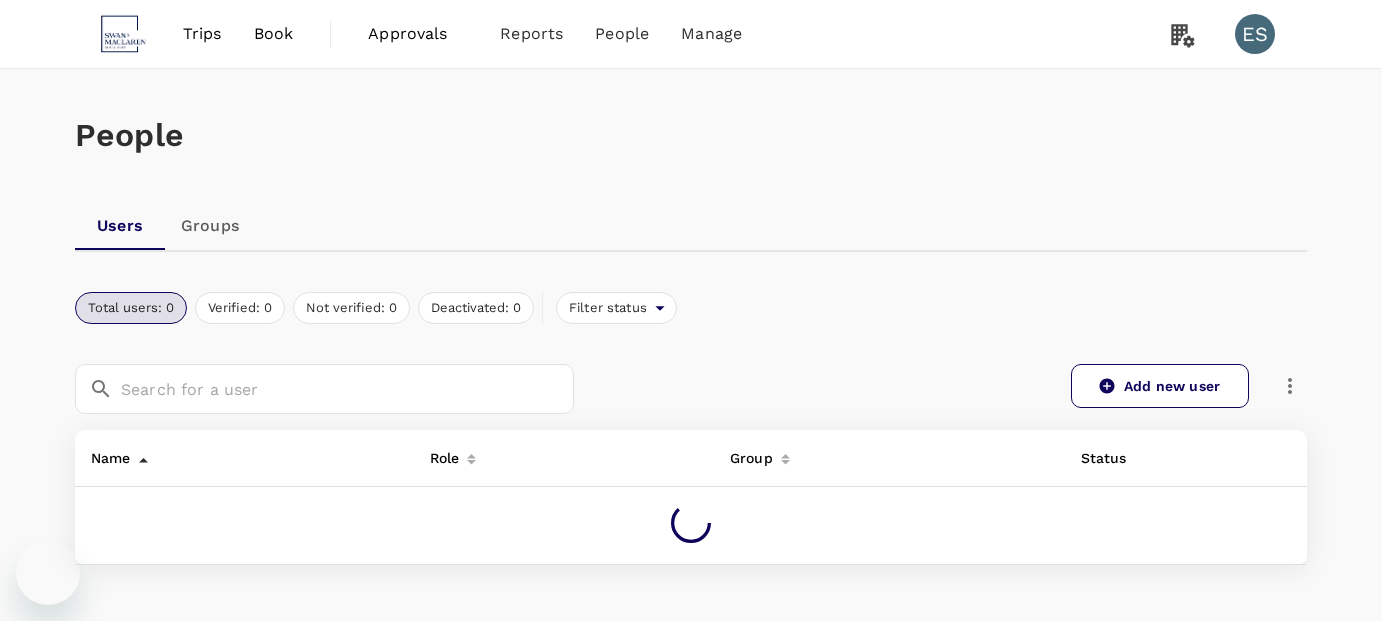 scroll, scrollTop: 0, scrollLeft: 0, axis: both 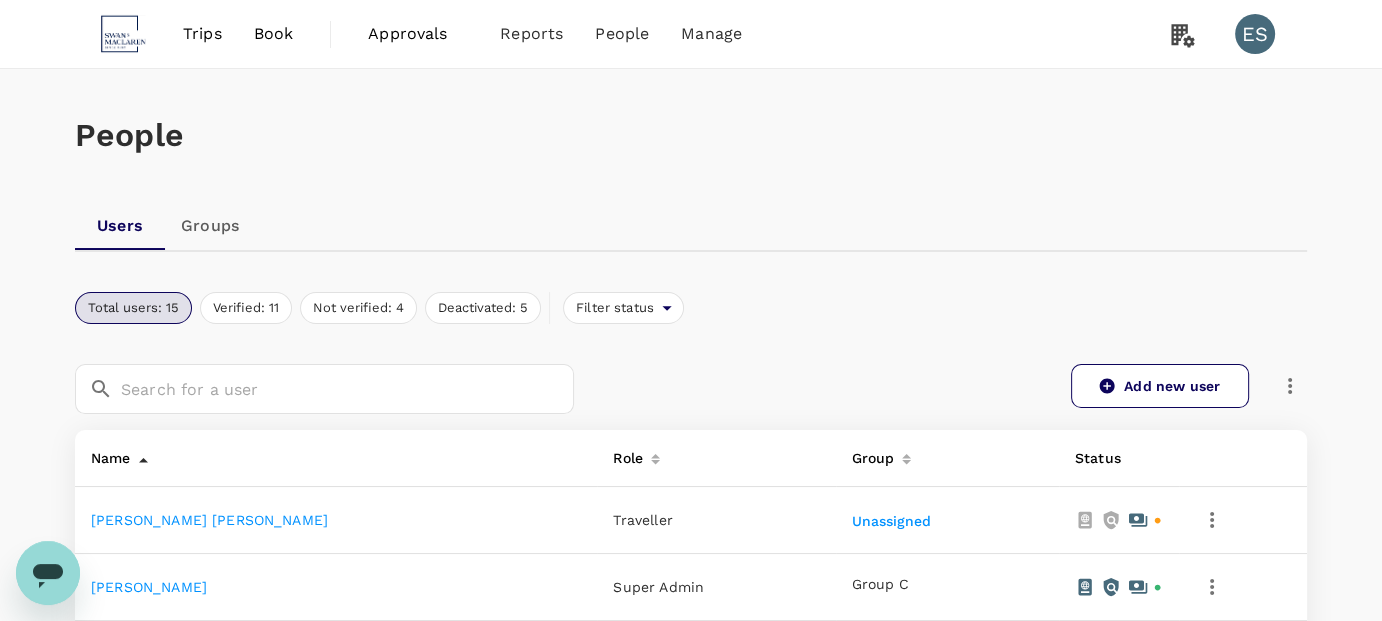 click on "Book" at bounding box center (274, 34) 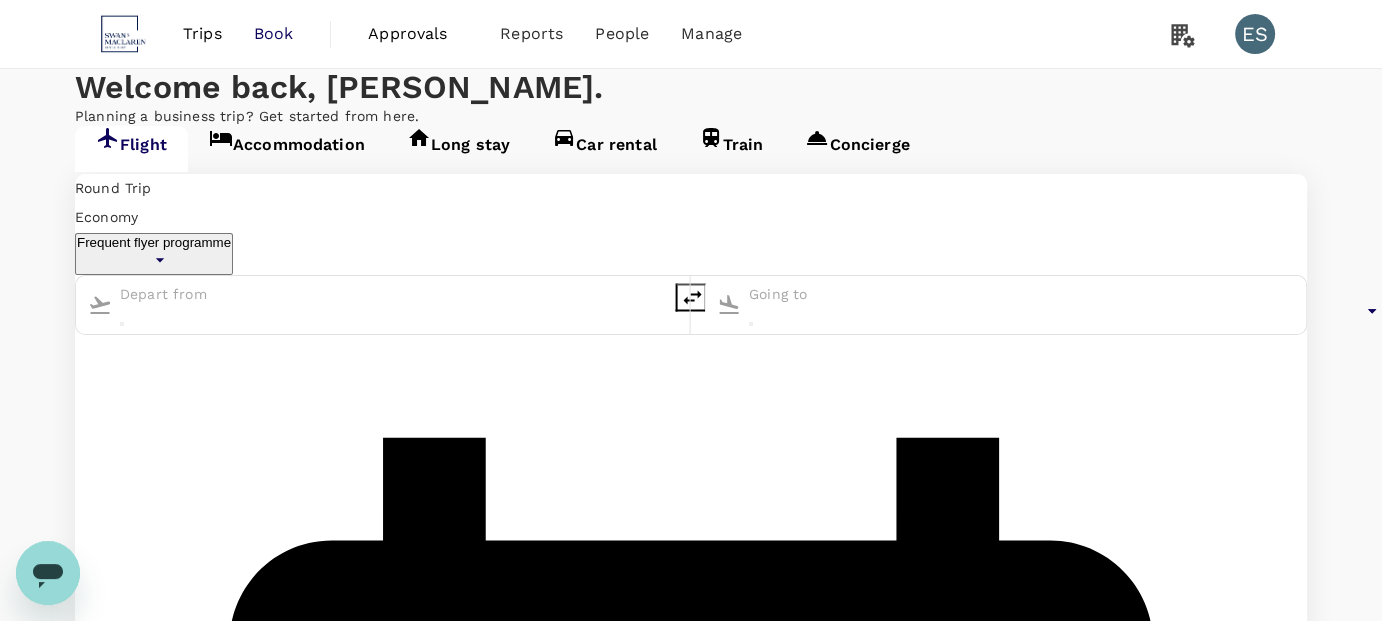 type on "business" 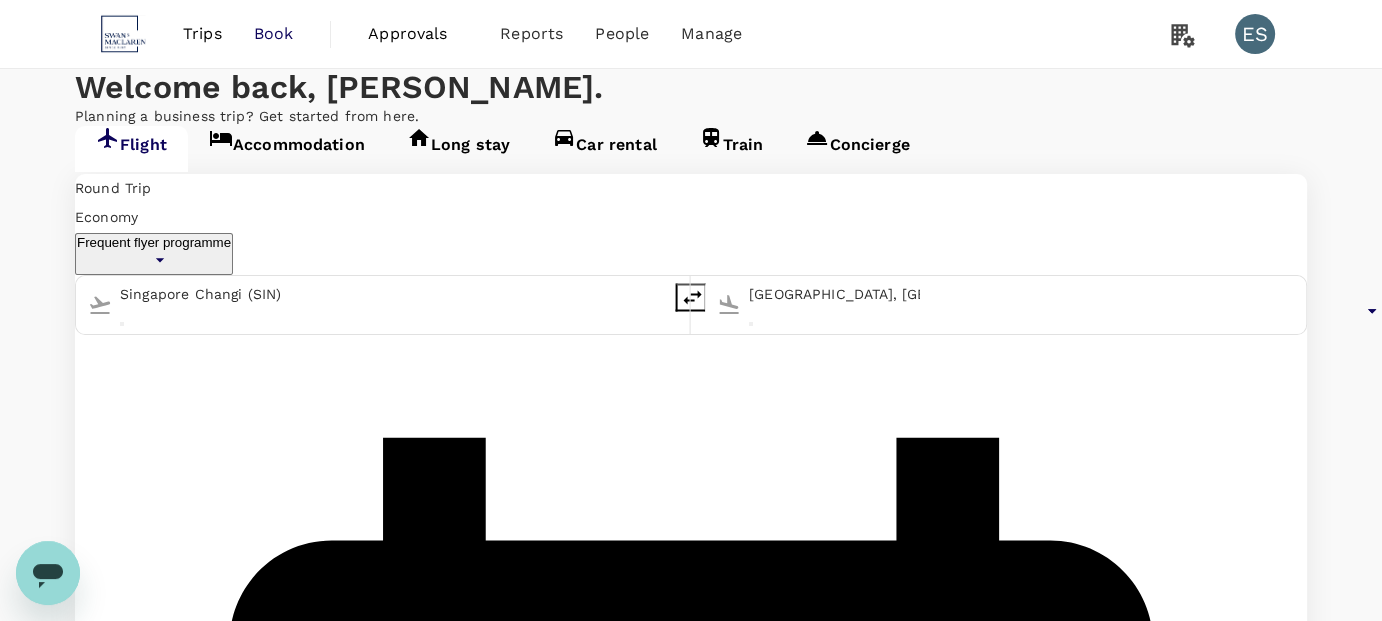click on "Singapore Changi (SIN)" at bounding box center (205, 294) 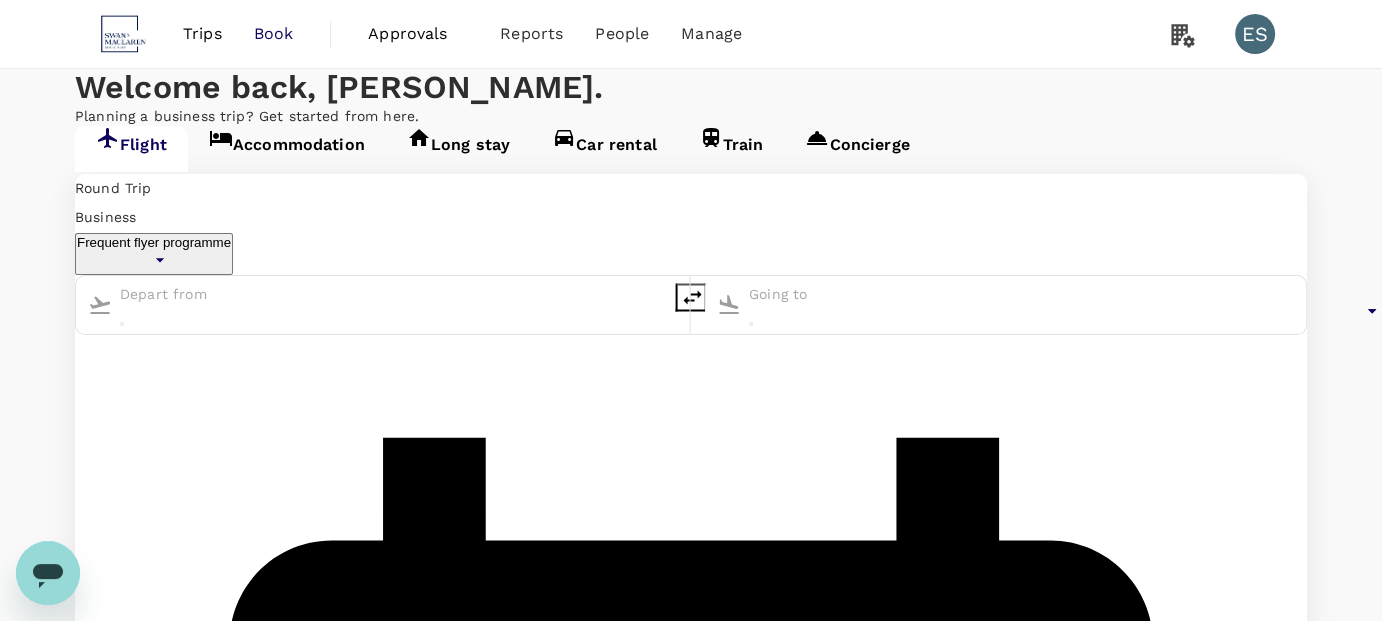 type on "Singapore Changi (SIN)" 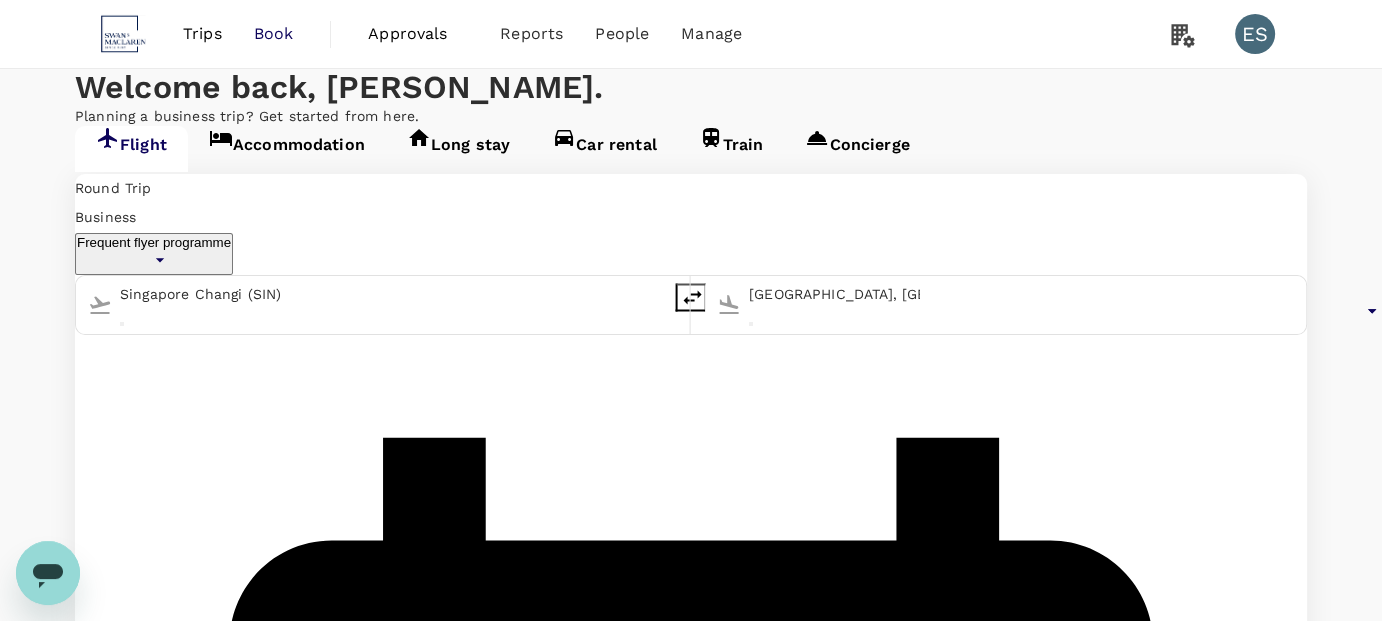 click on "[GEOGRAPHIC_DATA], [GEOGRAPHIC_DATA] (any)" at bounding box center [830, 300] 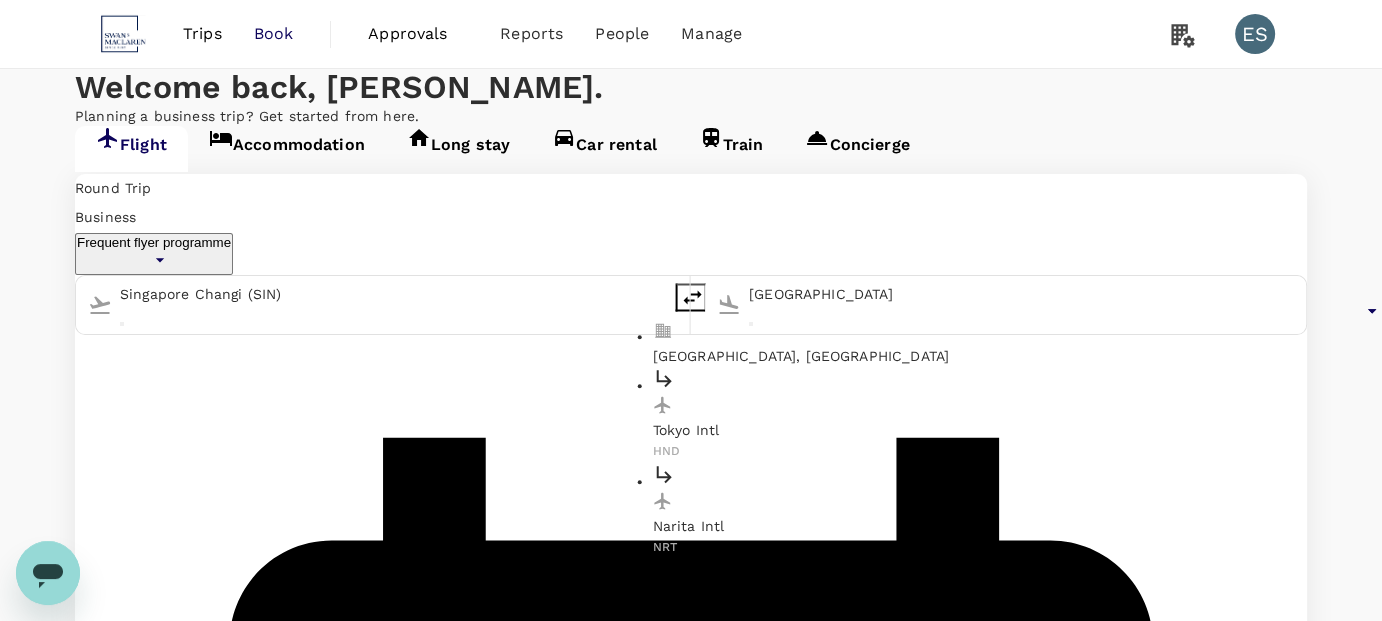 click on "[GEOGRAPHIC_DATA], [GEOGRAPHIC_DATA]" at bounding box center (883, 356) 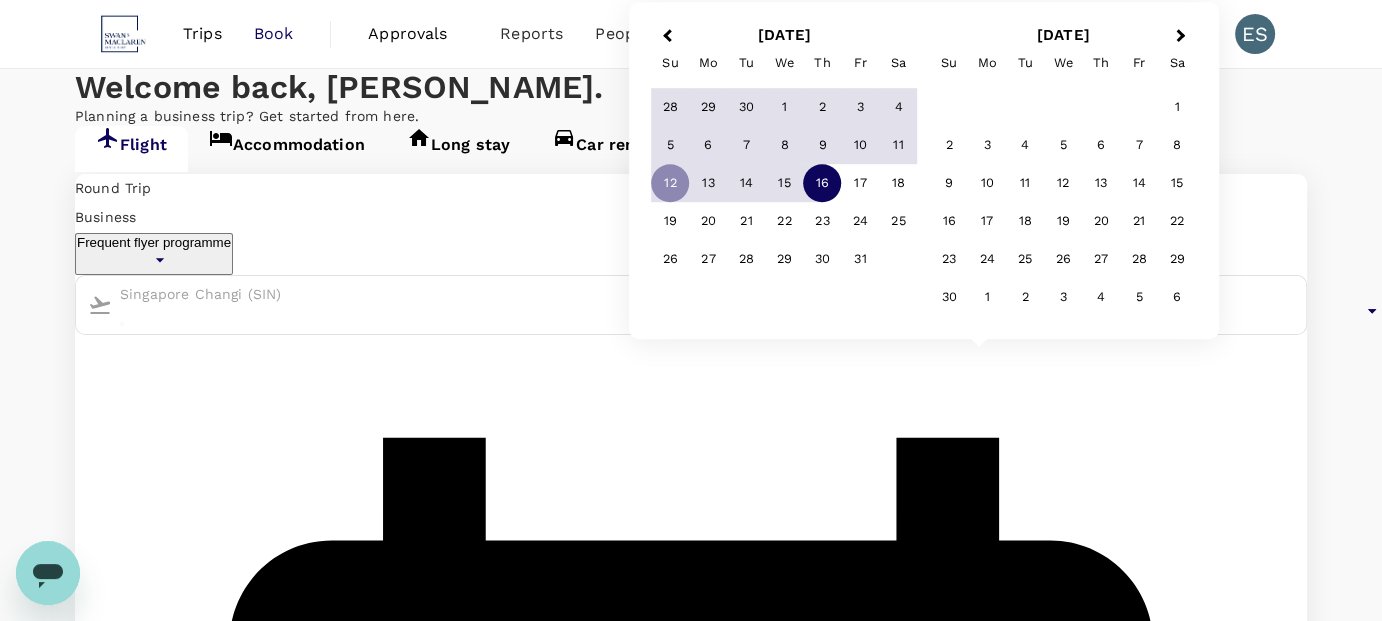 type on "[GEOGRAPHIC_DATA], [GEOGRAPHIC_DATA] (any)" 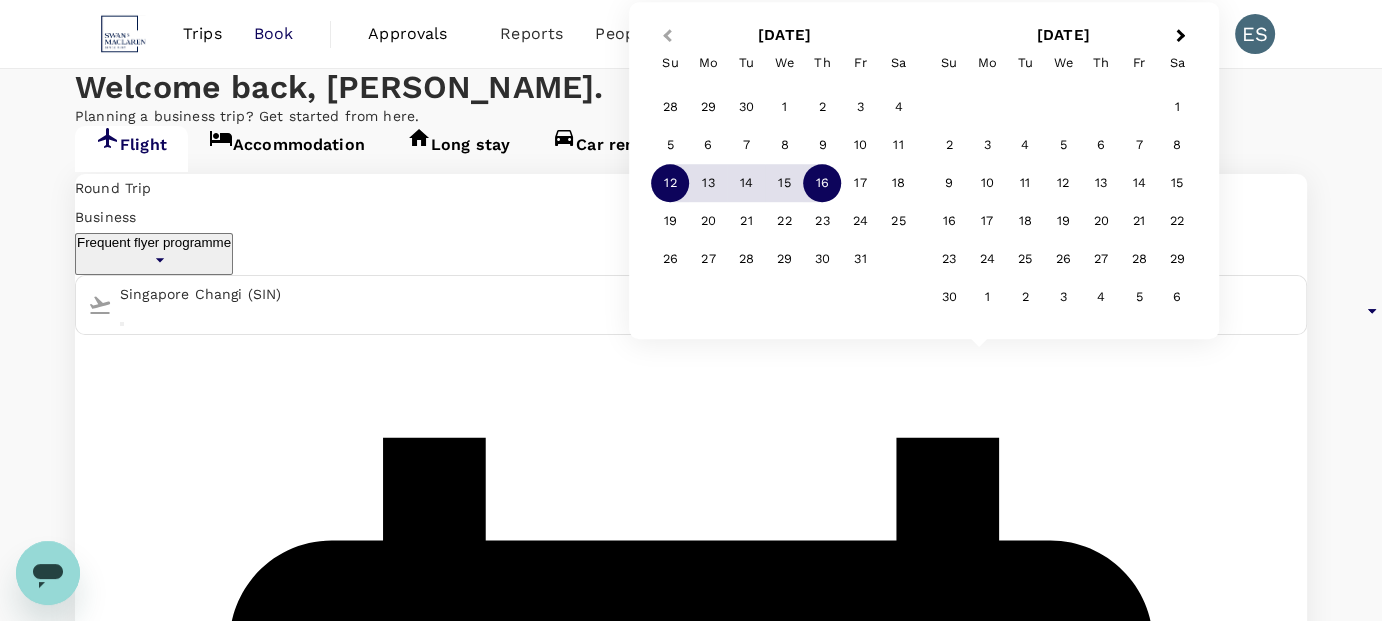 click on "Previous Month" at bounding box center (665, 37) 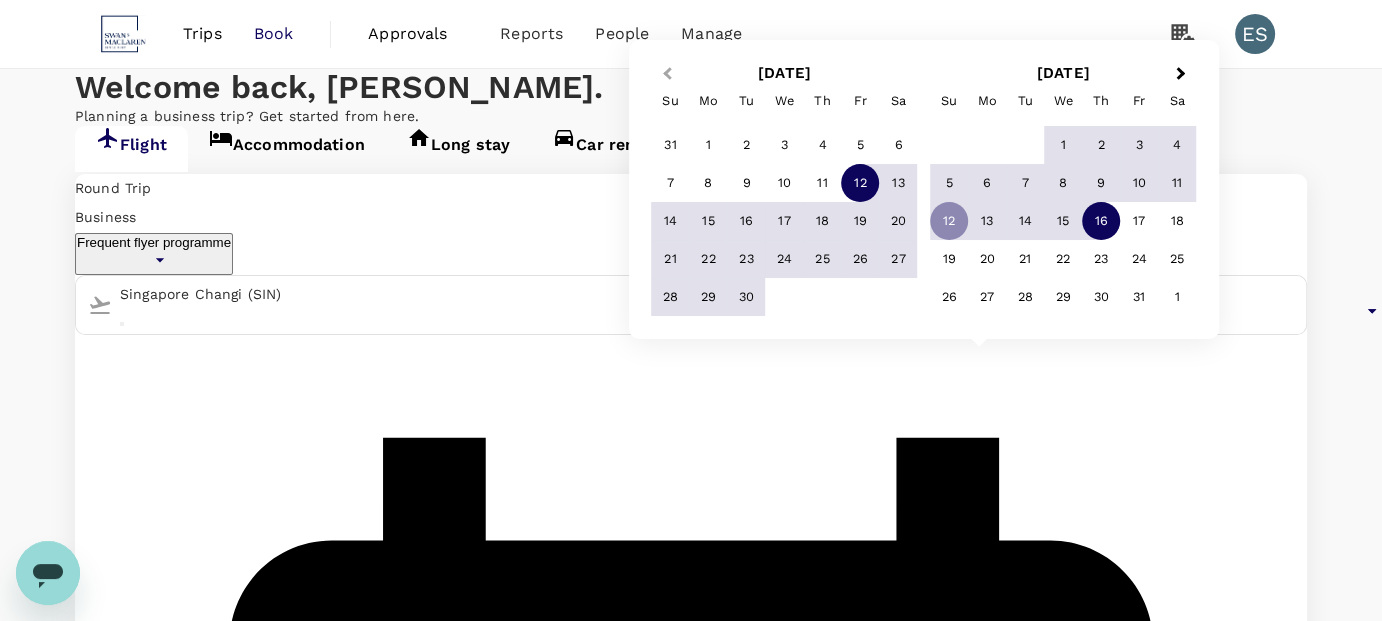 click on "Previous Month" at bounding box center (665, 75) 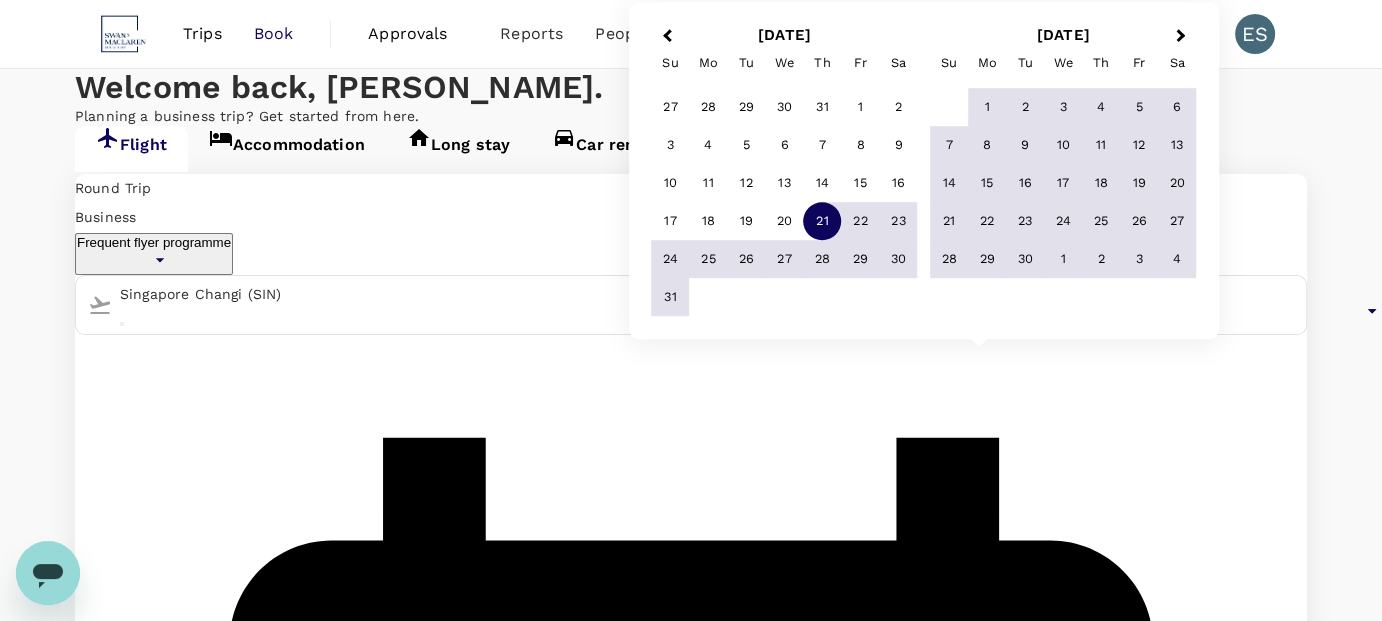 click on "21" at bounding box center (822, 222) 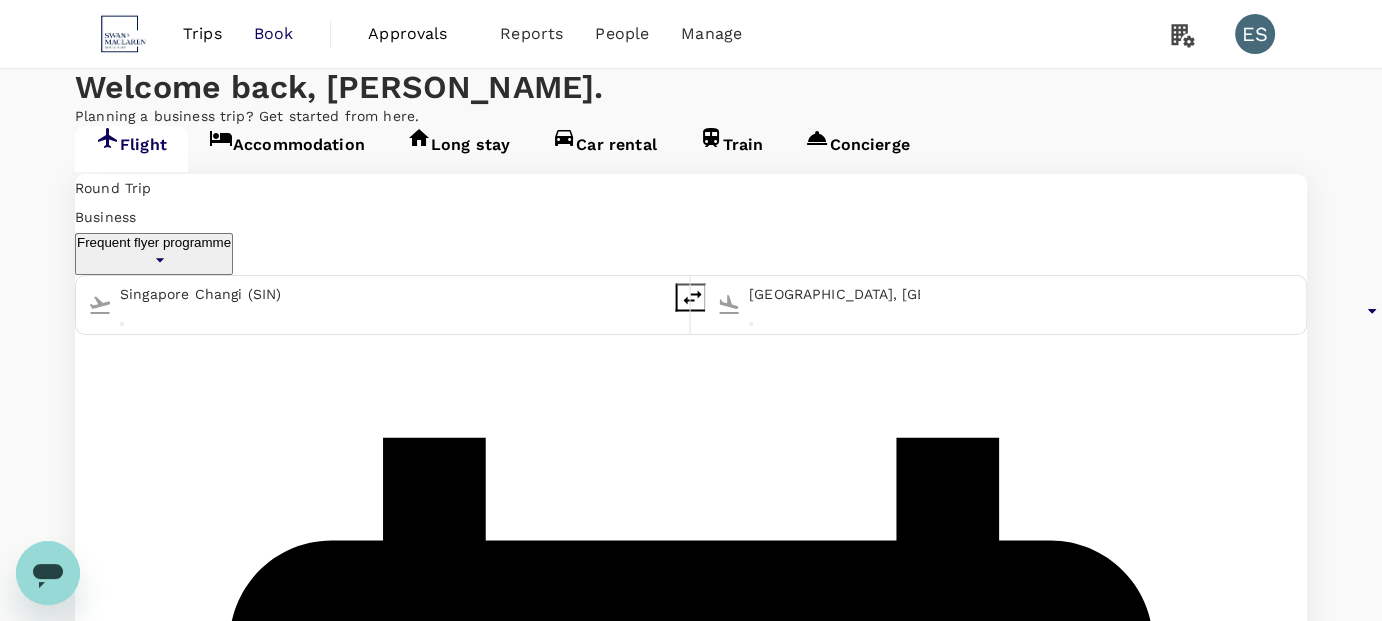 click on "[DATE]" at bounding box center (98, 1604) 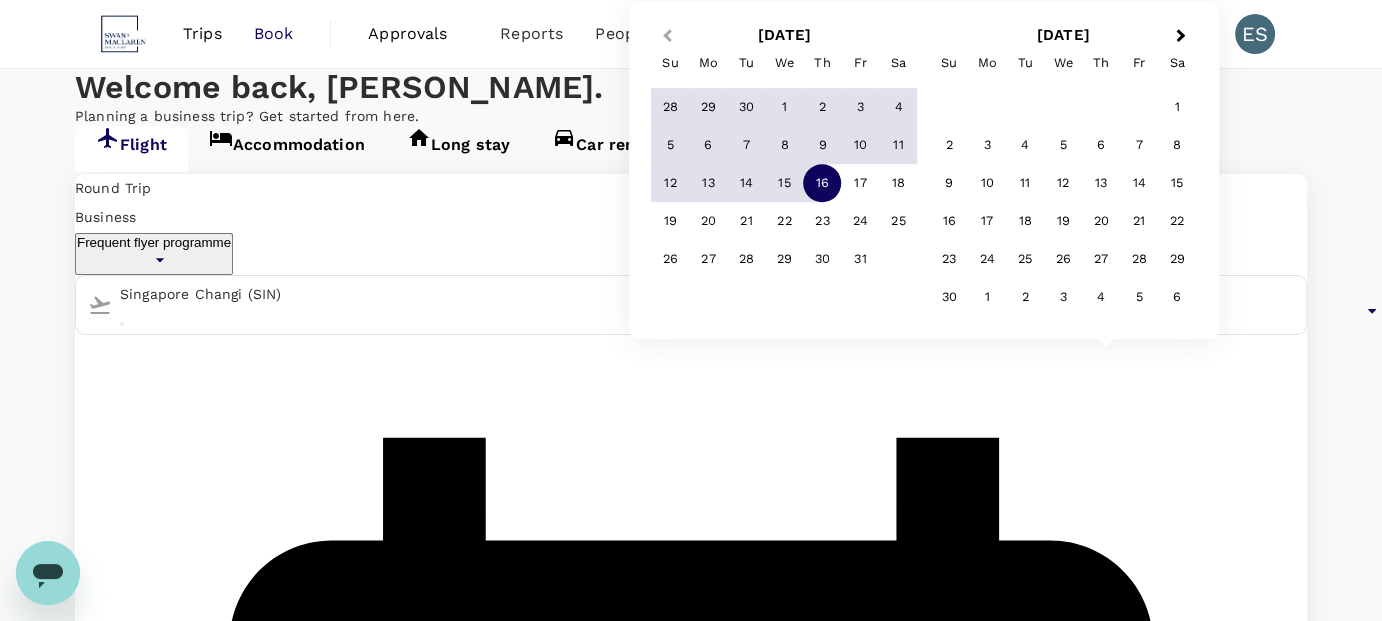 click on "Previous Month" at bounding box center [667, 36] 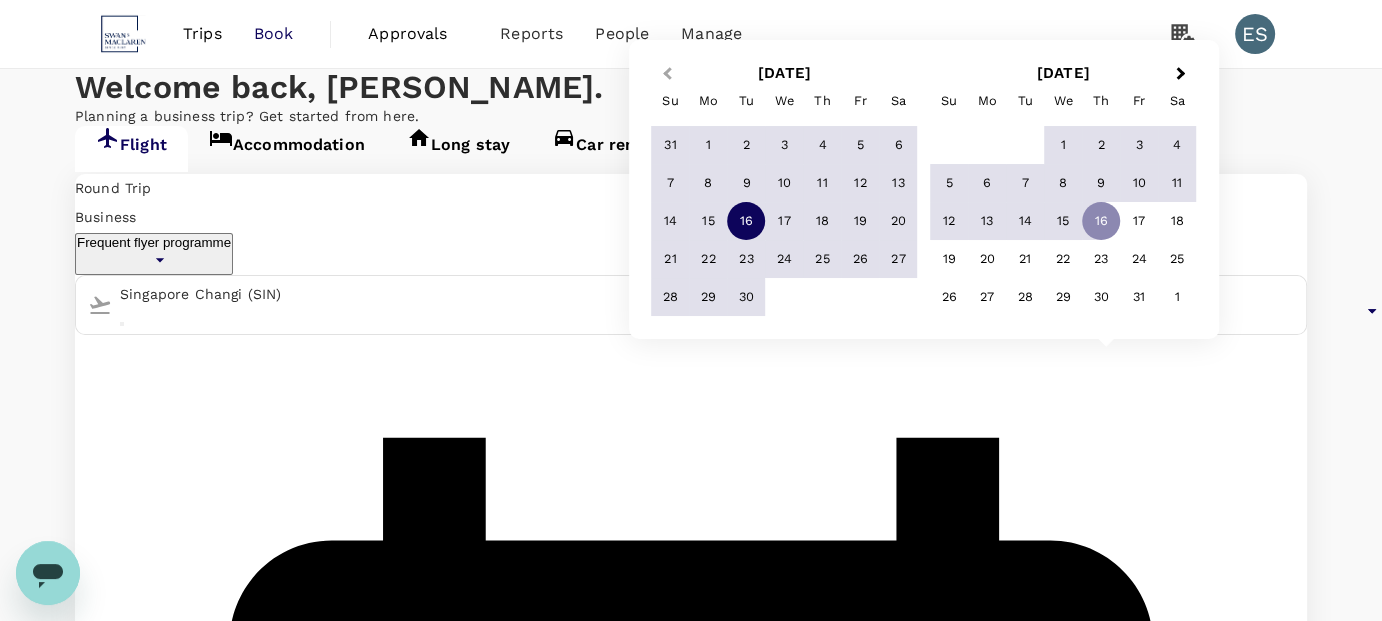 click on "Previous Month" at bounding box center [665, 75] 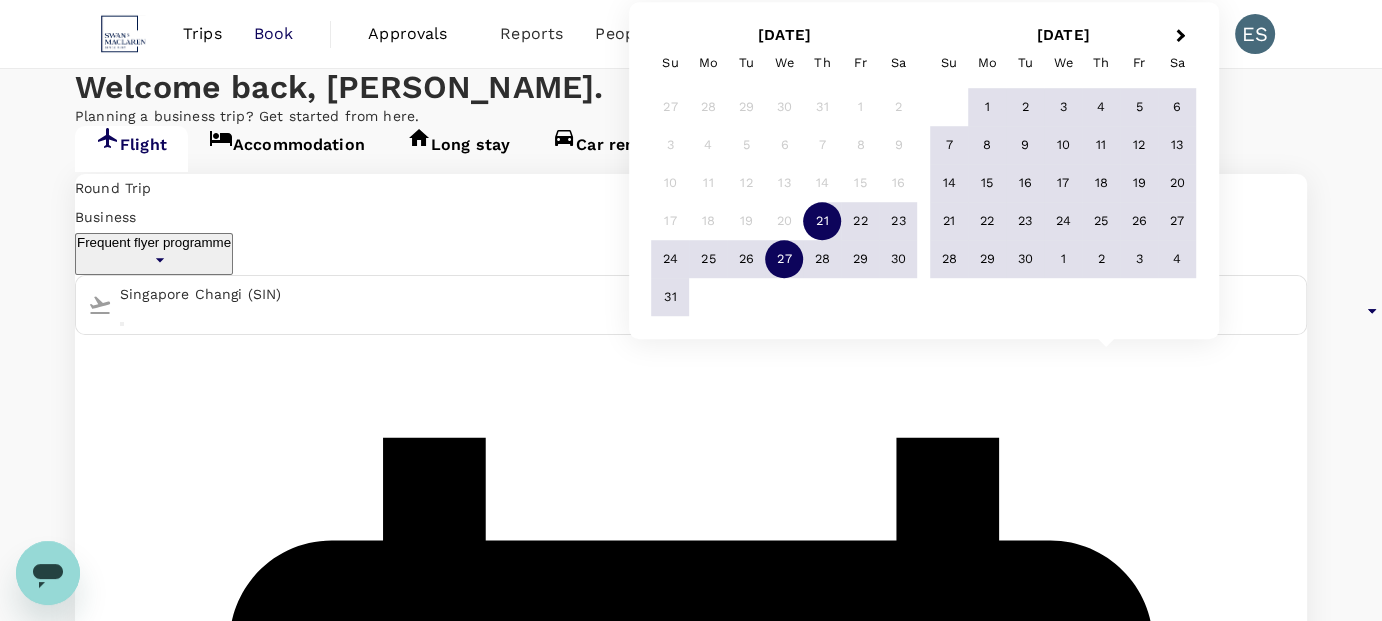 click on "27" at bounding box center (784, 260) 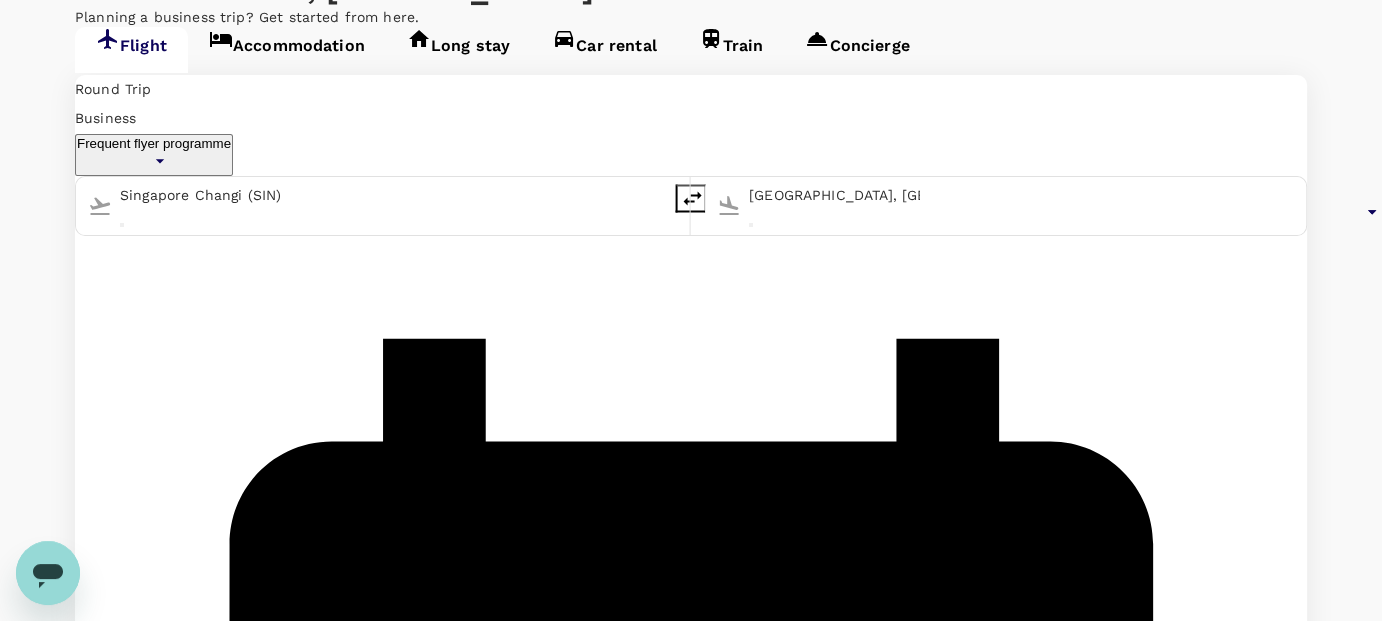 scroll, scrollTop: 200, scrollLeft: 0, axis: vertical 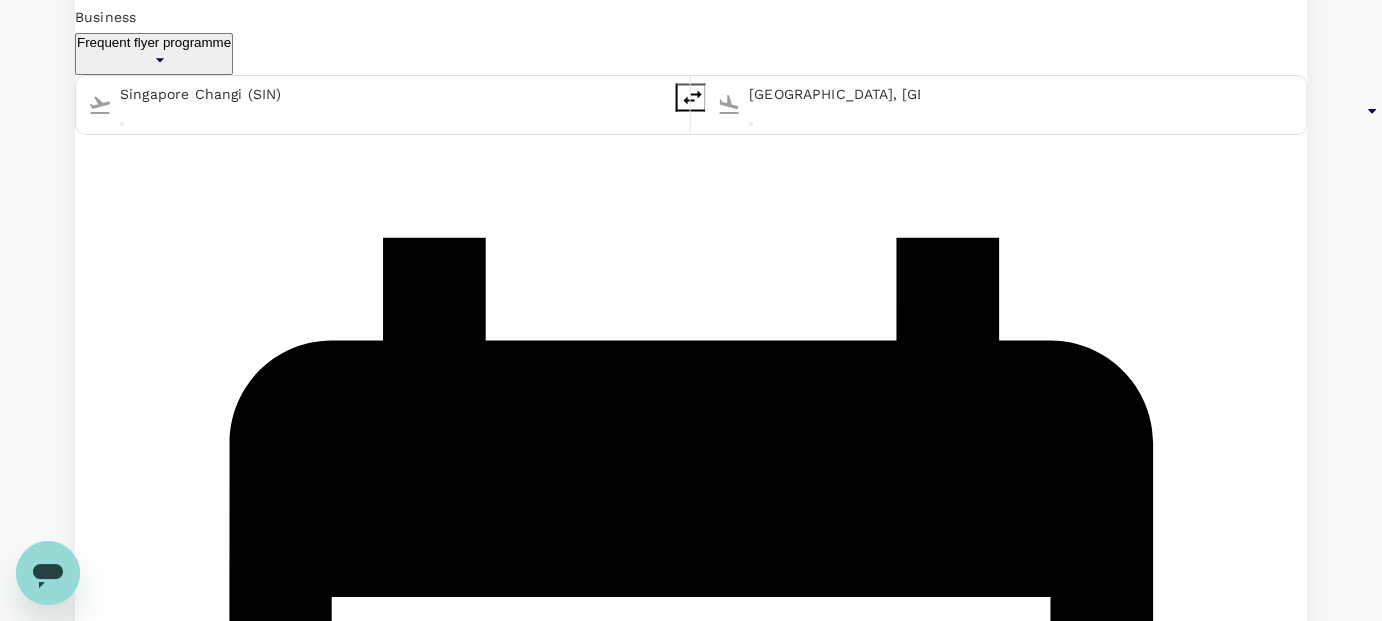 click 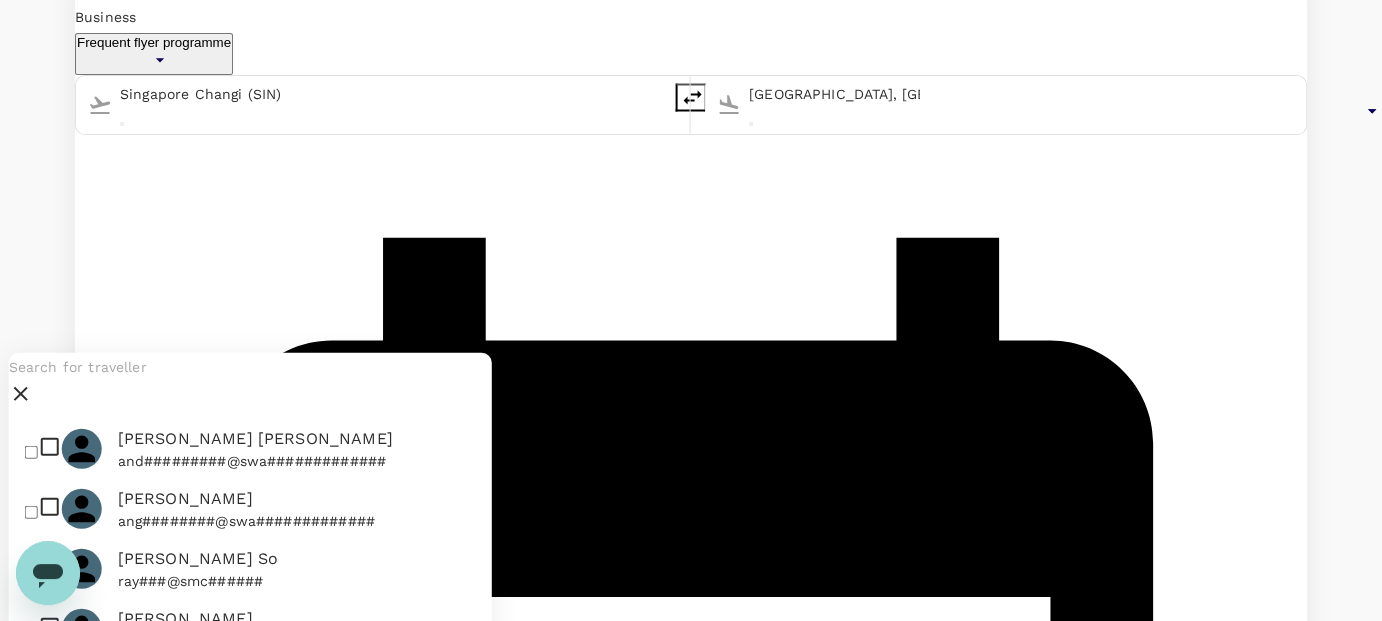 click at bounding box center (31, 451) 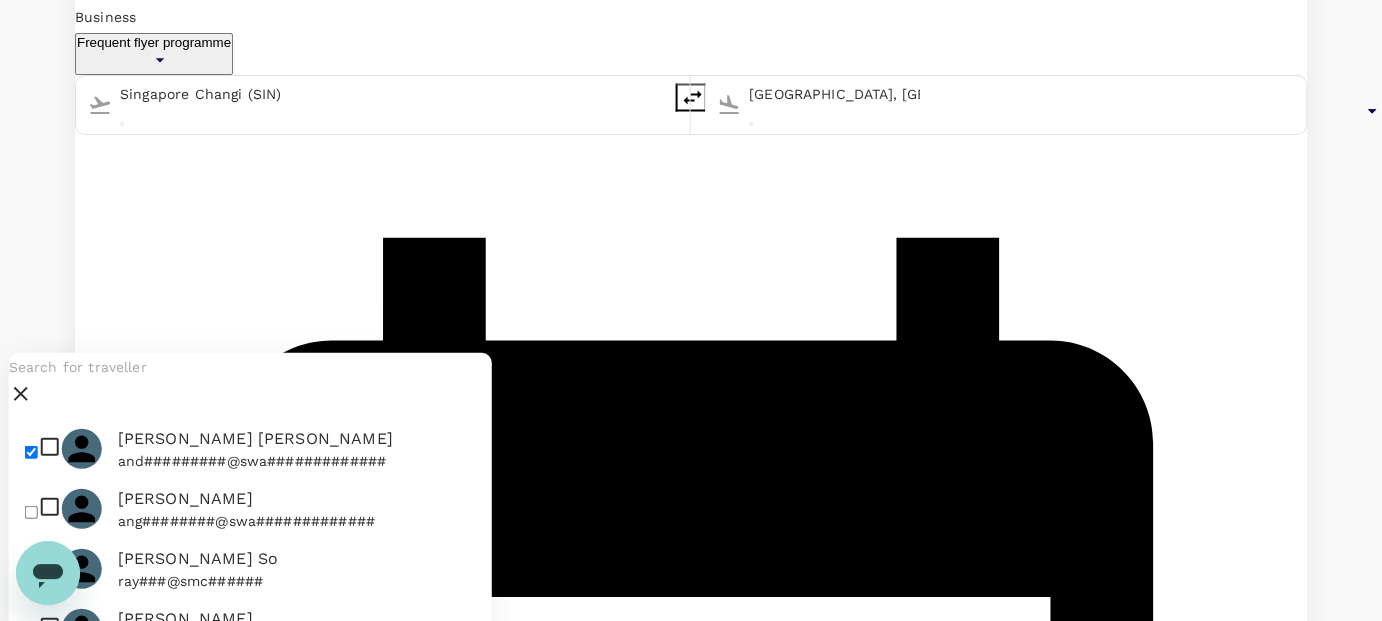 checkbox on "true" 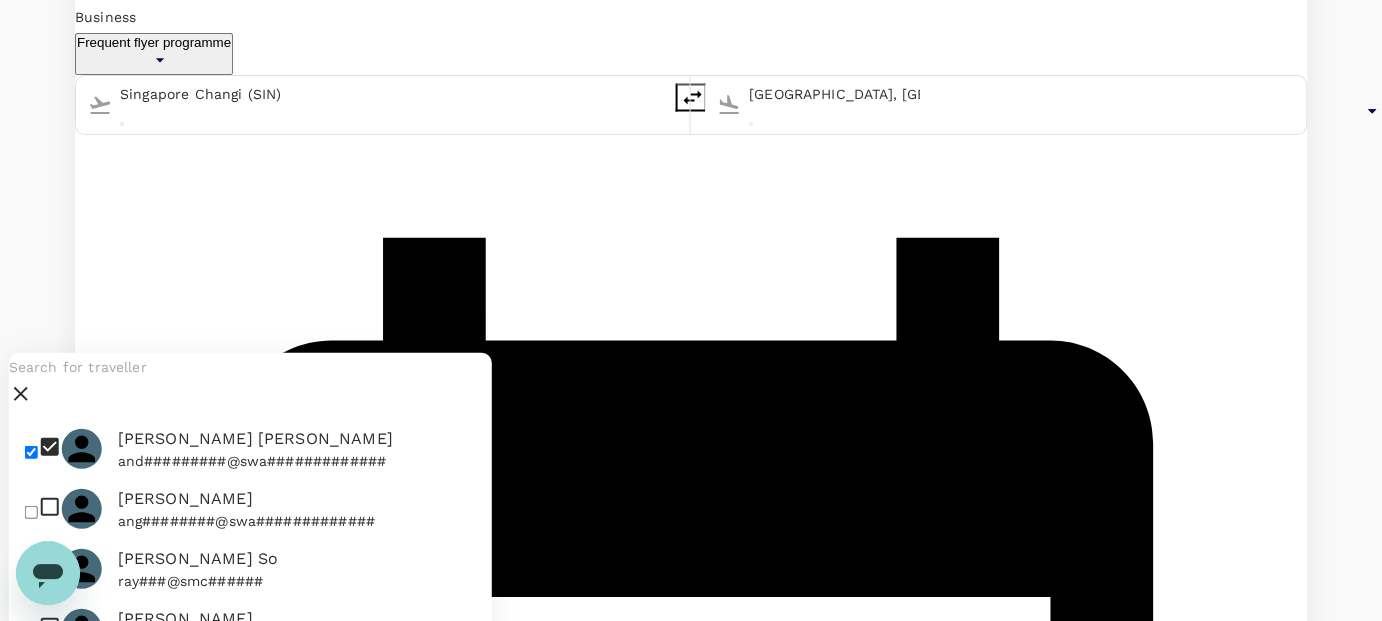 click on "Find flights" at bounding box center (109, 1550) 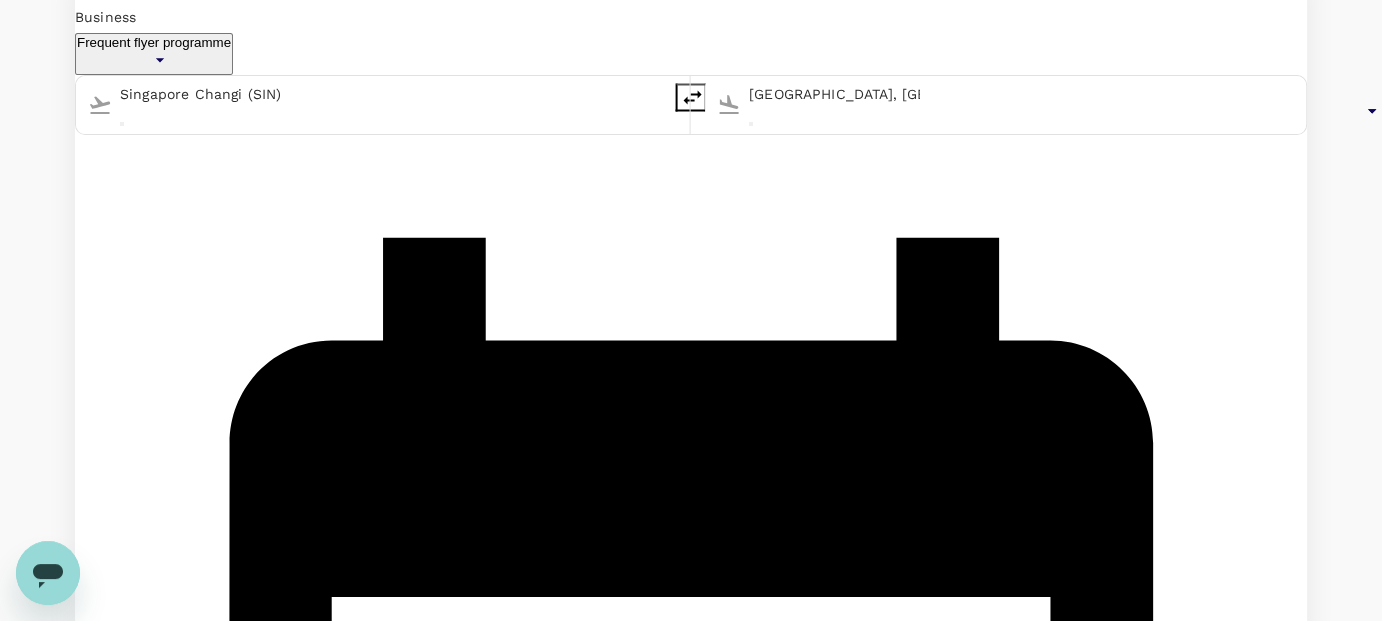 drag, startPoint x: 359, startPoint y: 312, endPoint x: 250, endPoint y: 328, distance: 110.16805 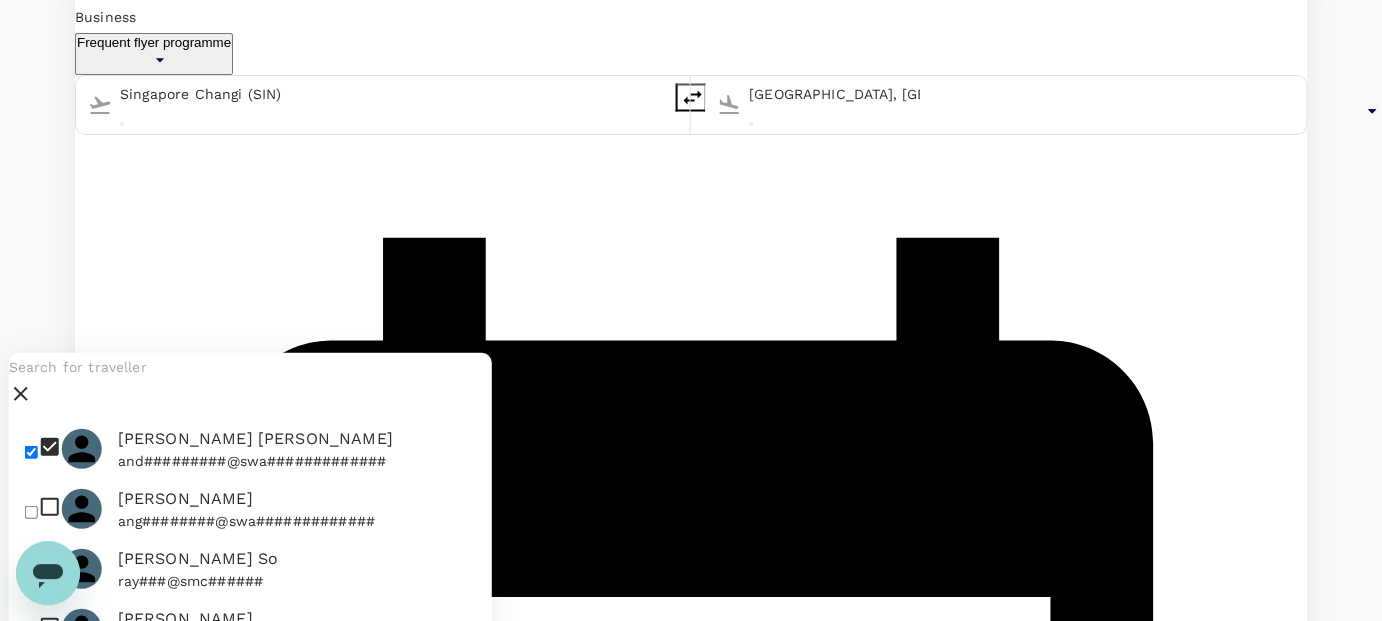 click 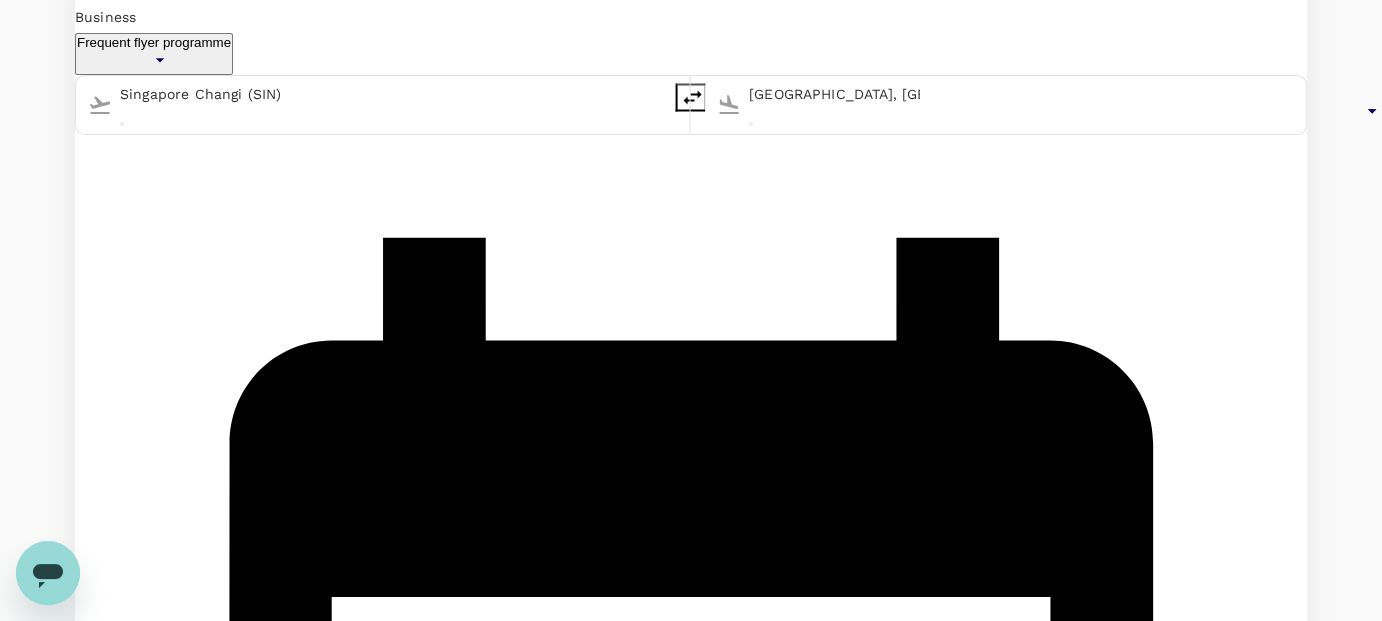click at bounding box center (691, 1525) 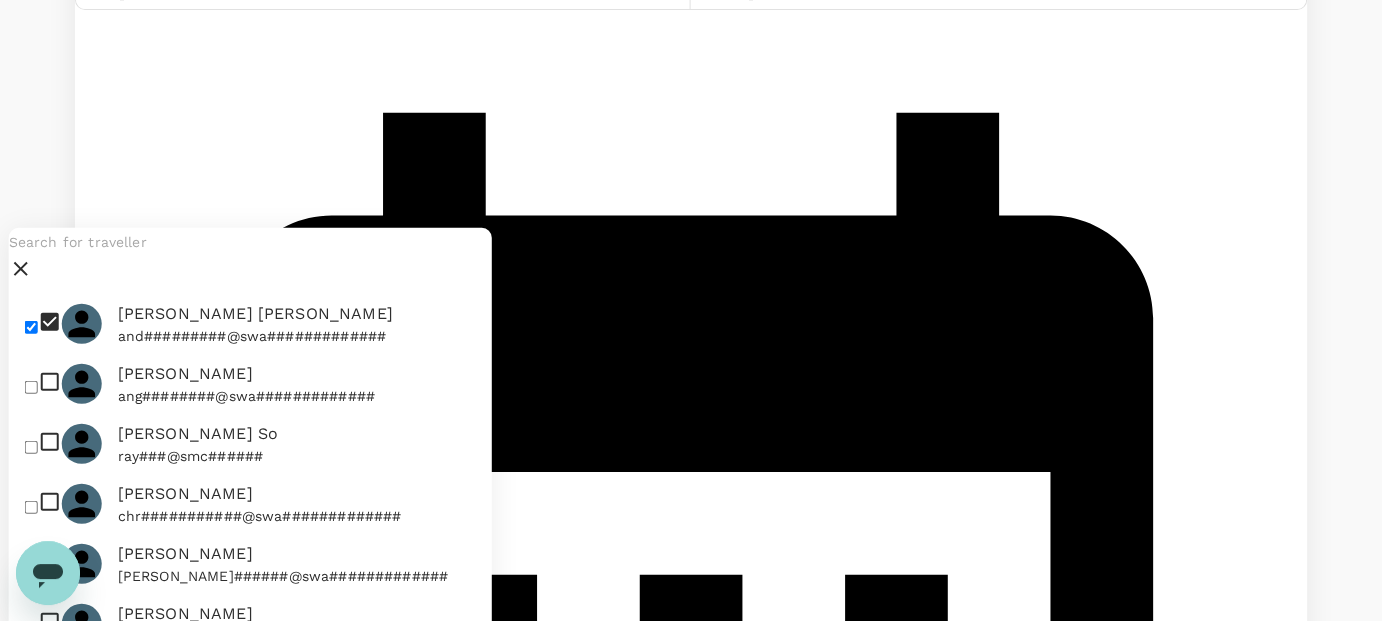 scroll, scrollTop: 328, scrollLeft: 0, axis: vertical 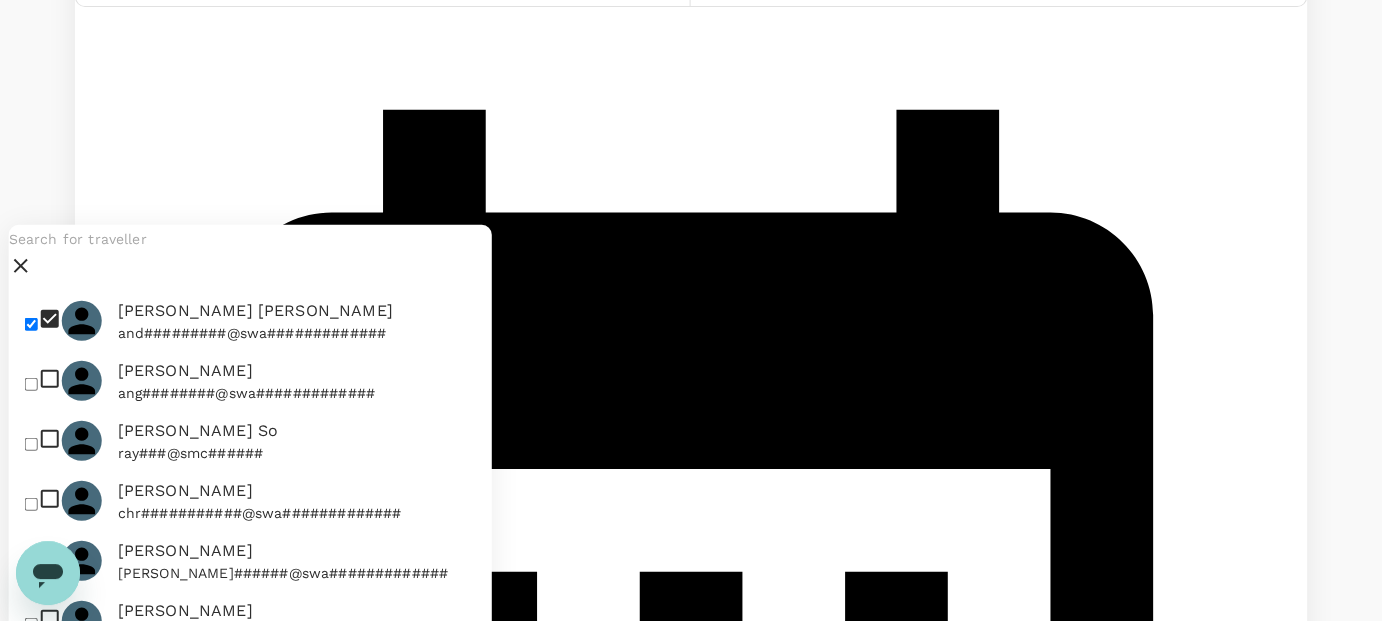 click on "Save" at bounding box center [26, 1049] 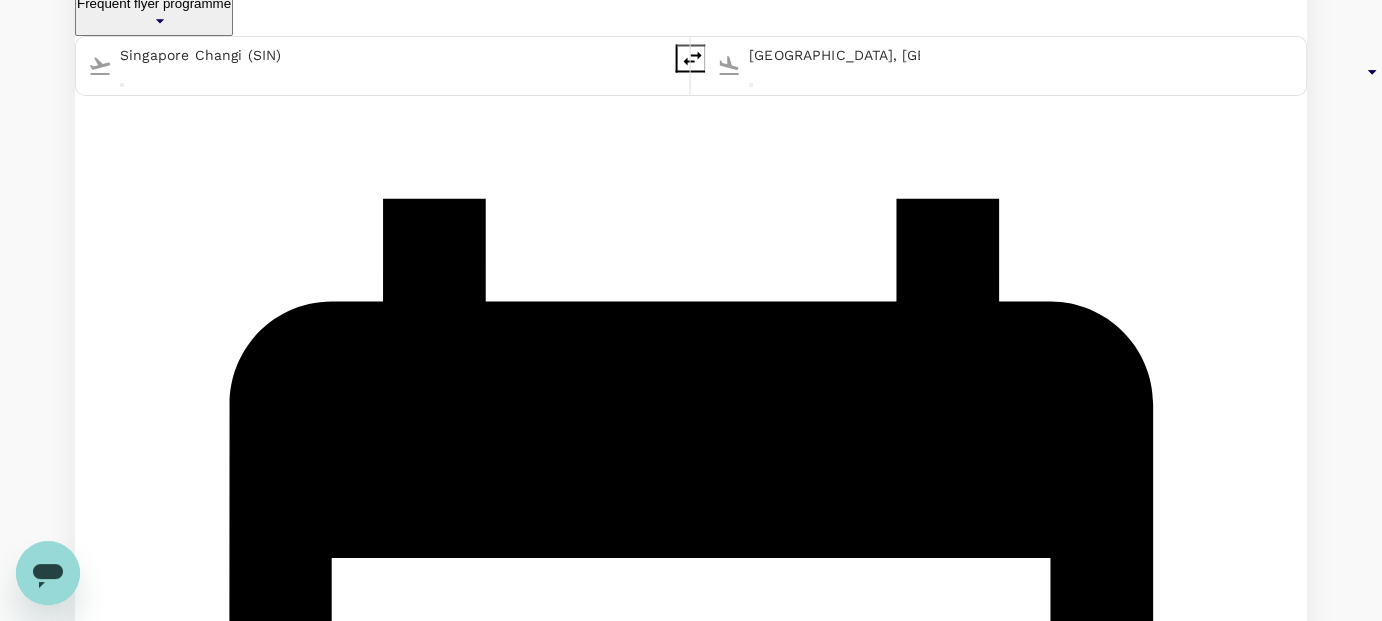 click on "Find flights" at bounding box center (109, 1580) 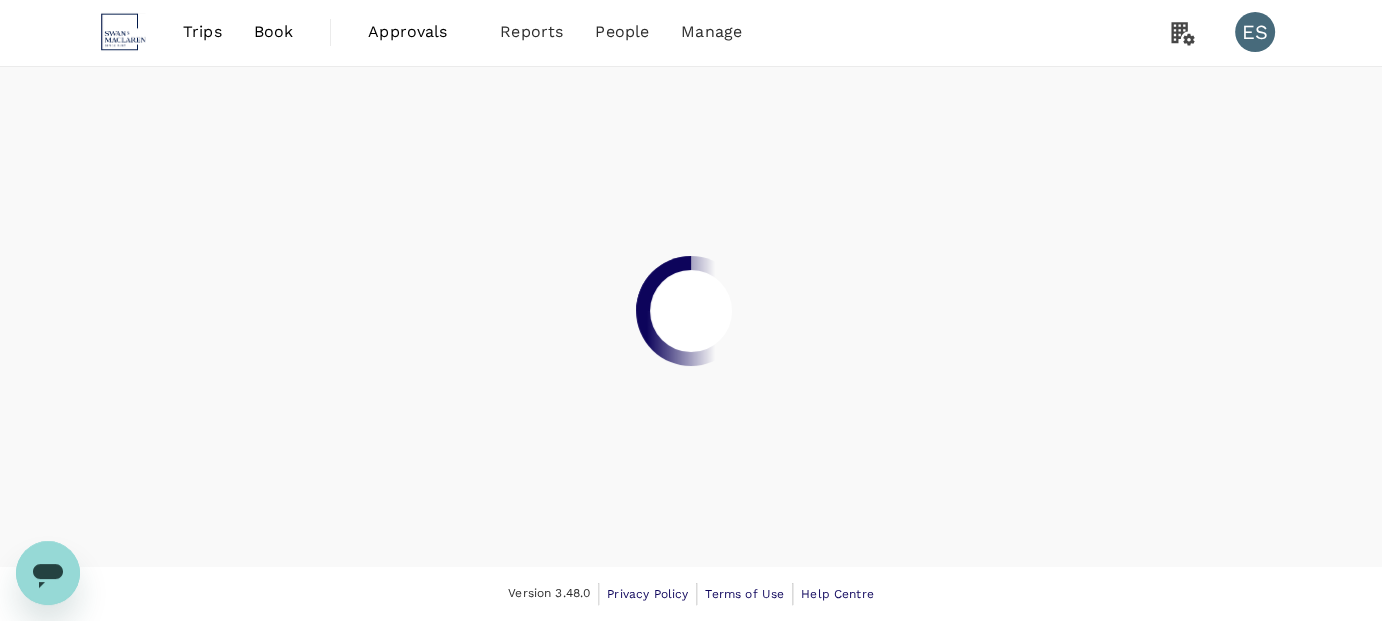 scroll, scrollTop: 0, scrollLeft: 0, axis: both 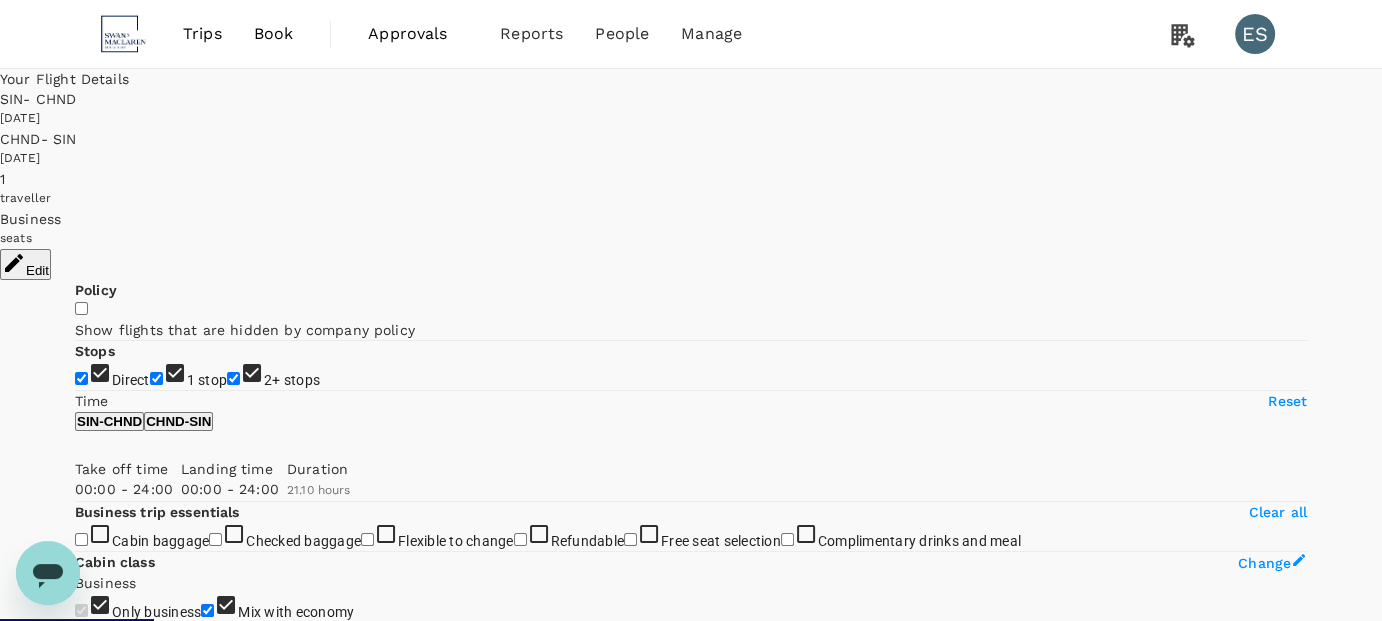 type on "1460" 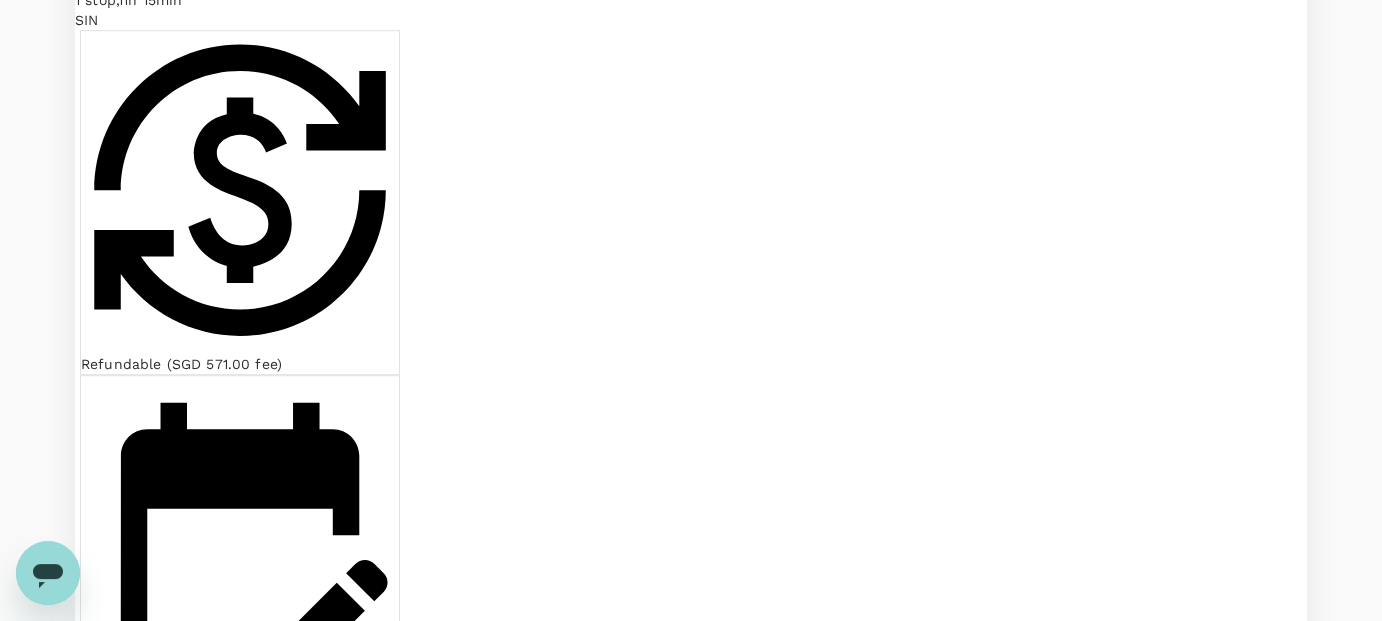 scroll, scrollTop: 1600, scrollLeft: 0, axis: vertical 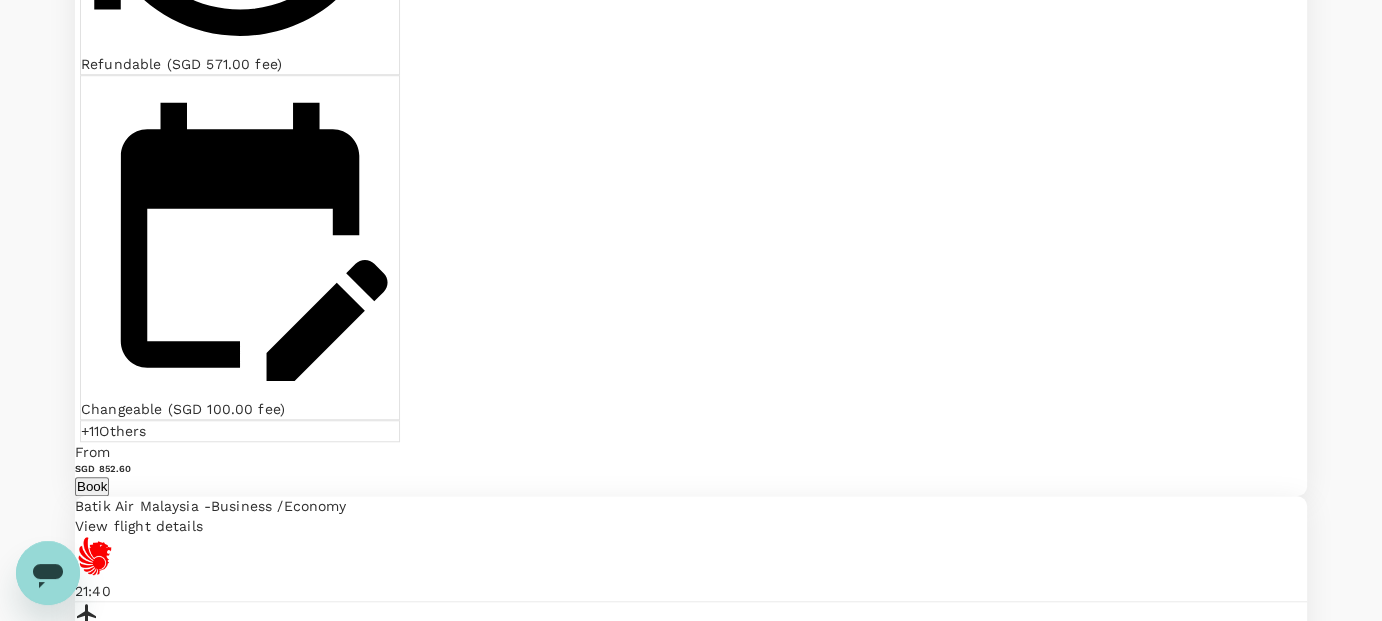 click on "Singapore Airlines" at bounding box center (528, -891) 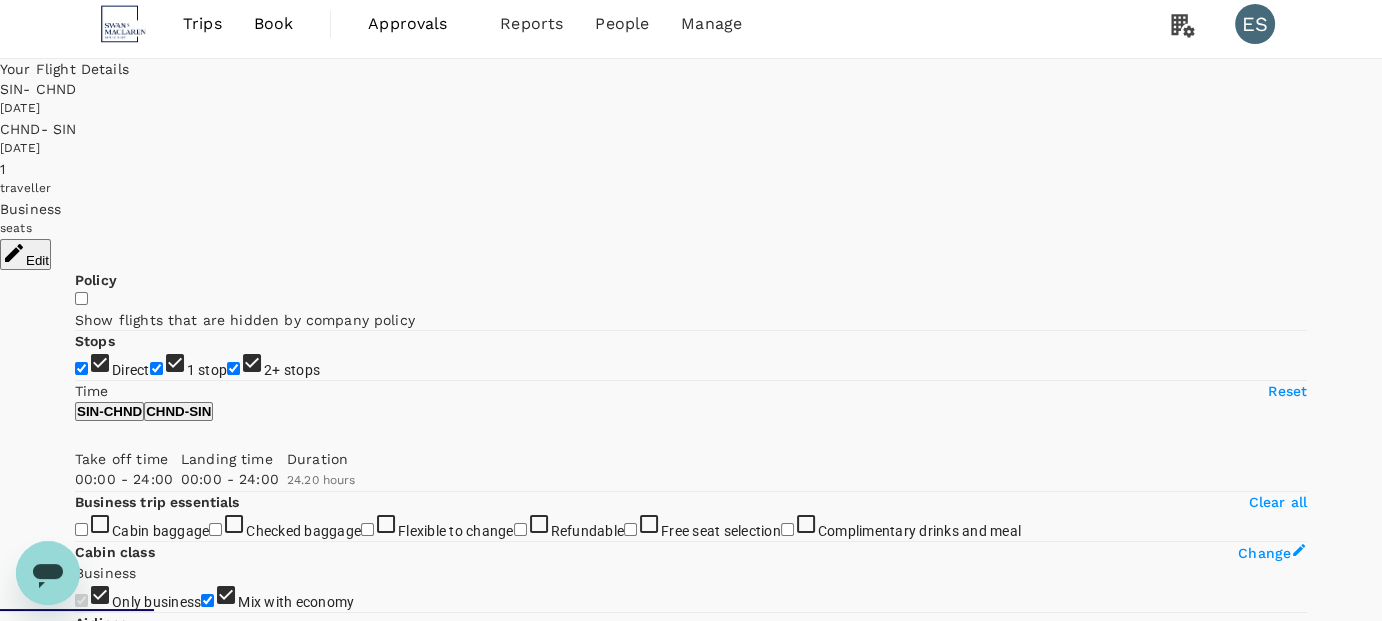 scroll, scrollTop: 0, scrollLeft: 0, axis: both 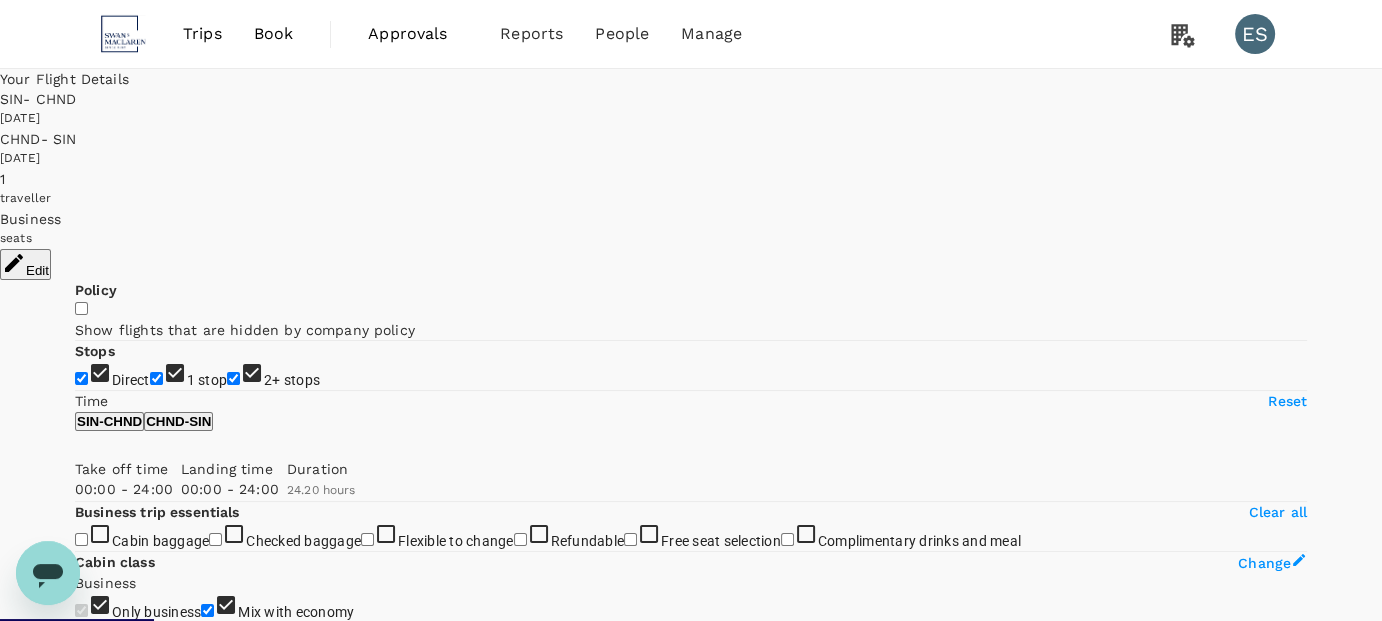 type on "1960" 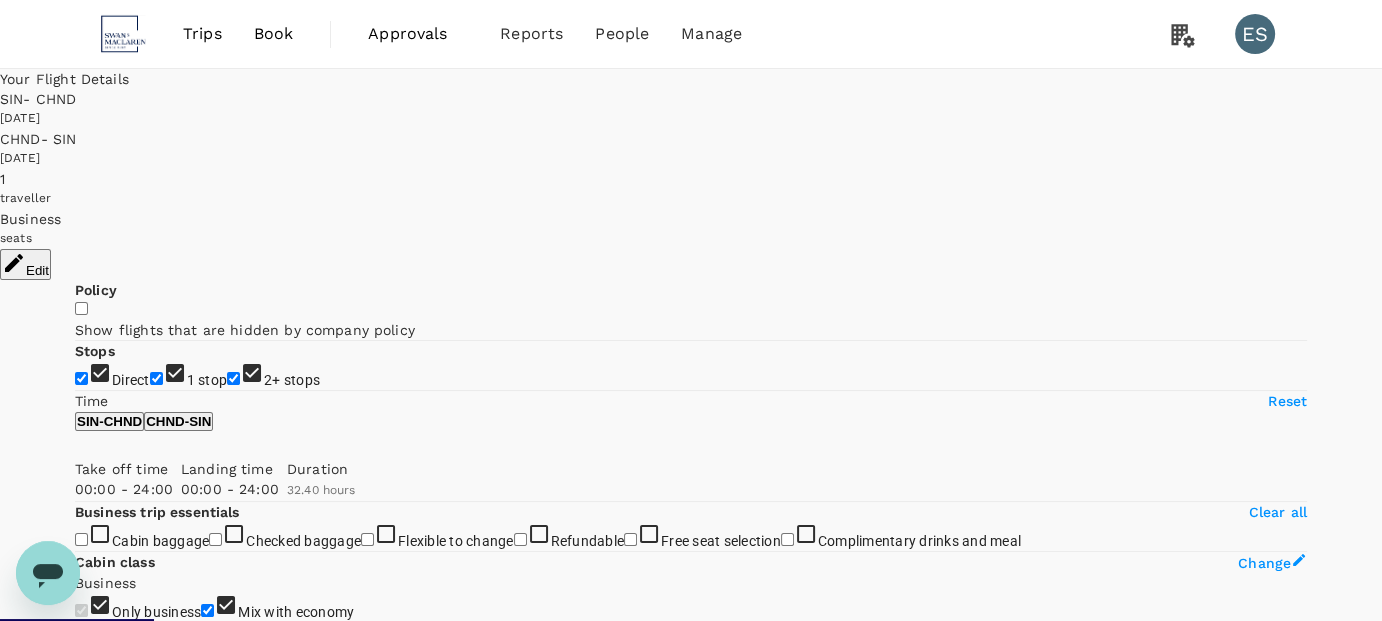 click on "1 stop" at bounding box center [156, 378] 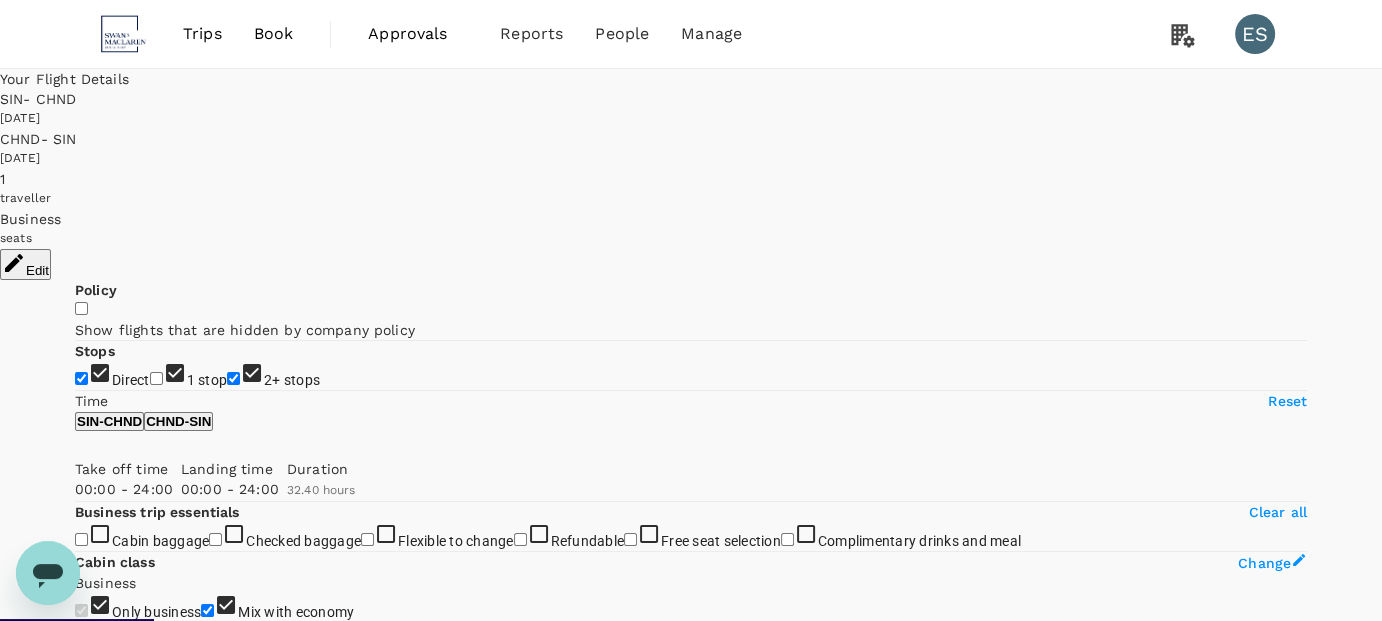 checkbox on "false" 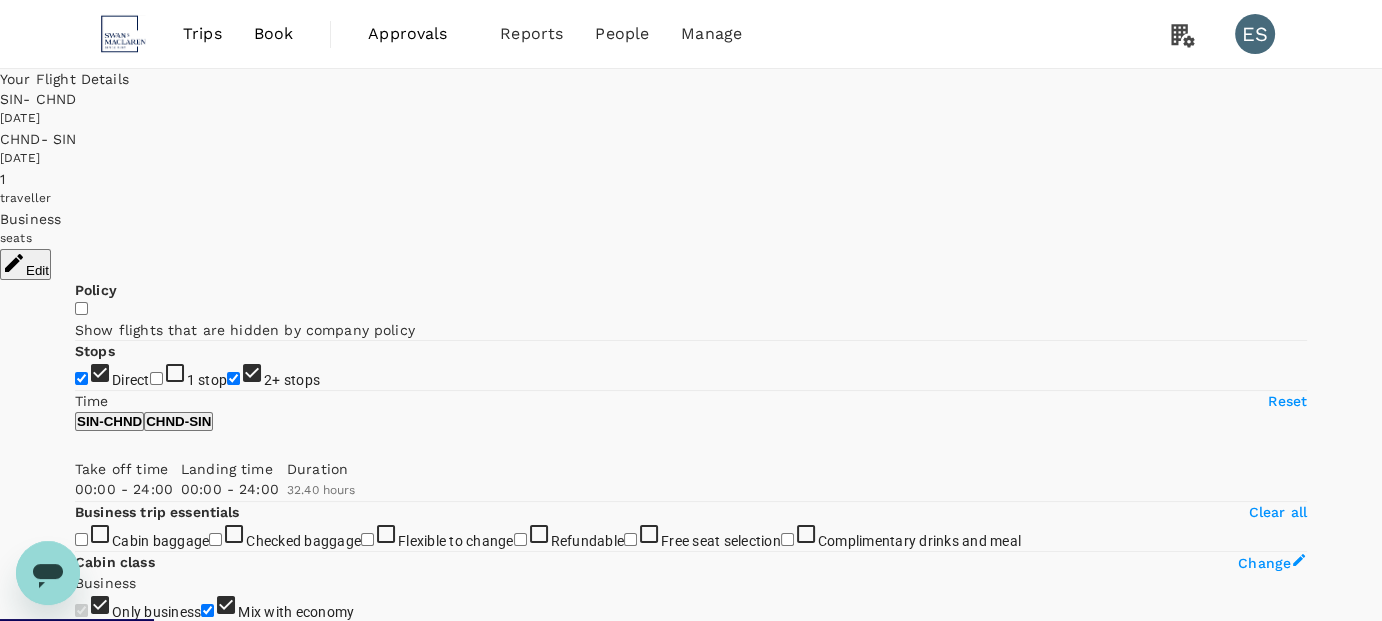 click on "2+ stops" at bounding box center [233, 378] 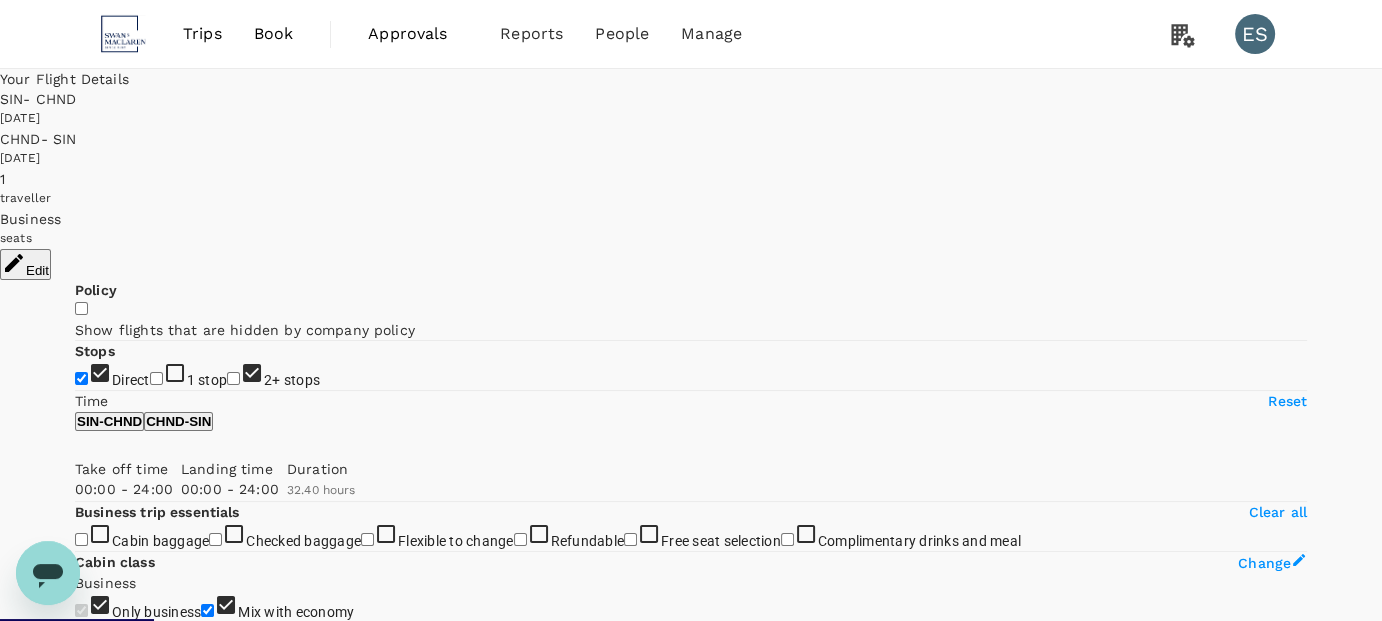 checkbox on "false" 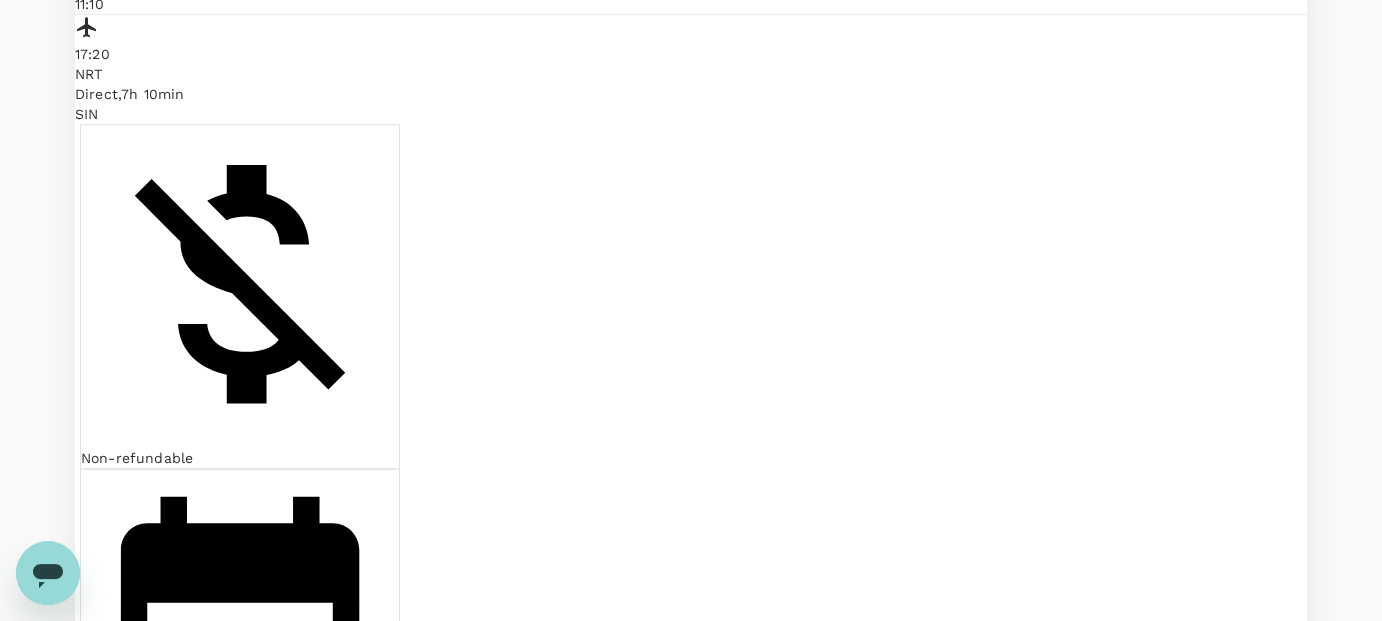 scroll, scrollTop: 1100, scrollLeft: 0, axis: vertical 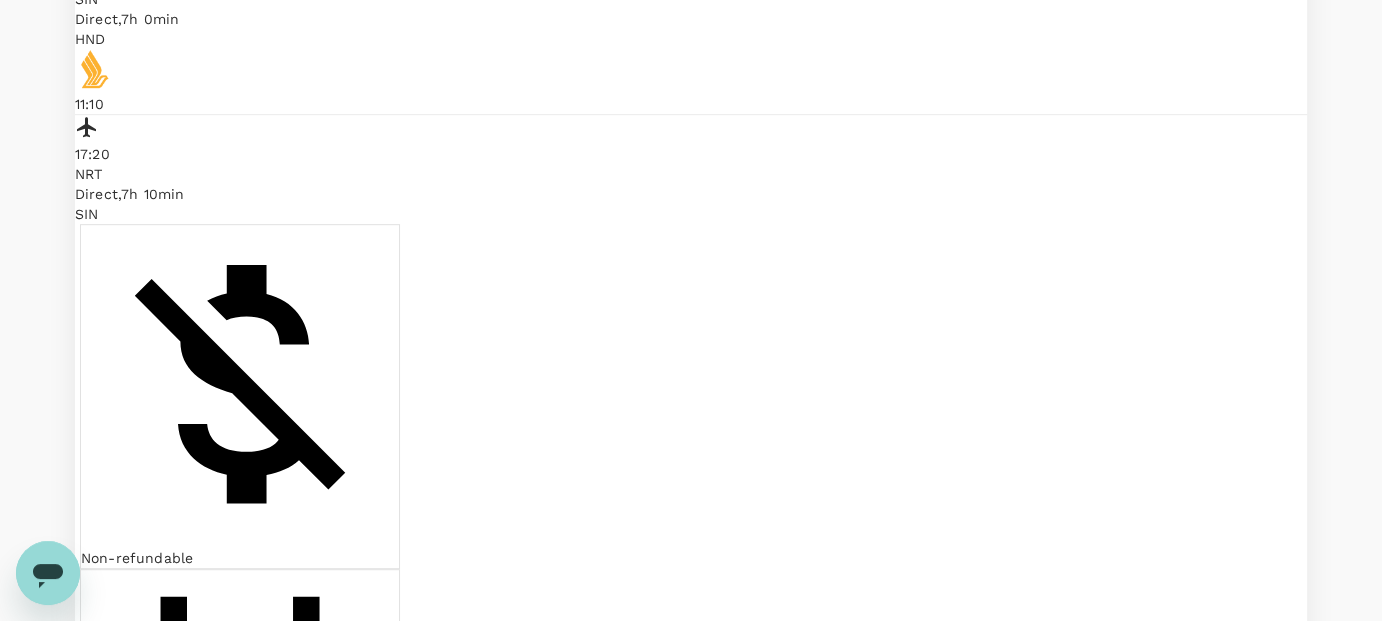 click on "Change" at bounding box center (1264, -537) 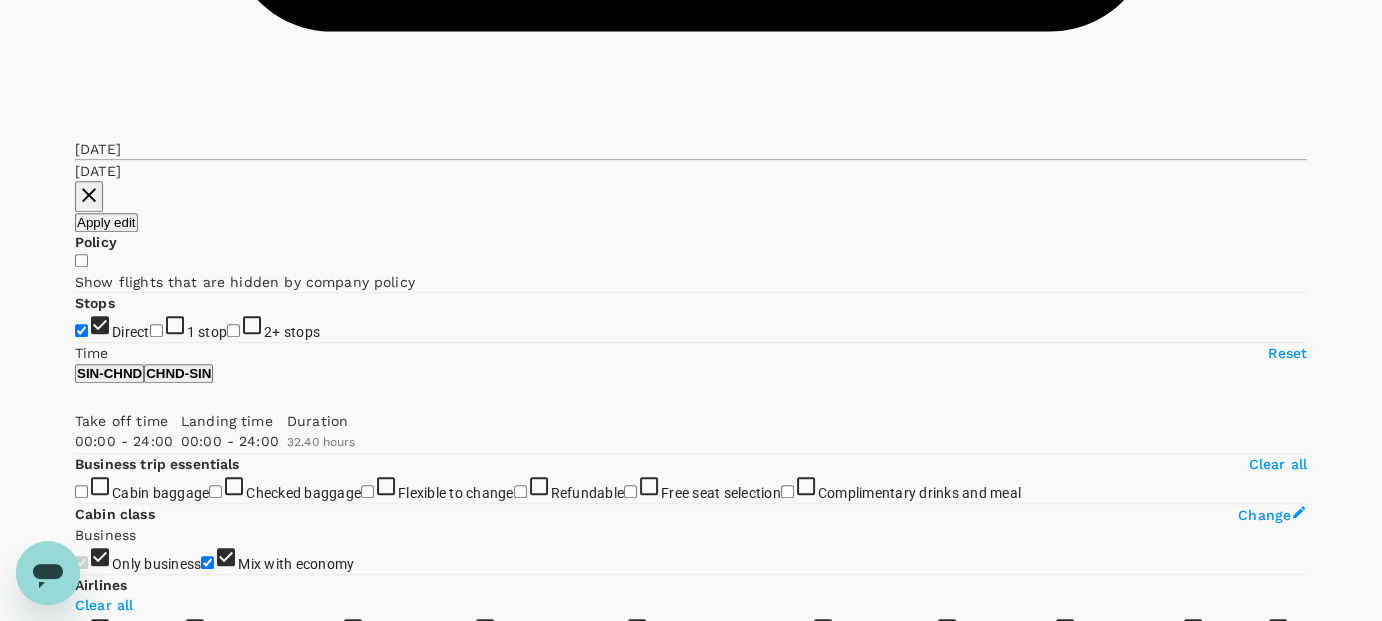 type on "Singapore Changi (SIN)" 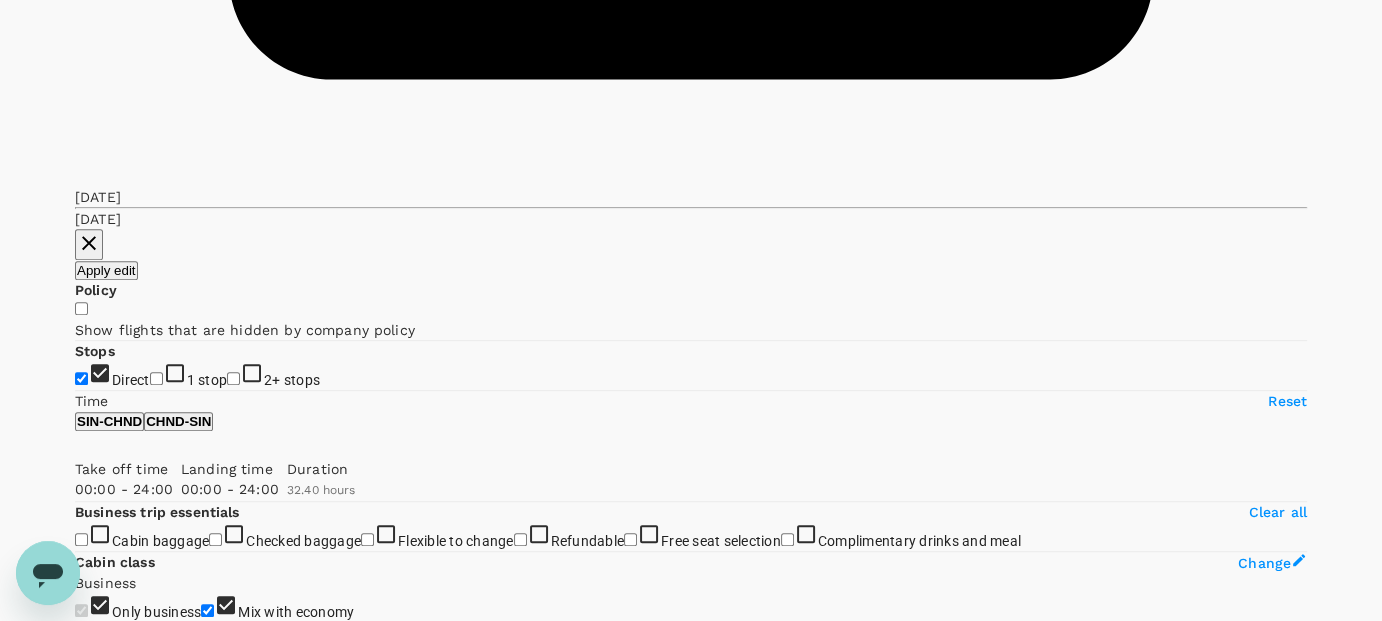 type 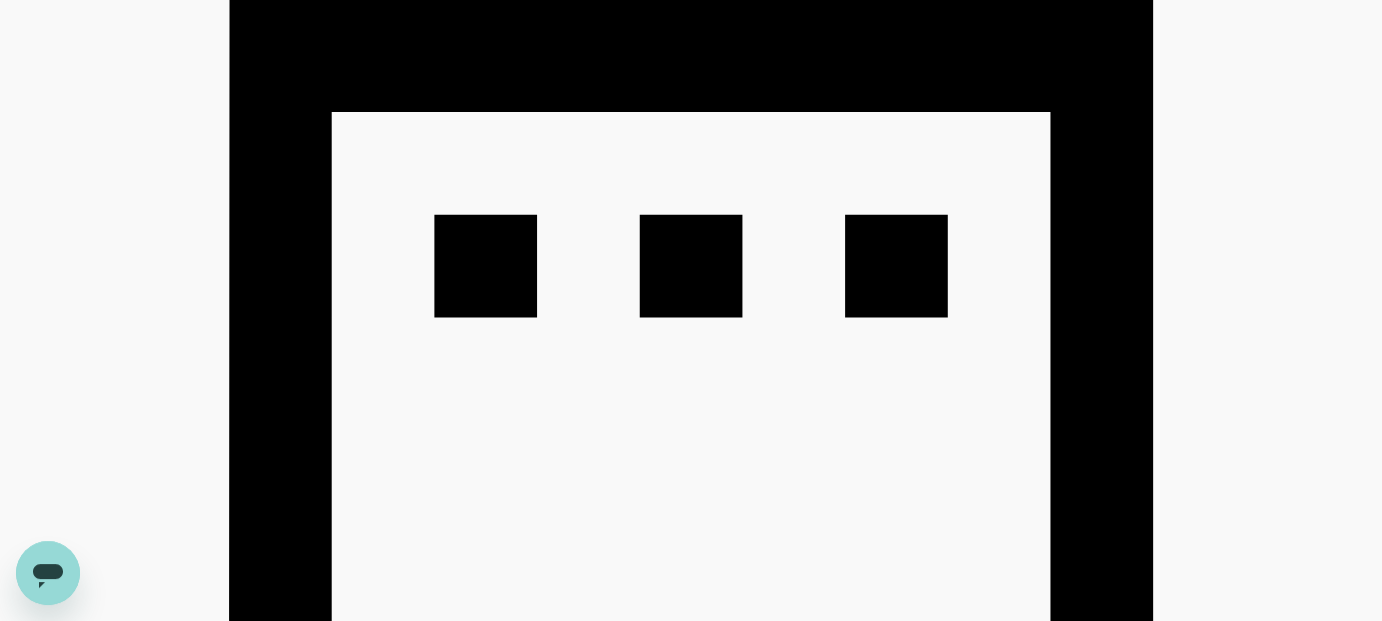 type on "Singapore Changi (SIN)" 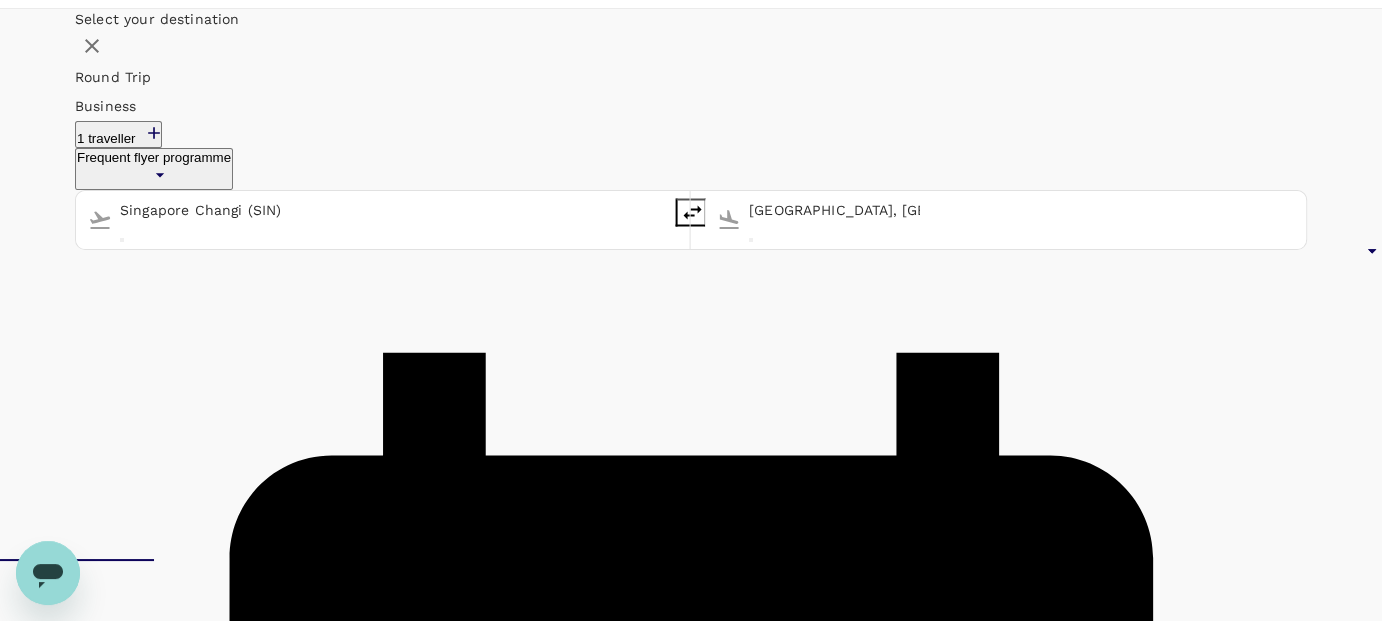 scroll, scrollTop: 0, scrollLeft: 0, axis: both 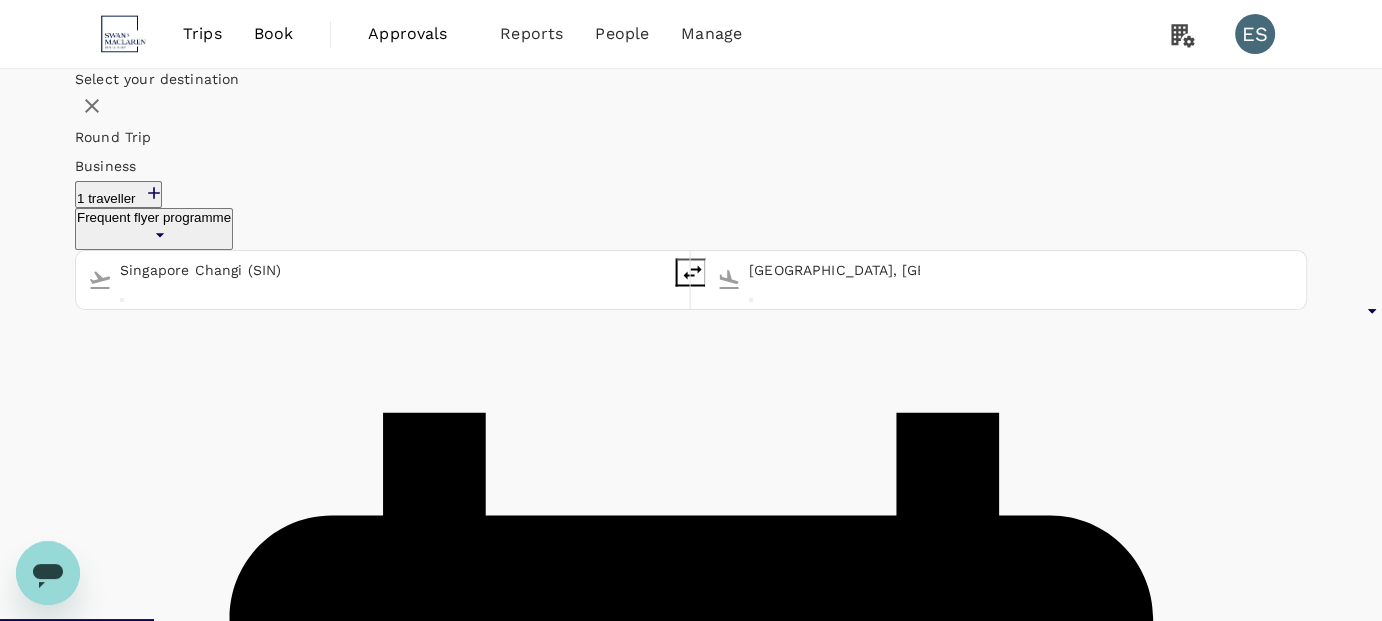 click on "Trips Book Approvals 0 Reports People Manage ES Select your destination Round Trip roundtrip Business business 1   traveller Frequent flyer programme Singapore Changi (SIN) Tokyo, Japan (any) 21 Aug 27 Aug Apply edit Policy Show flights that are hidden by company policy Stops Direct 1 stop 2+ stops Time Reset SIN - CHND CHND - SIN Take off time 00:00 - 24:00 Landing time 00:00 - 24:00 Duration 32.40 hours Take off time 00:00 - 24:00 Landing time 00:00 - 24:00 Duration 25.50 hours Business trip essentials Clear all Cabin baggage Checked baggage Flexible to change Refundable Free seat selection Complimentary drinks and meal Cabin class Change Business Only business Mix with economy Airlines Clear all Air China All Nippon Airways Asiana Airlines Batik Air Malaysia Cathay Pacific Airways China Airlines EVA Airways Japan Airlines Jeju Air Juneyao Airlines Korean Air Malaysia Airlines Philippine Airlines Singapore Airlines Thai Airways International Vietnam Airlines ZIPAIR Other Exclude code share flights 32    |" at bounding box center [691, 13307] 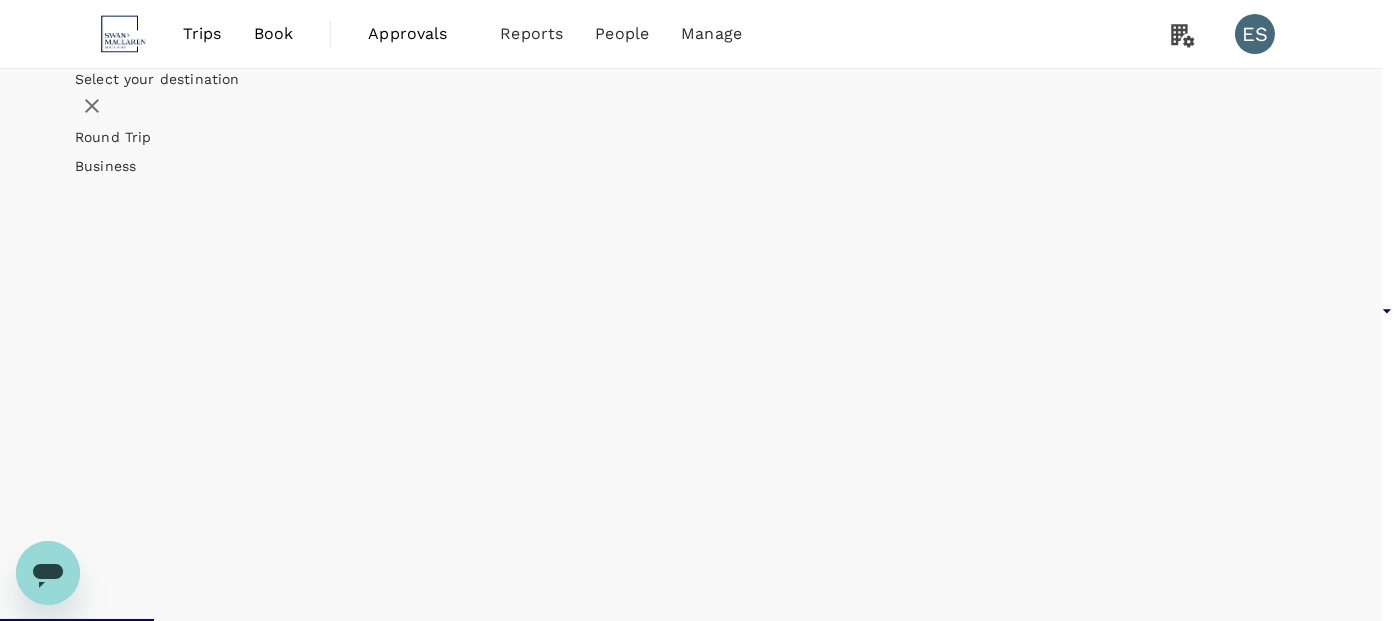 click on "Economy" at bounding box center (691, 27862) 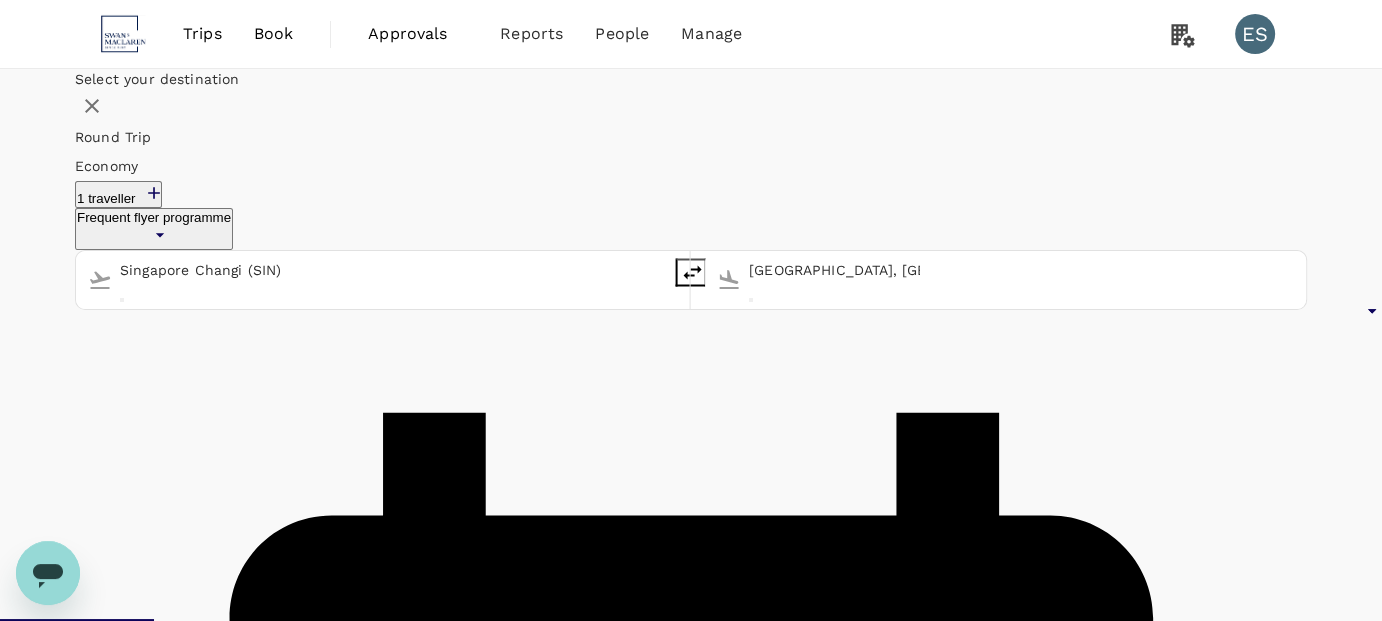 click on "Apply edit" at bounding box center [106, 1630] 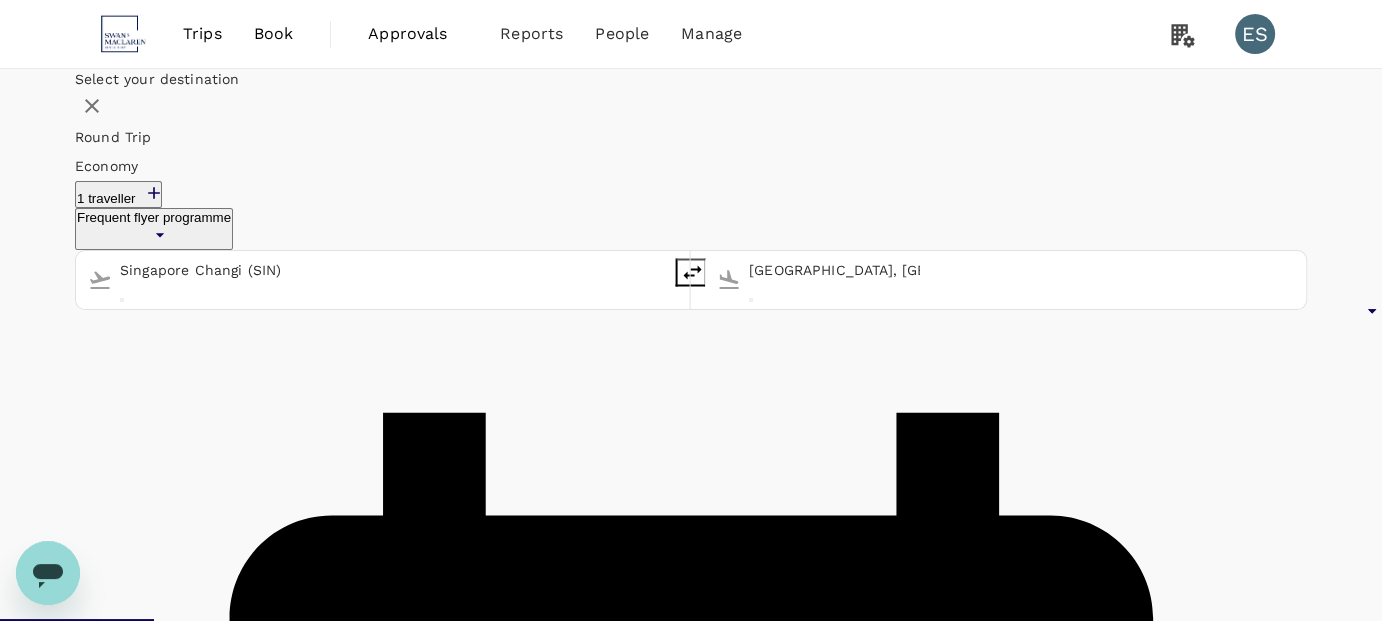checkbox on "false" 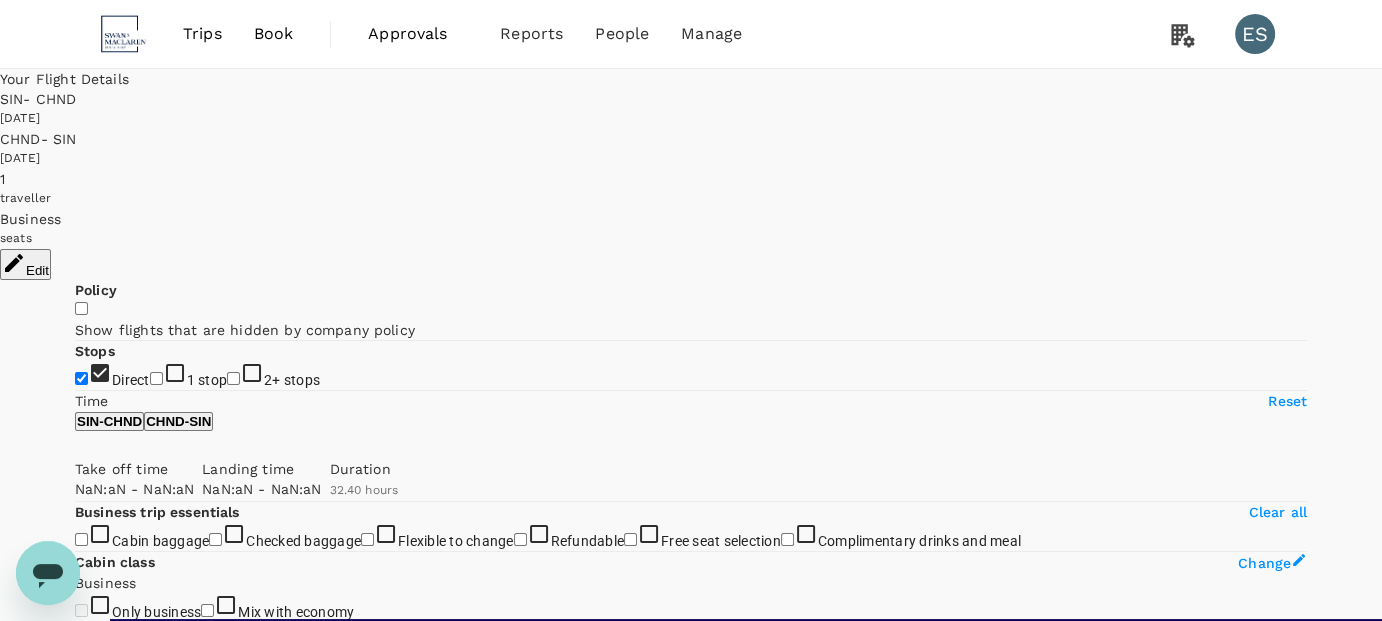 checkbox on "false" 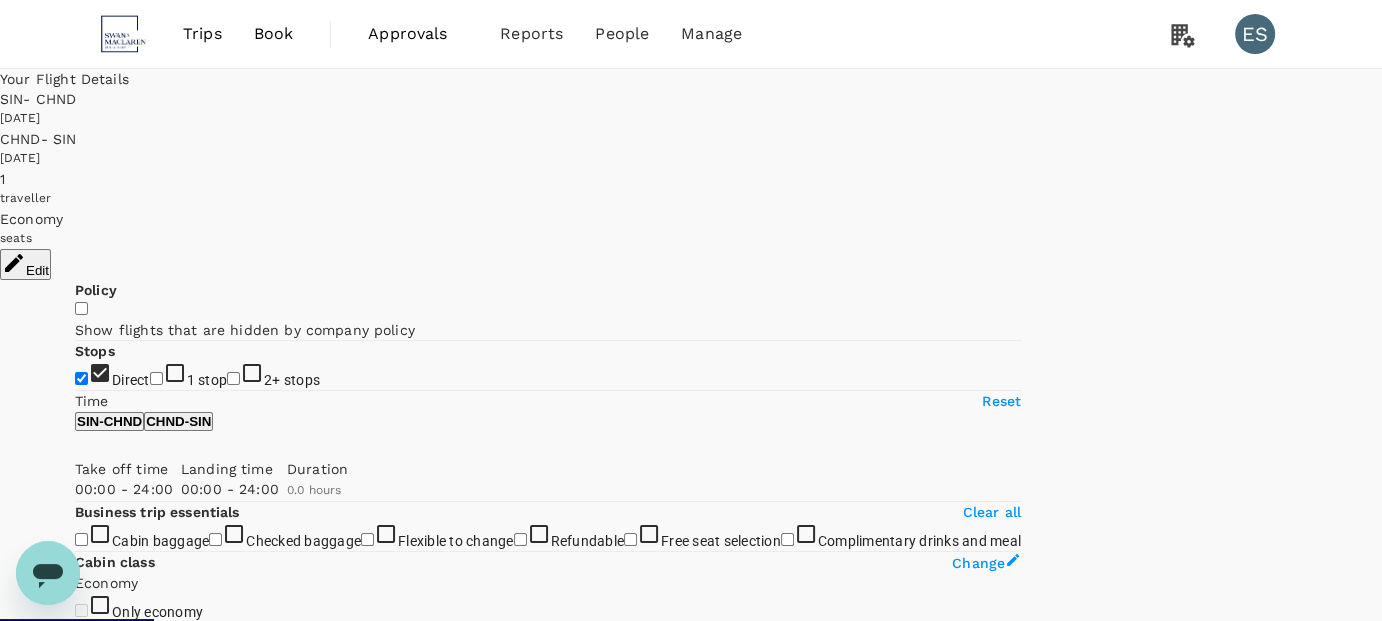 type on "1255" 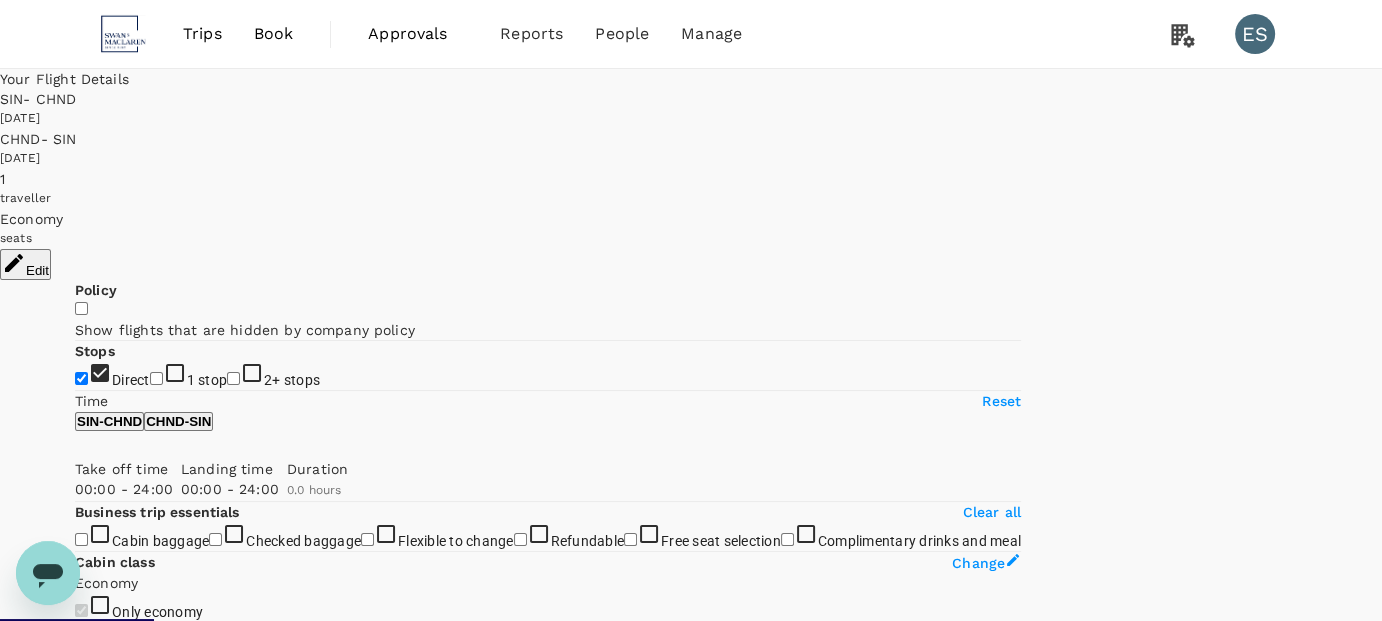 checkbox on "true" 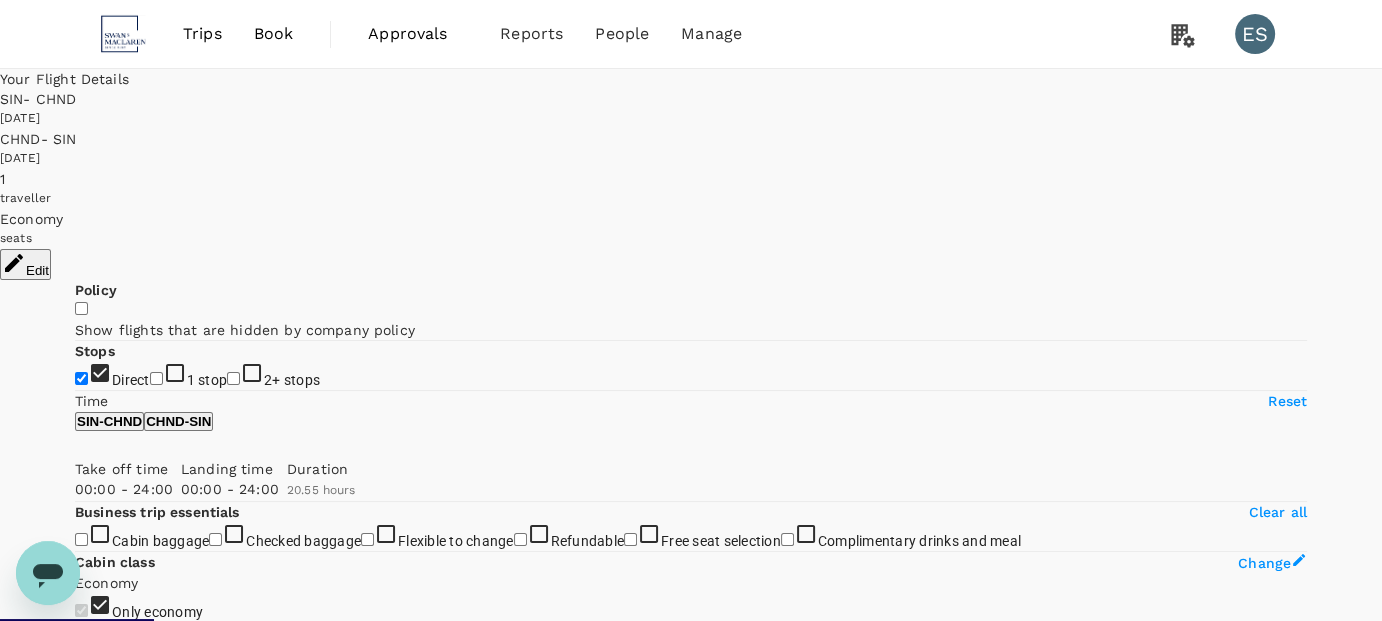 scroll, scrollTop: 300, scrollLeft: 0, axis: vertical 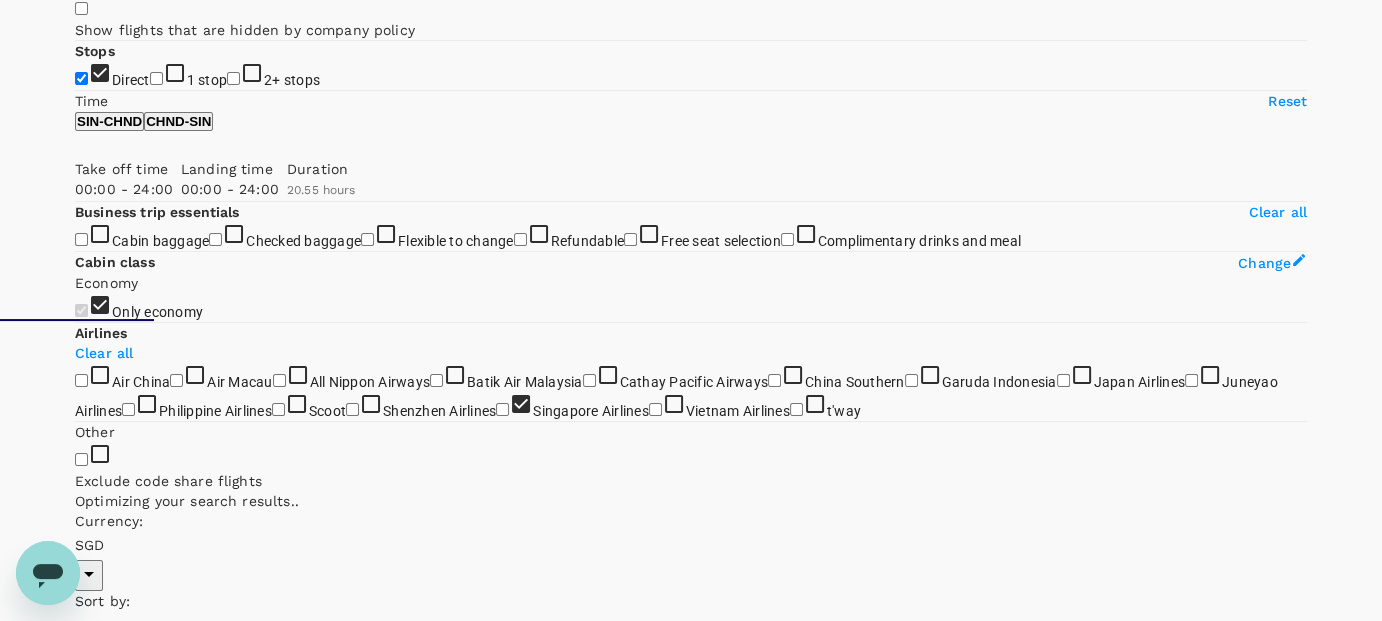 type on "1335" 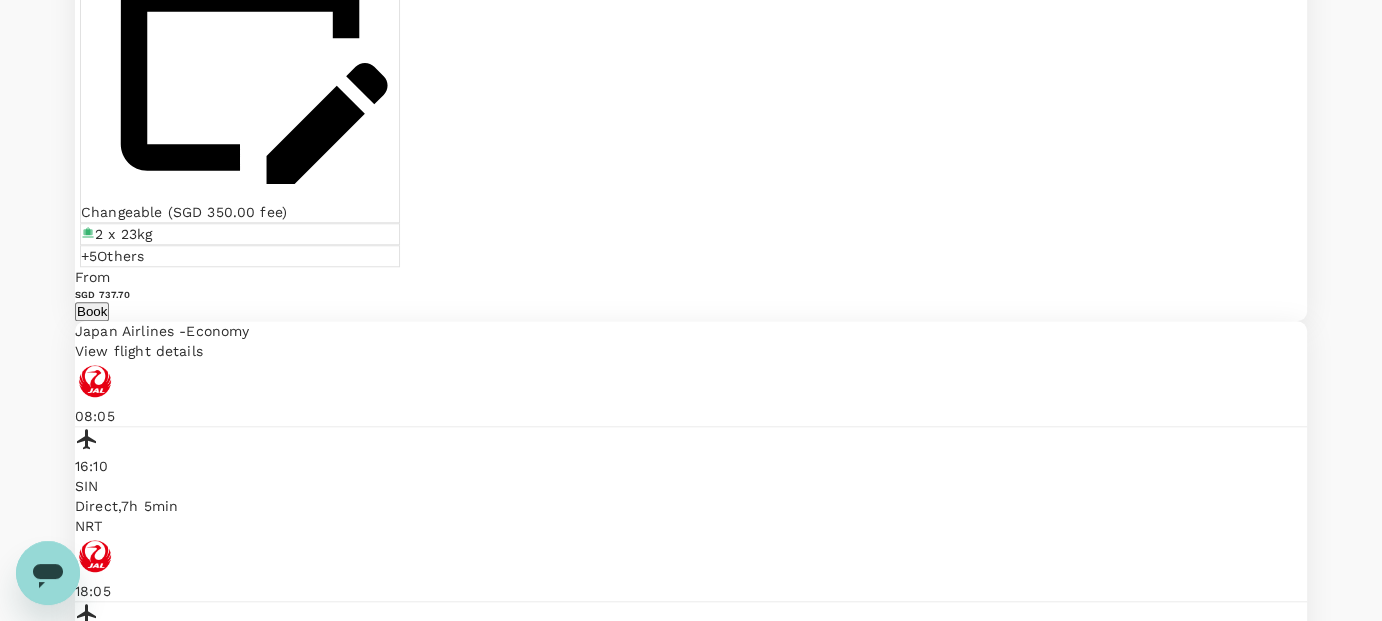 scroll, scrollTop: 1864, scrollLeft: 0, axis: vertical 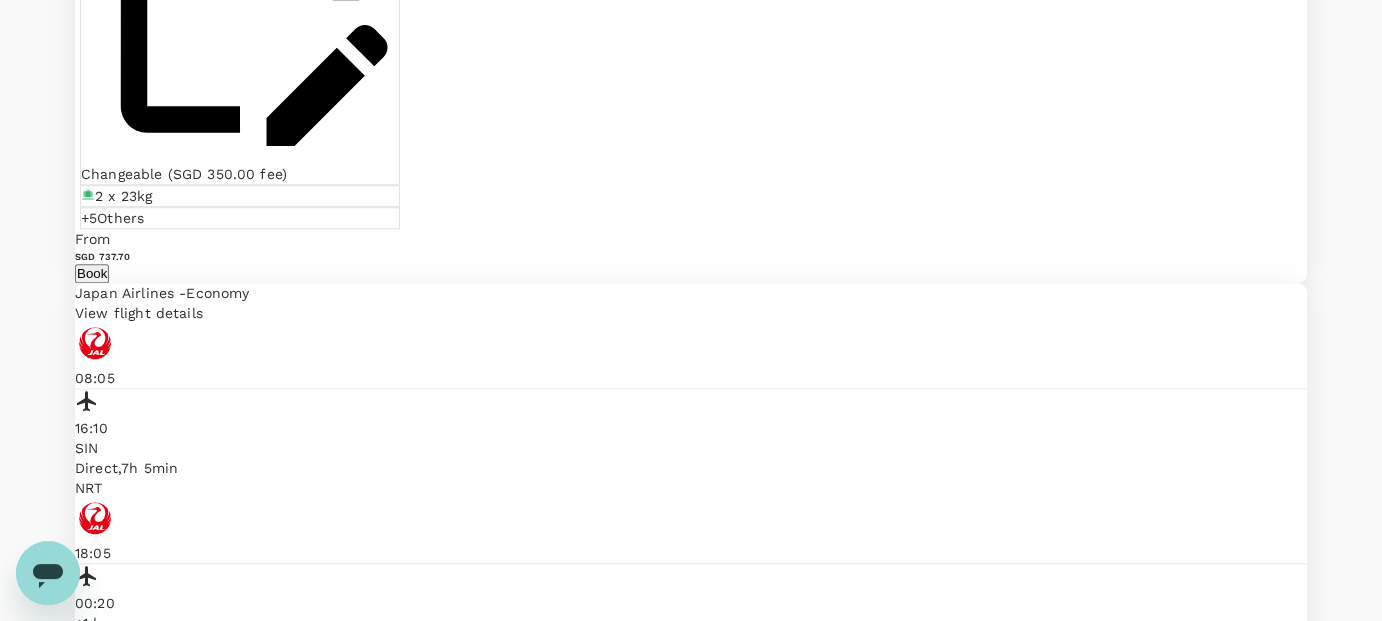 click on "Singapore Airlines" at bounding box center (1125, -1155) 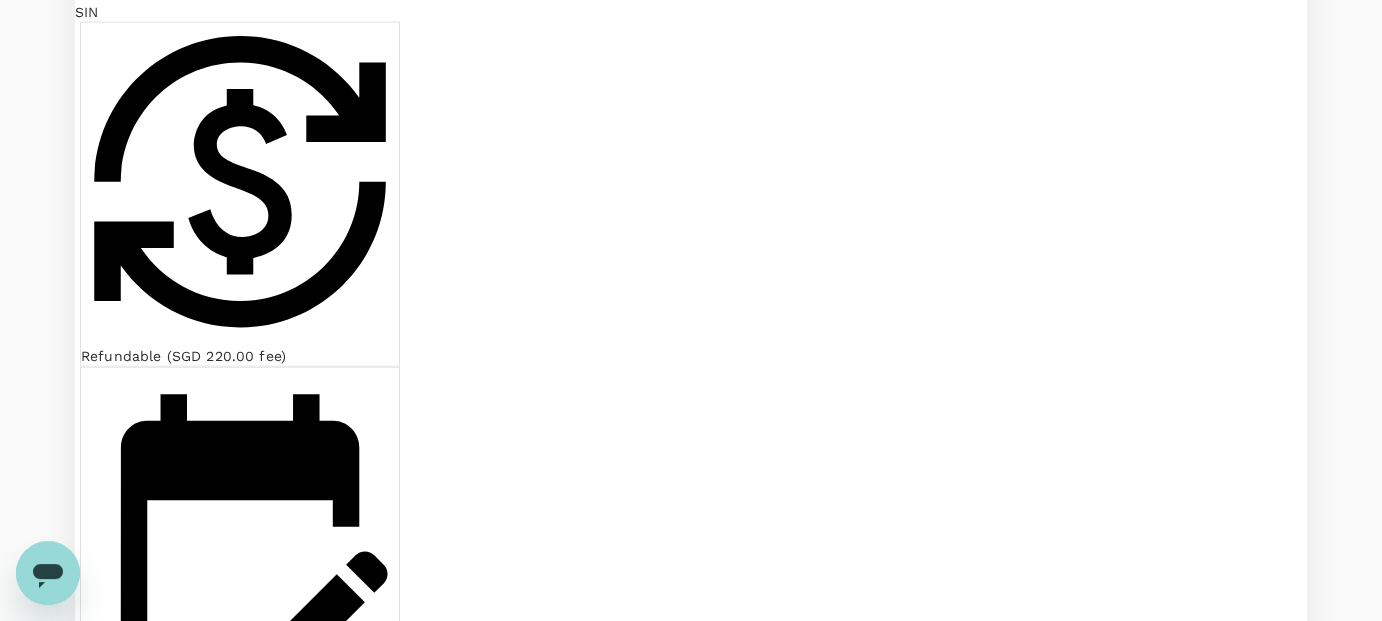 scroll, scrollTop: 4974, scrollLeft: 0, axis: vertical 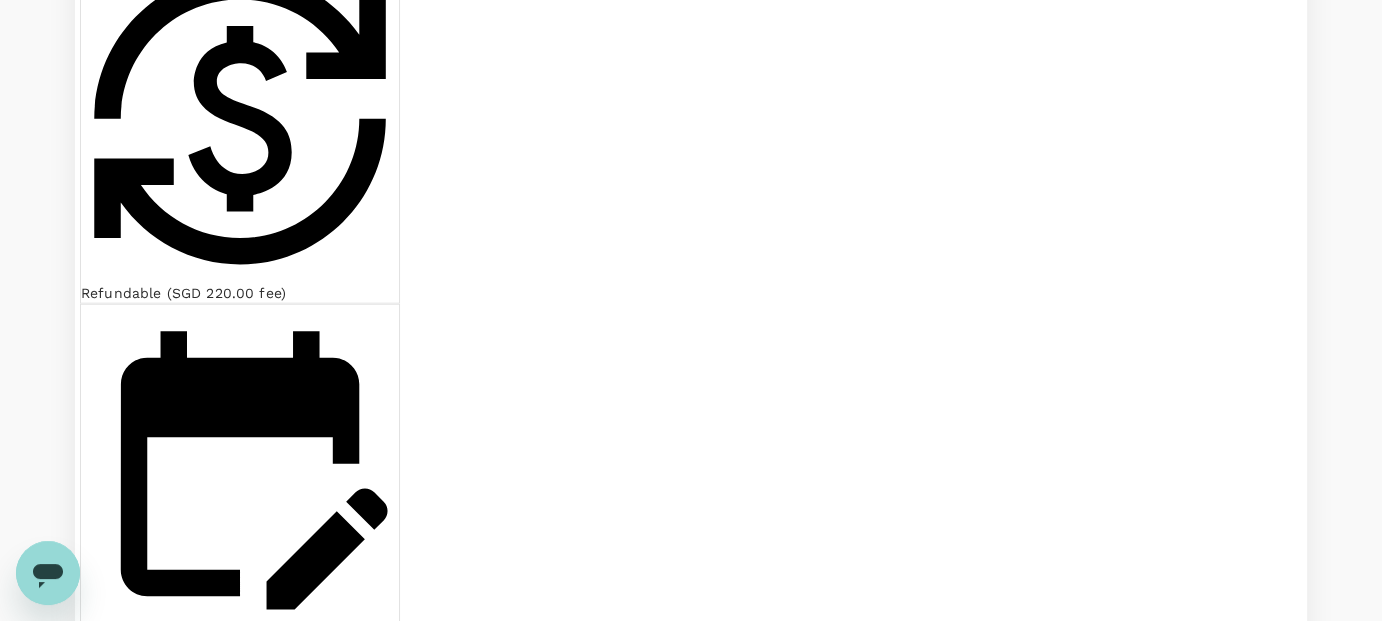 type on "1910" 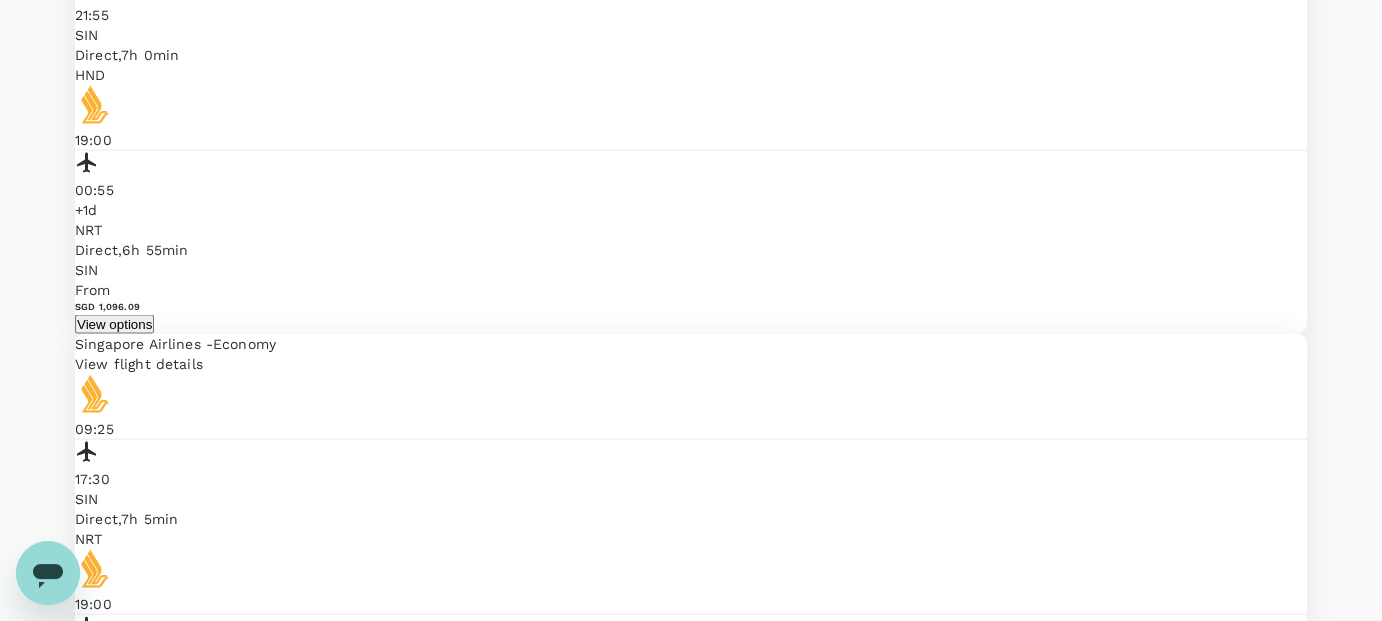 click on "2" at bounding box center [80, 6067] 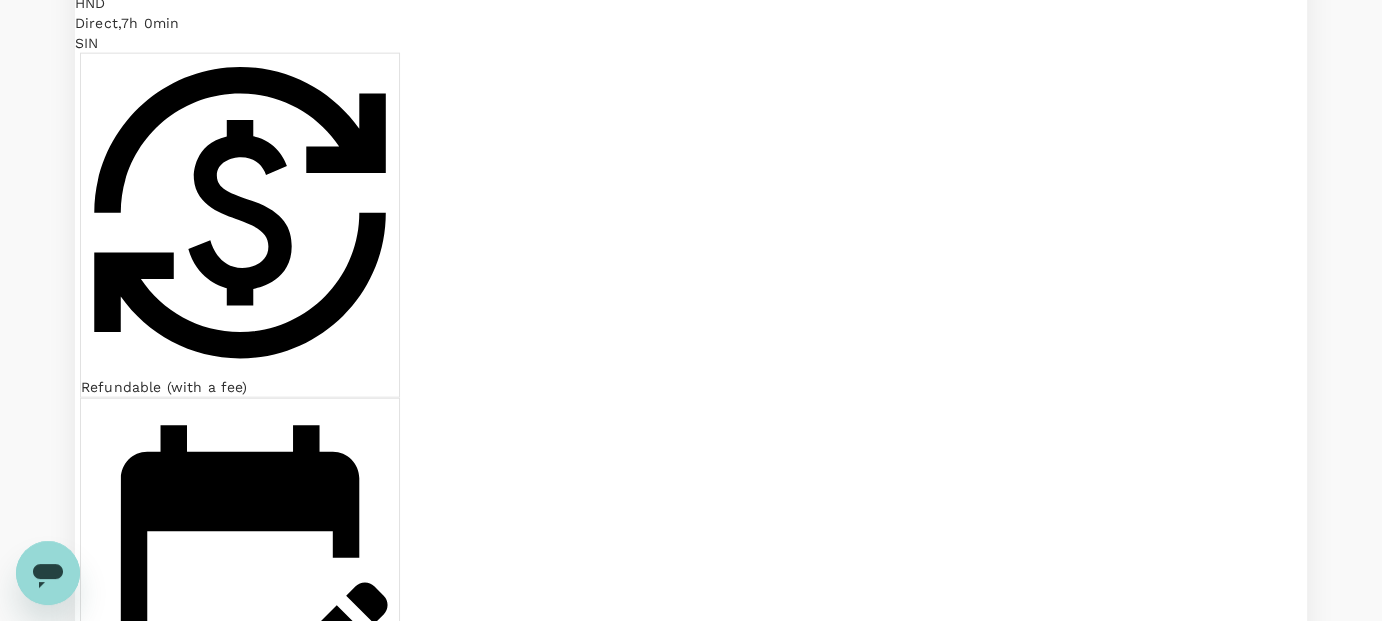 scroll, scrollTop: 5500, scrollLeft: 0, axis: vertical 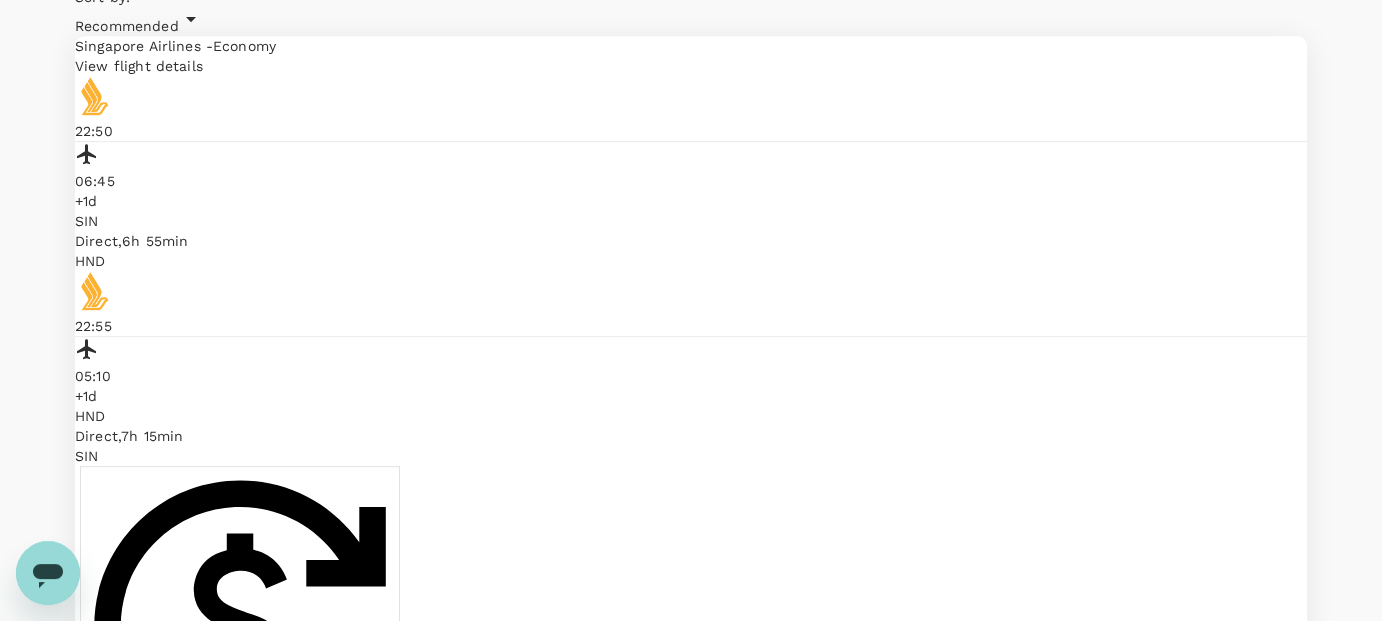click on "Clear all" at bounding box center [691, -280] 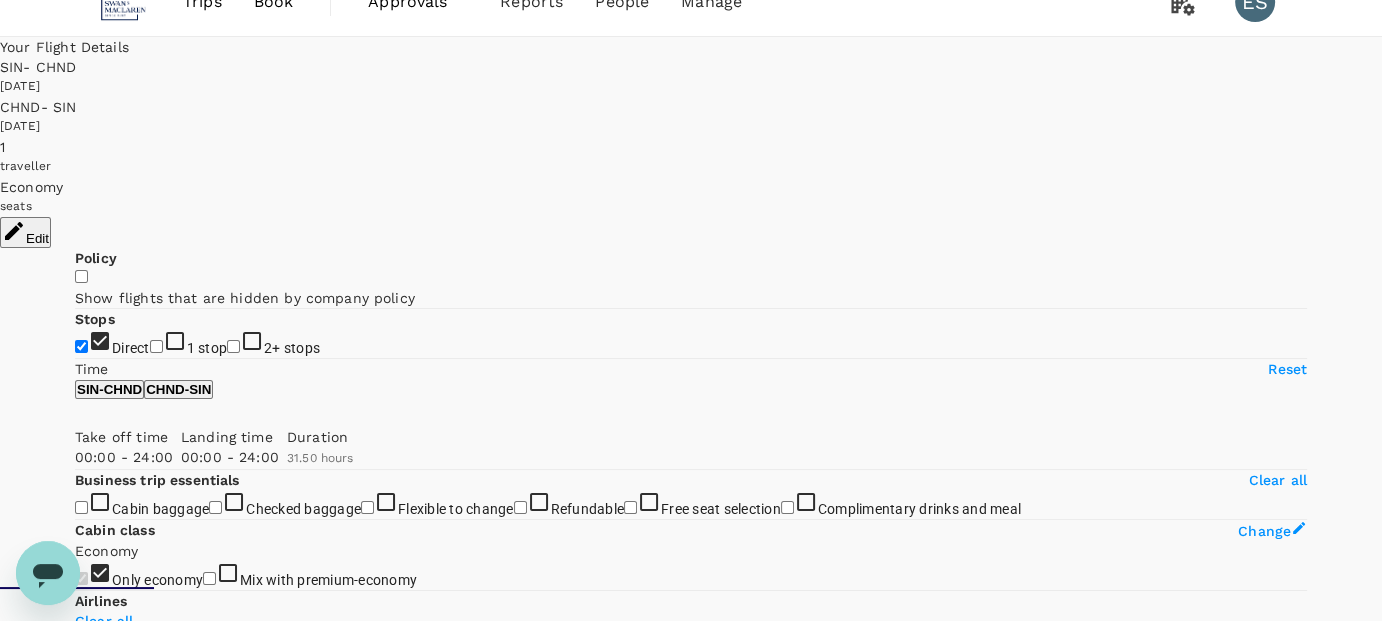 scroll, scrollTop: 0, scrollLeft: 0, axis: both 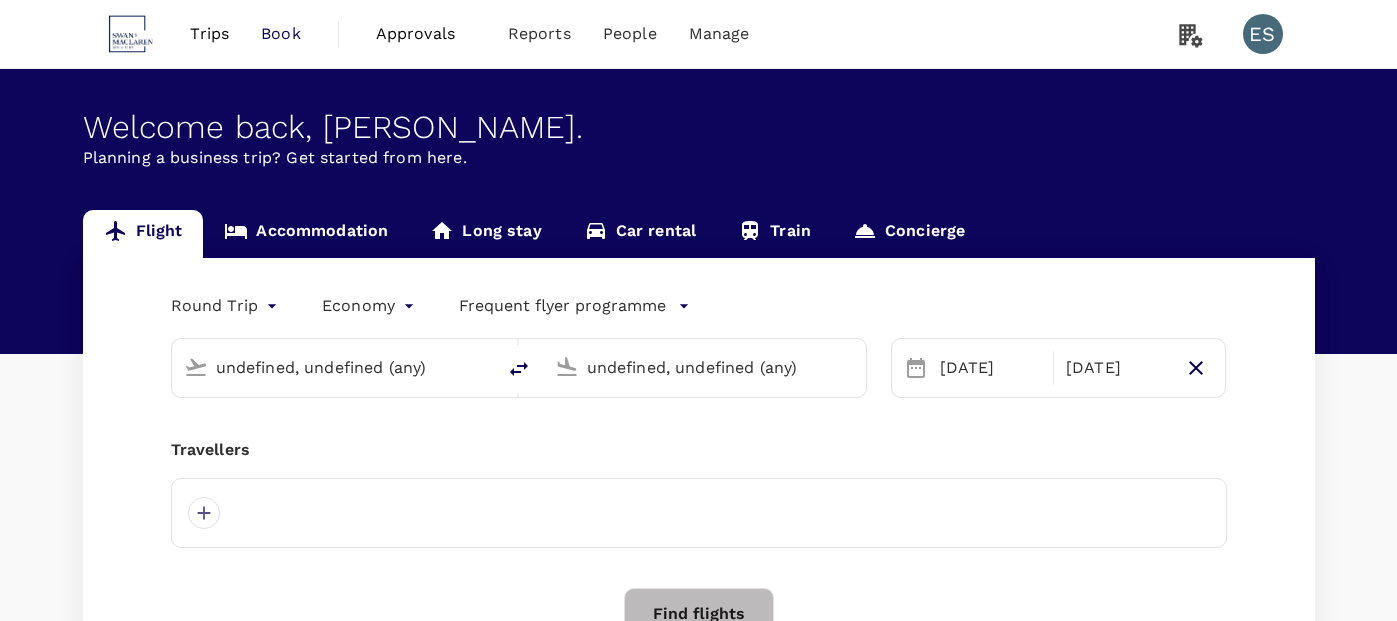 type on "Singapore Changi (SIN)" 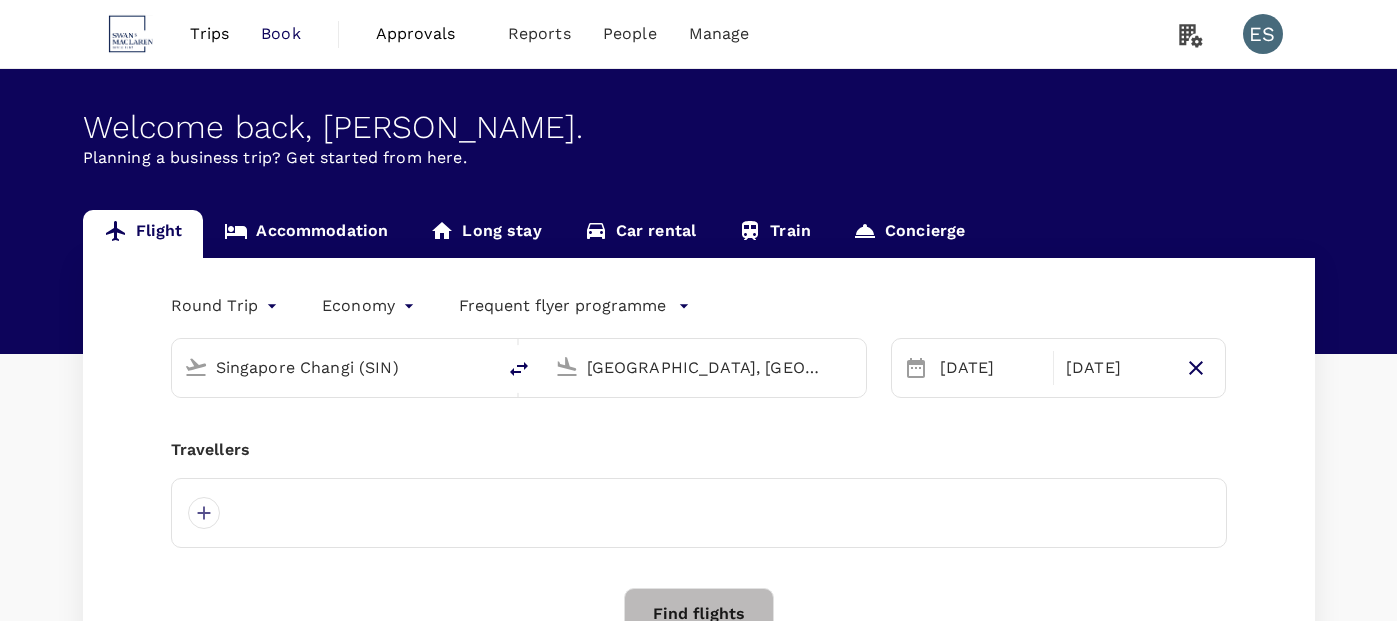type 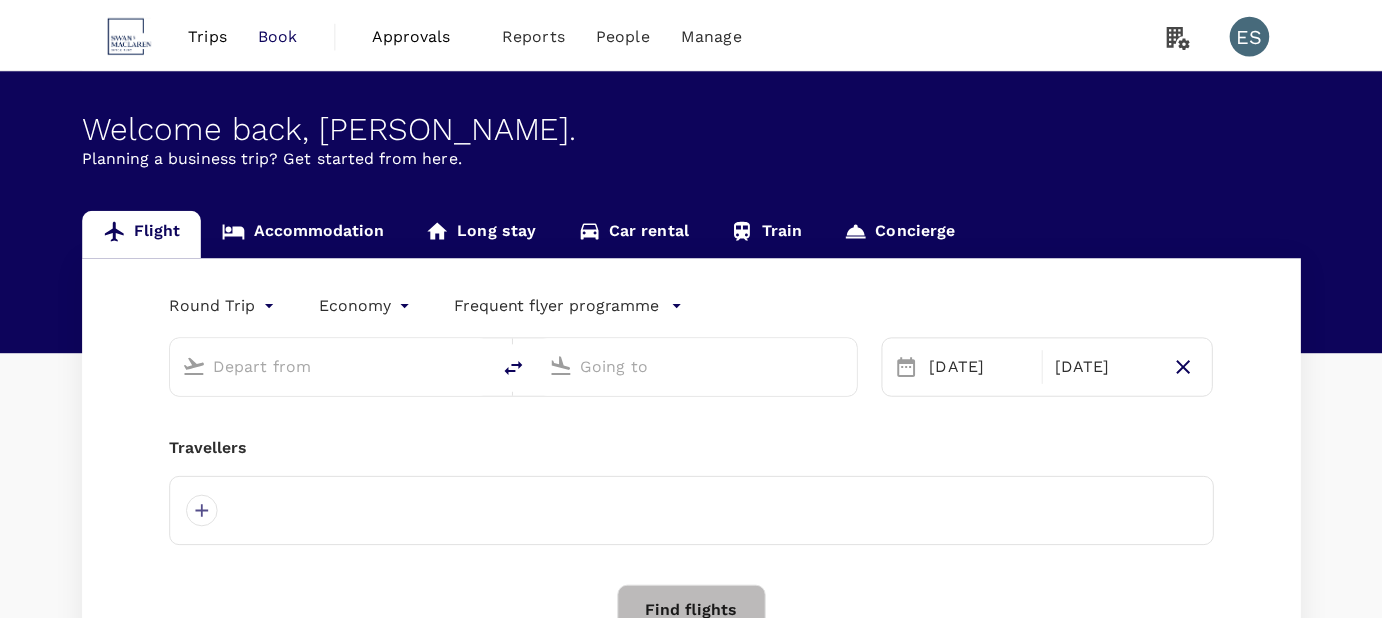 scroll, scrollTop: 0, scrollLeft: 0, axis: both 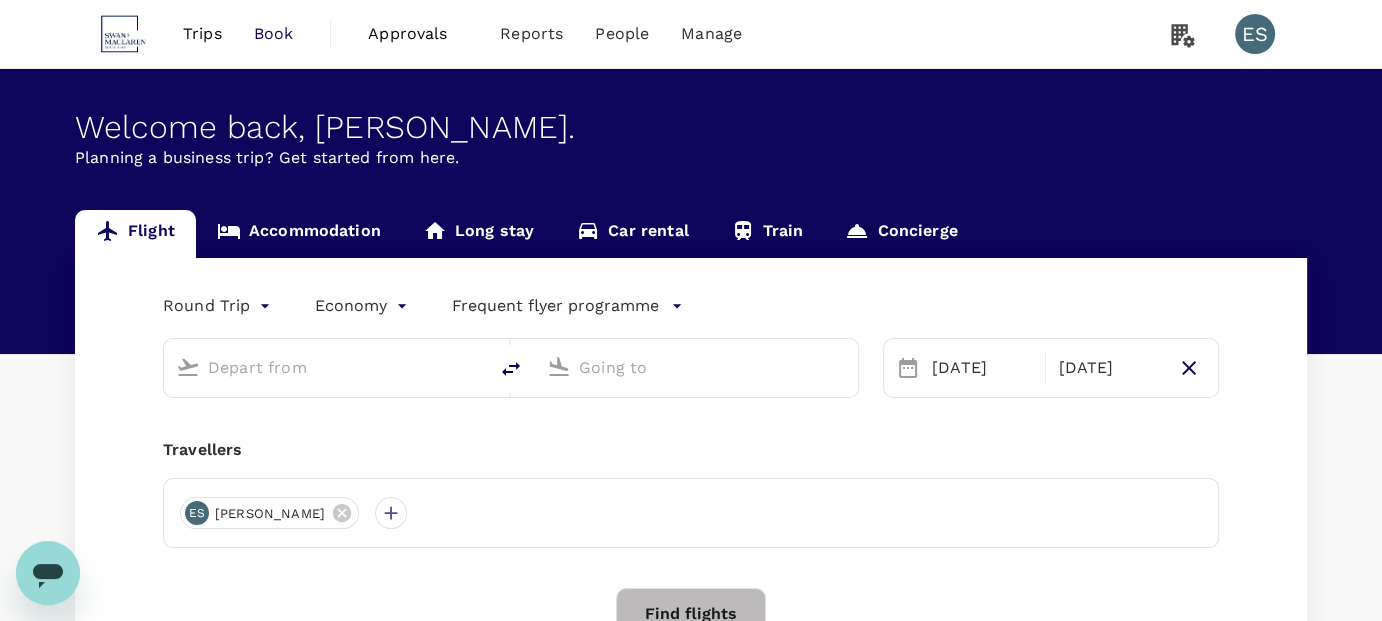 type on "Singapore Changi (SIN)" 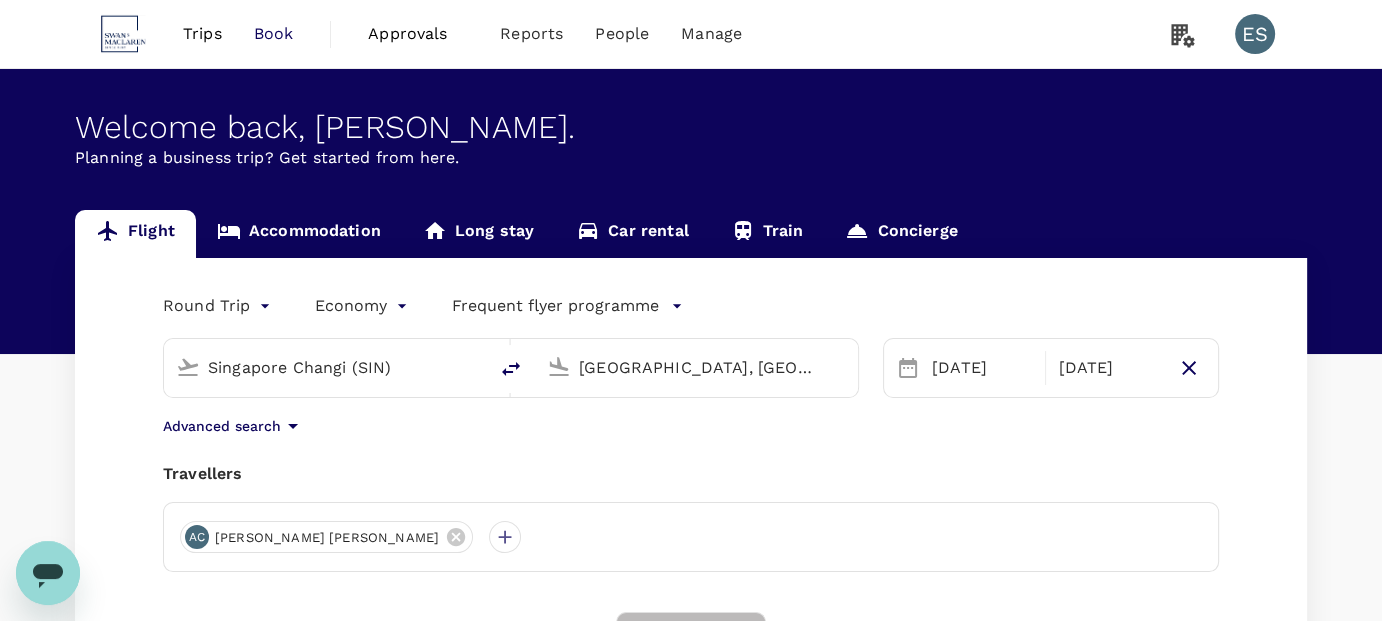 type 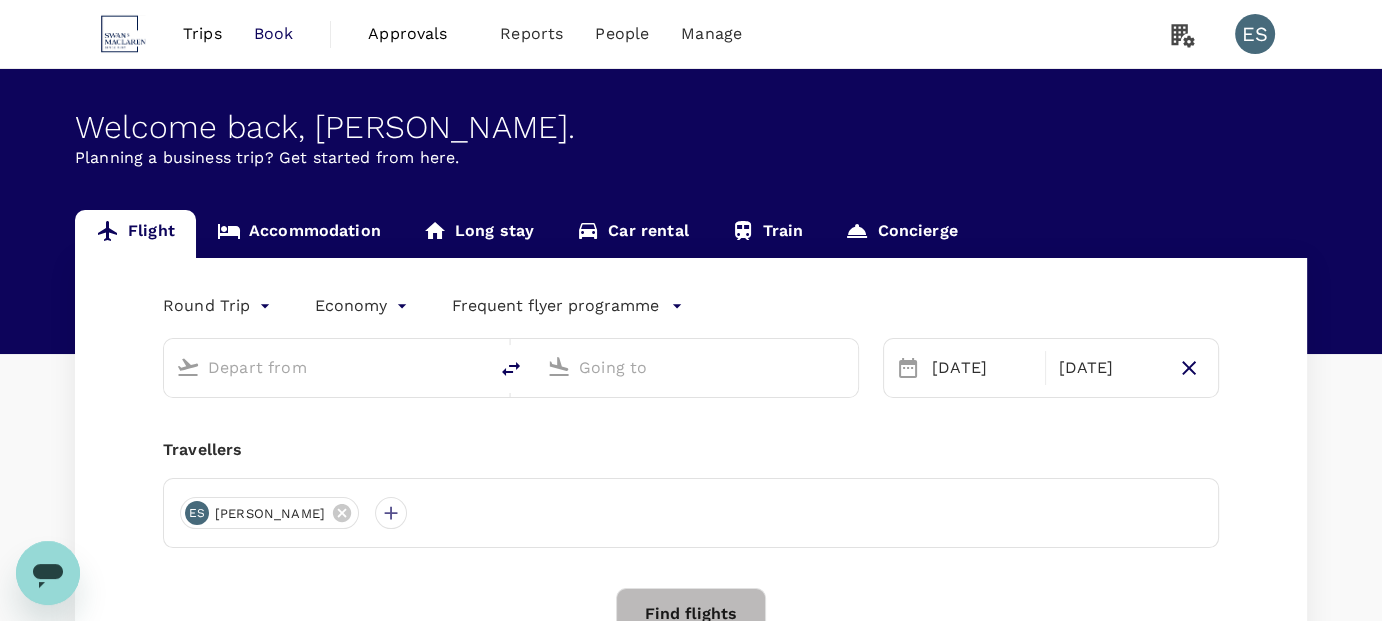 type on "Singapore Changi (SIN)" 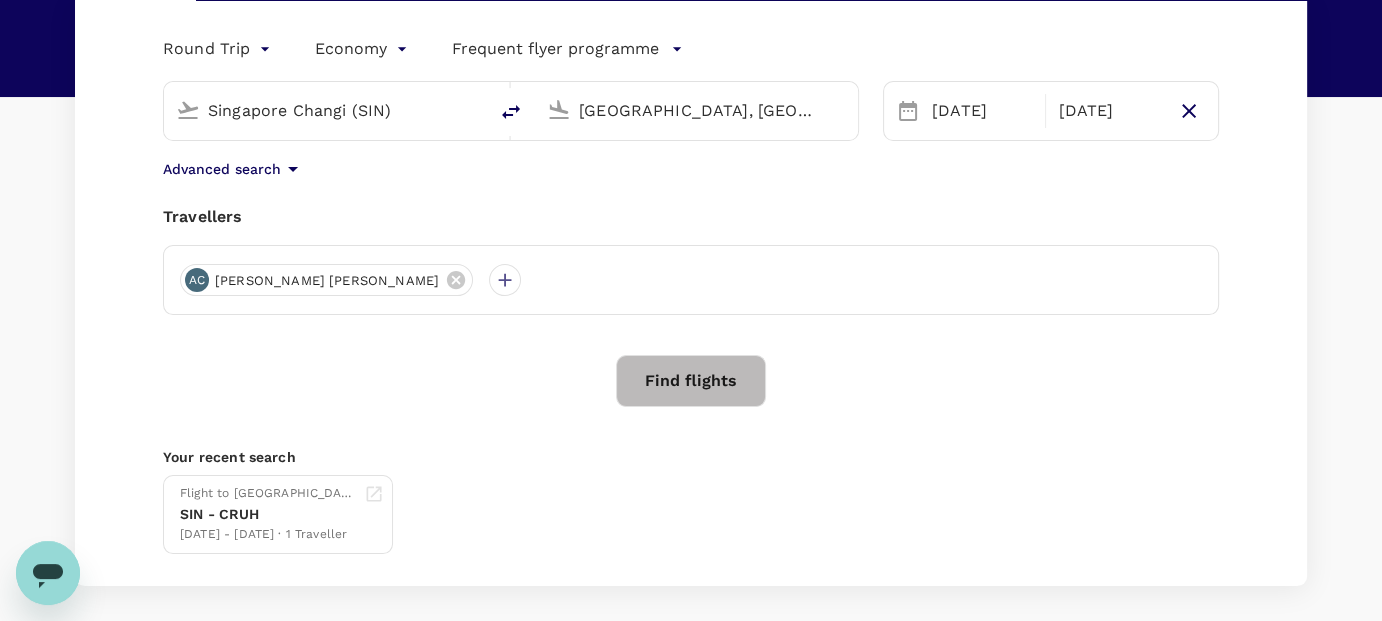 scroll, scrollTop: 300, scrollLeft: 0, axis: vertical 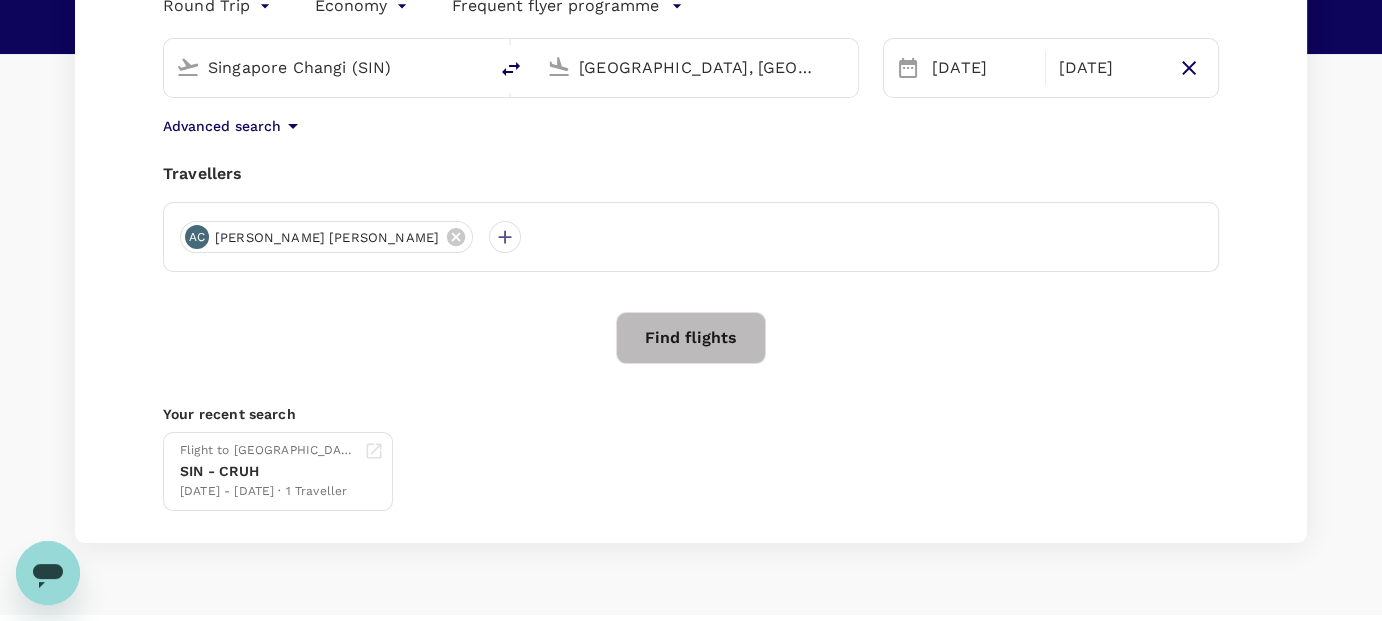 click on "AC Andrew Cheng Lloyd" at bounding box center [691, 237] 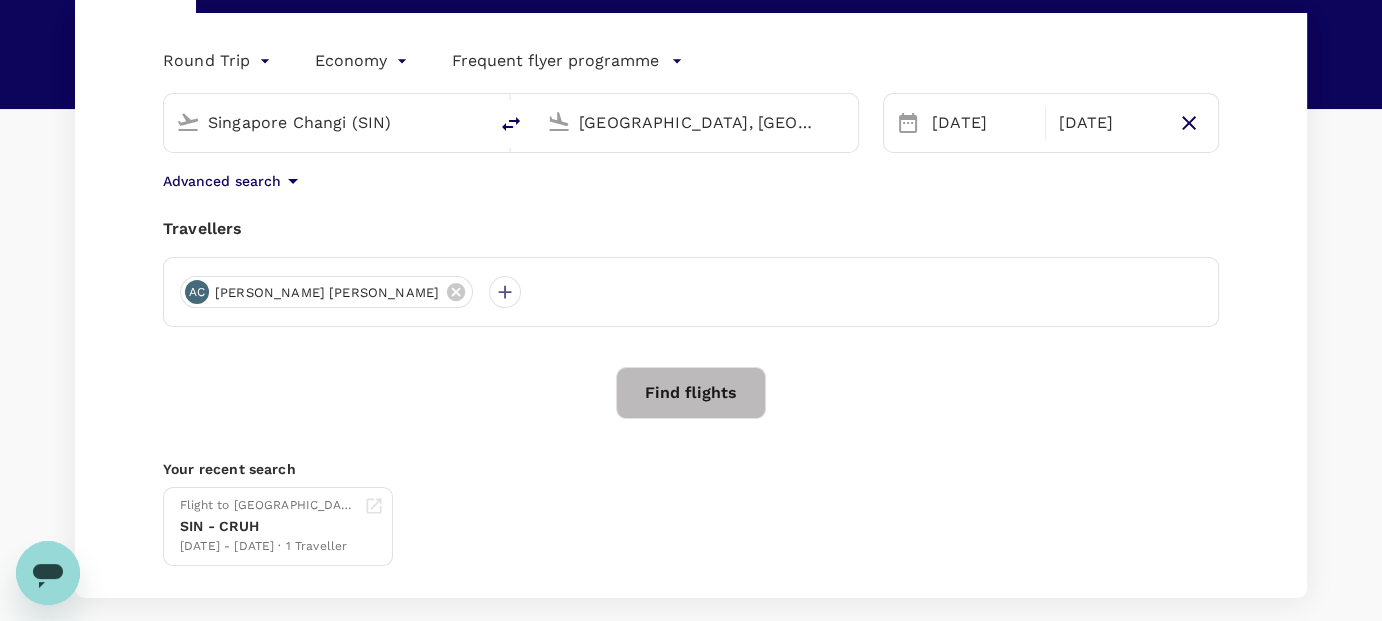 scroll, scrollTop: 200, scrollLeft: 0, axis: vertical 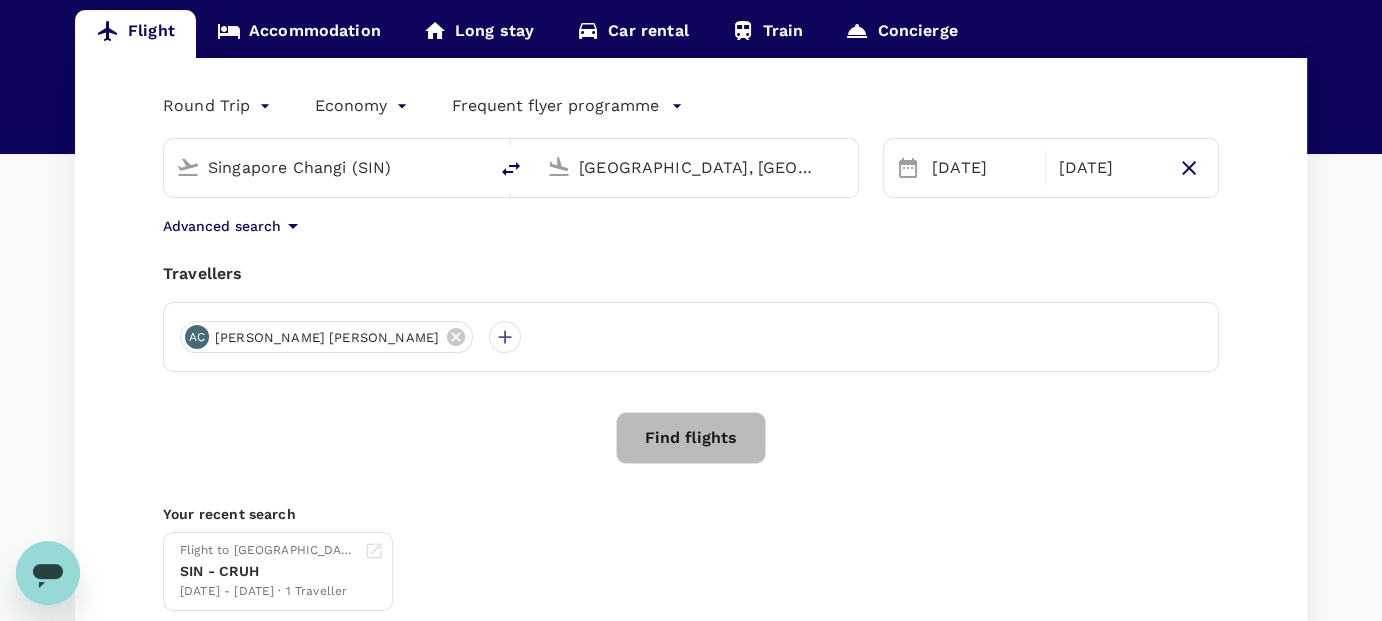 click 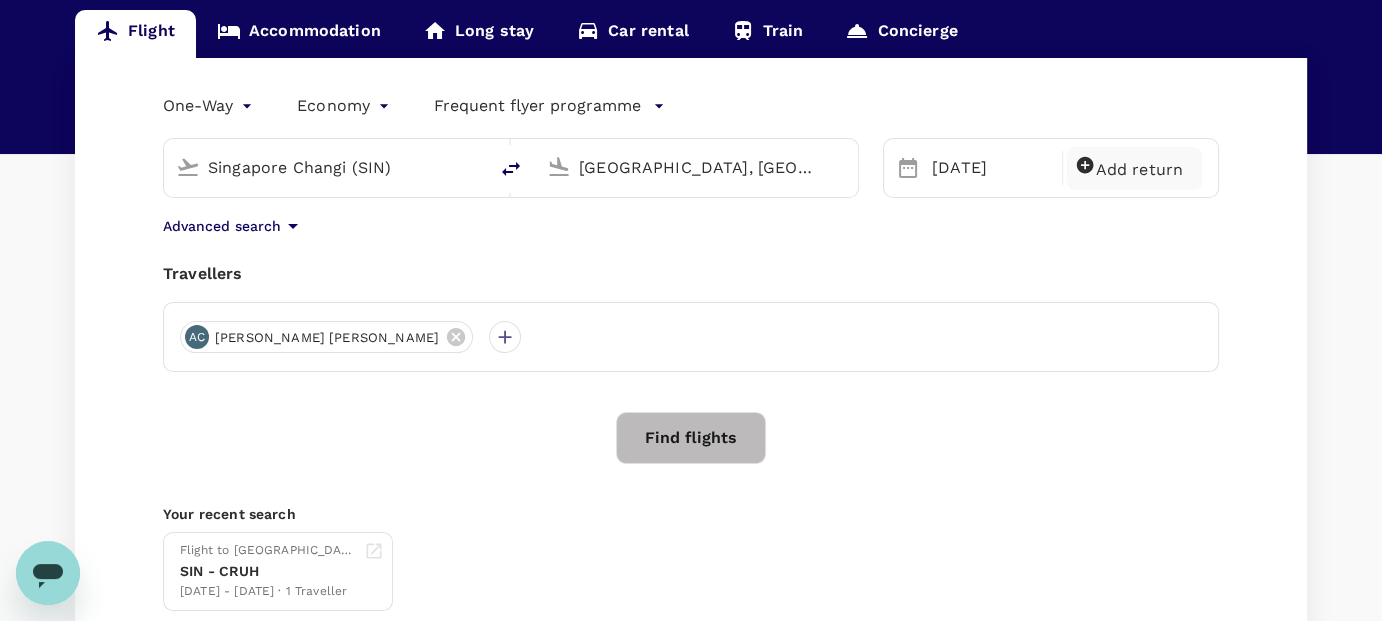 click on "Add return" at bounding box center [1139, 169] 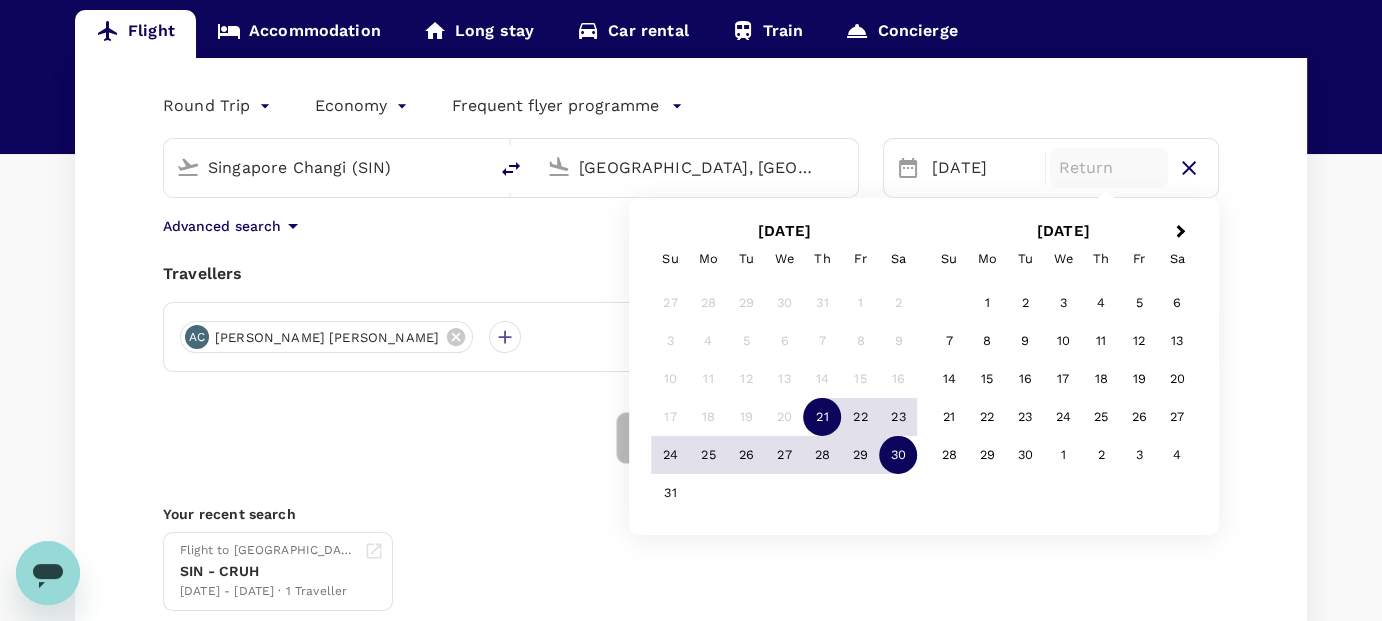 click on "30" at bounding box center (898, 455) 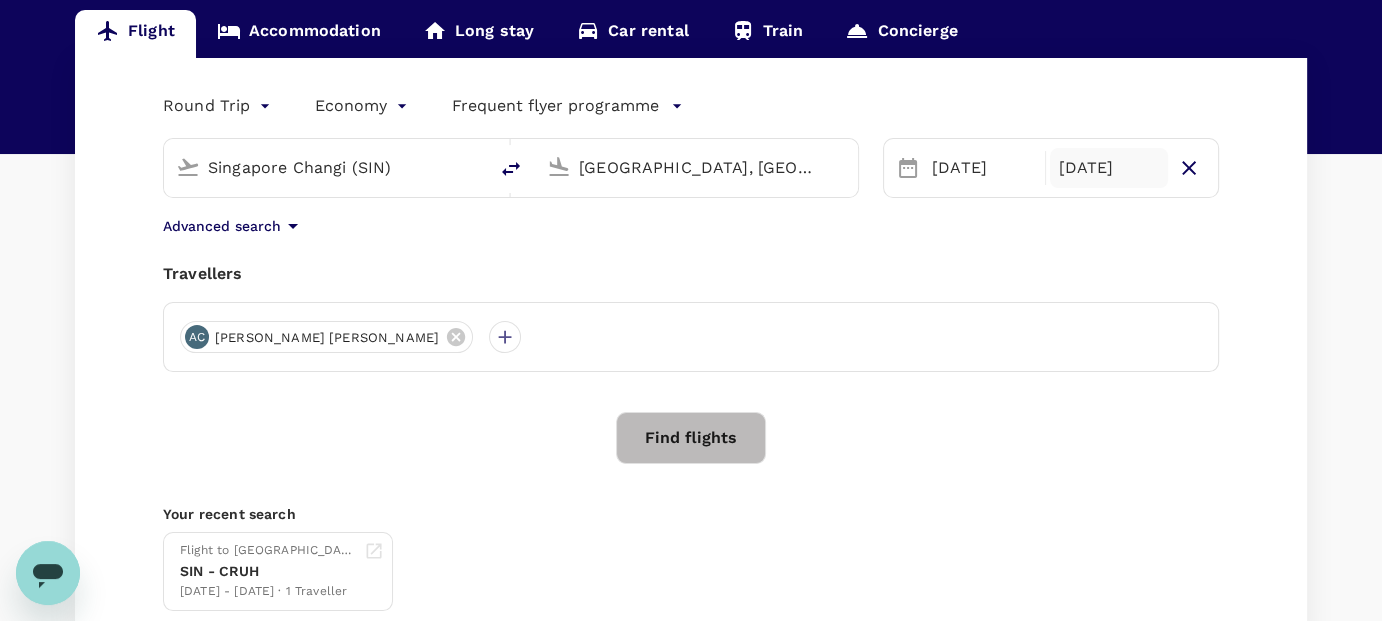 click on "Find flights" at bounding box center [691, 438] 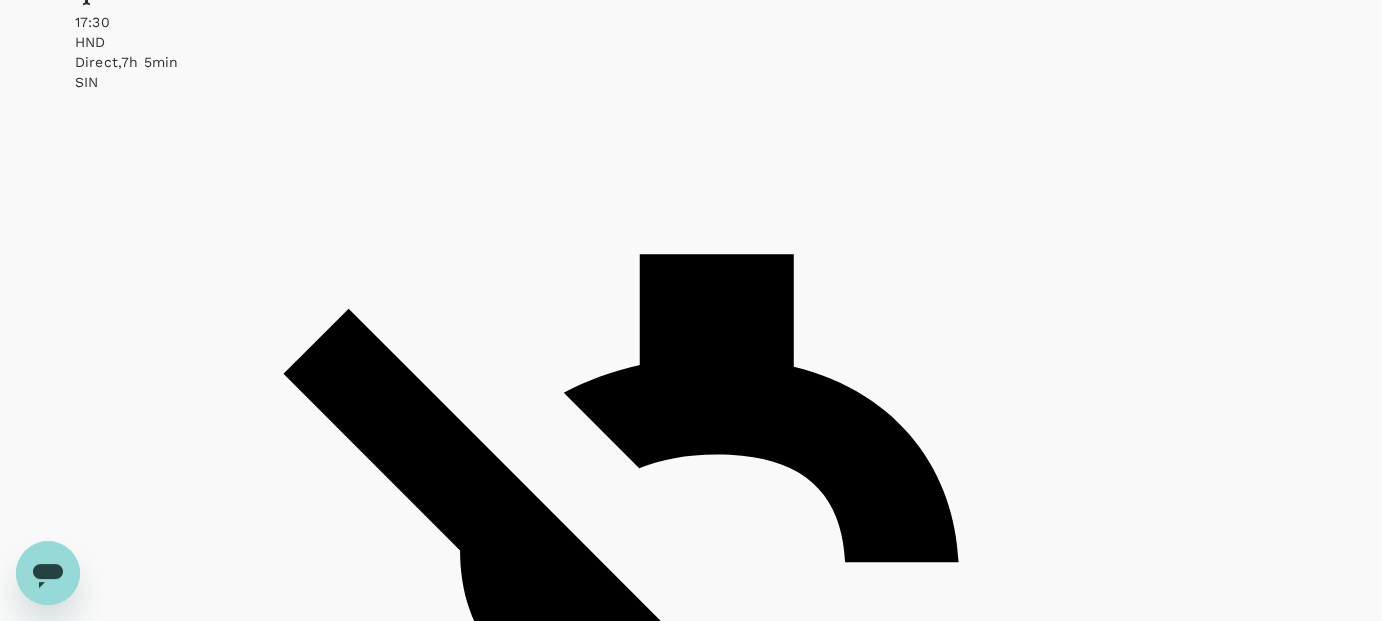 scroll, scrollTop: 1600, scrollLeft: 0, axis: vertical 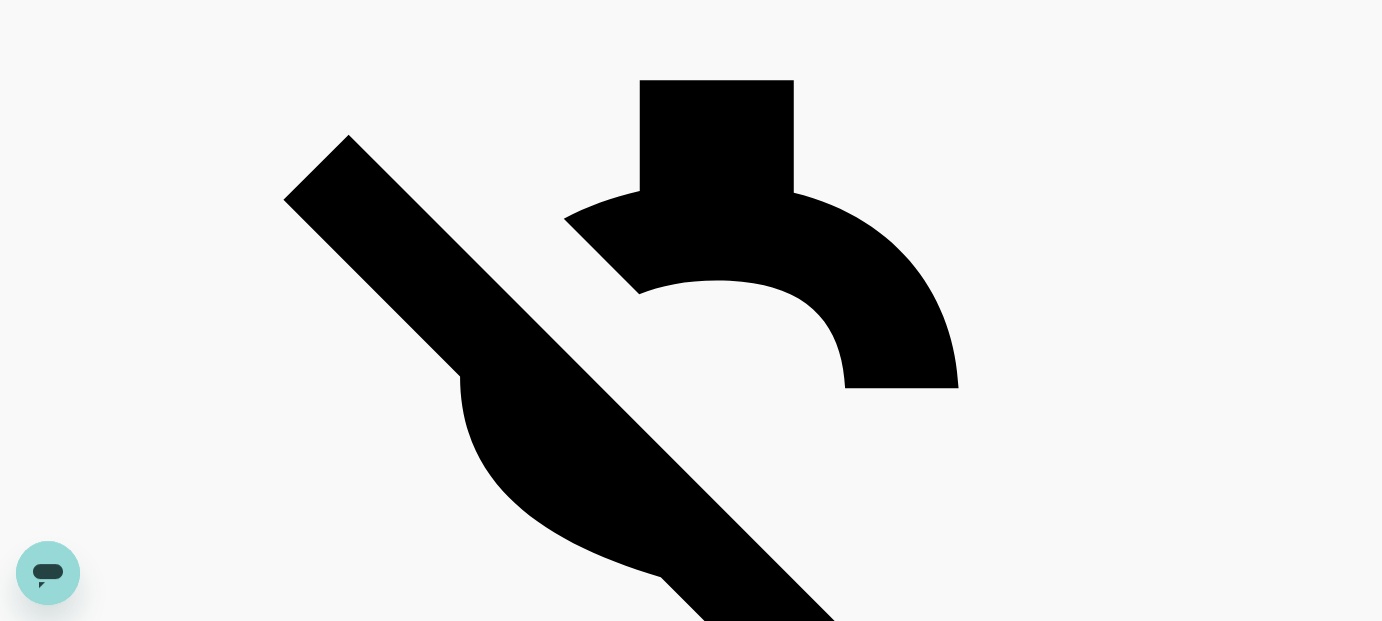 click on "Singapore Airlines" at bounding box center (835, -723) 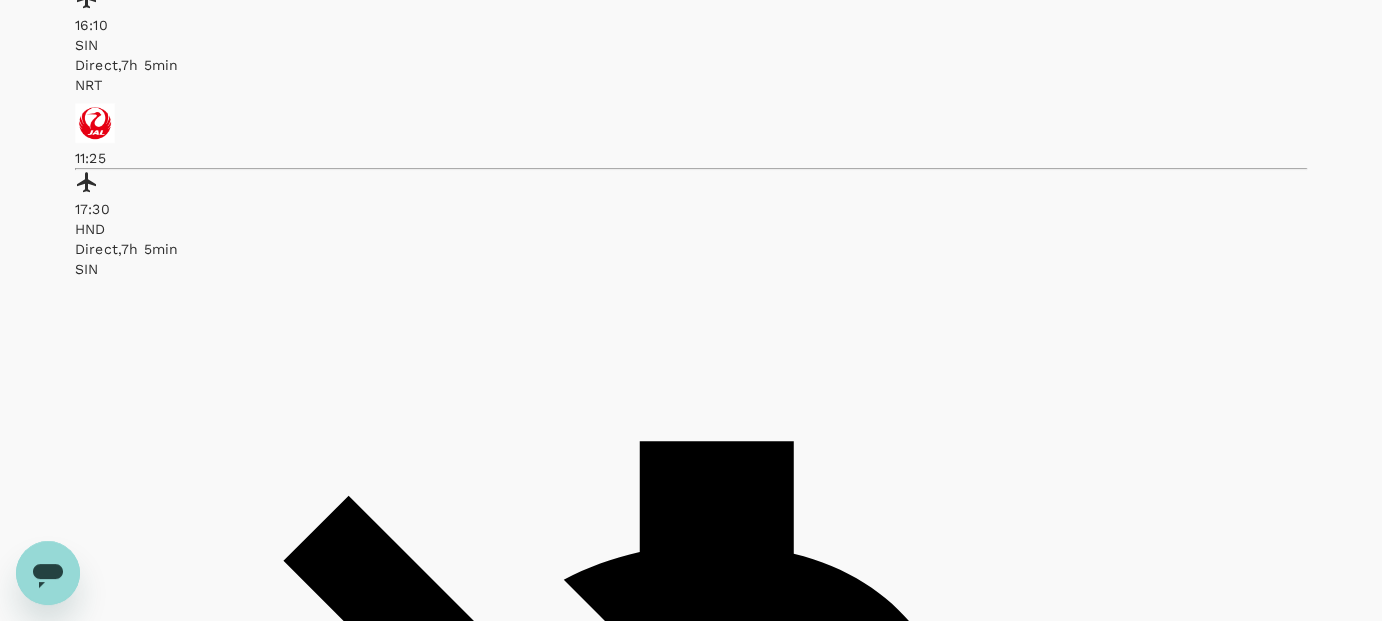 scroll, scrollTop: 1400, scrollLeft: 0, axis: vertical 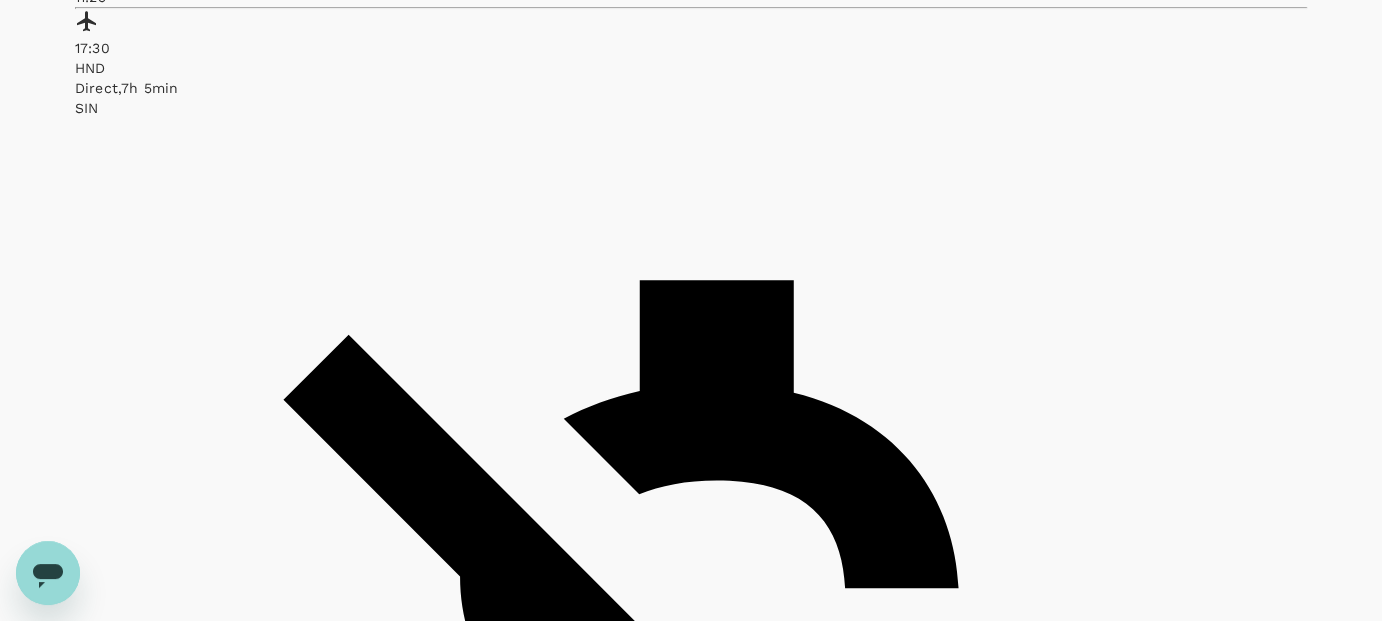 click on "Singapore Airlines" at bounding box center [835, -523] 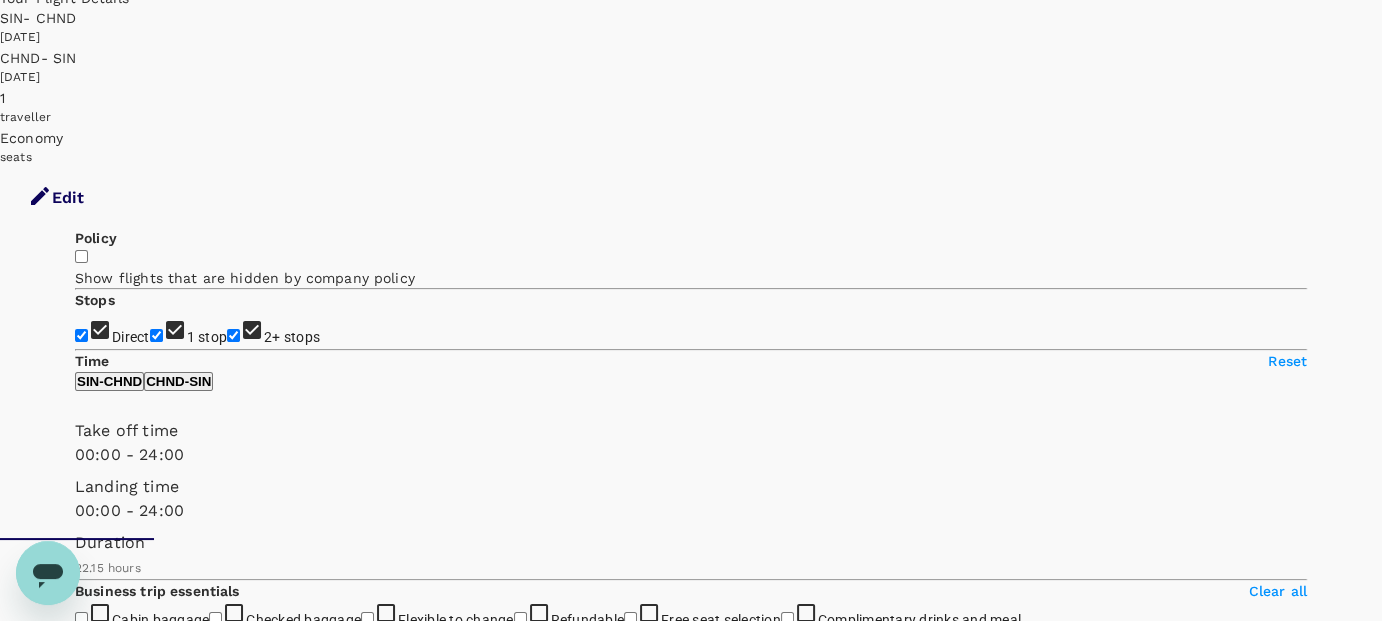 scroll, scrollTop: 0, scrollLeft: 0, axis: both 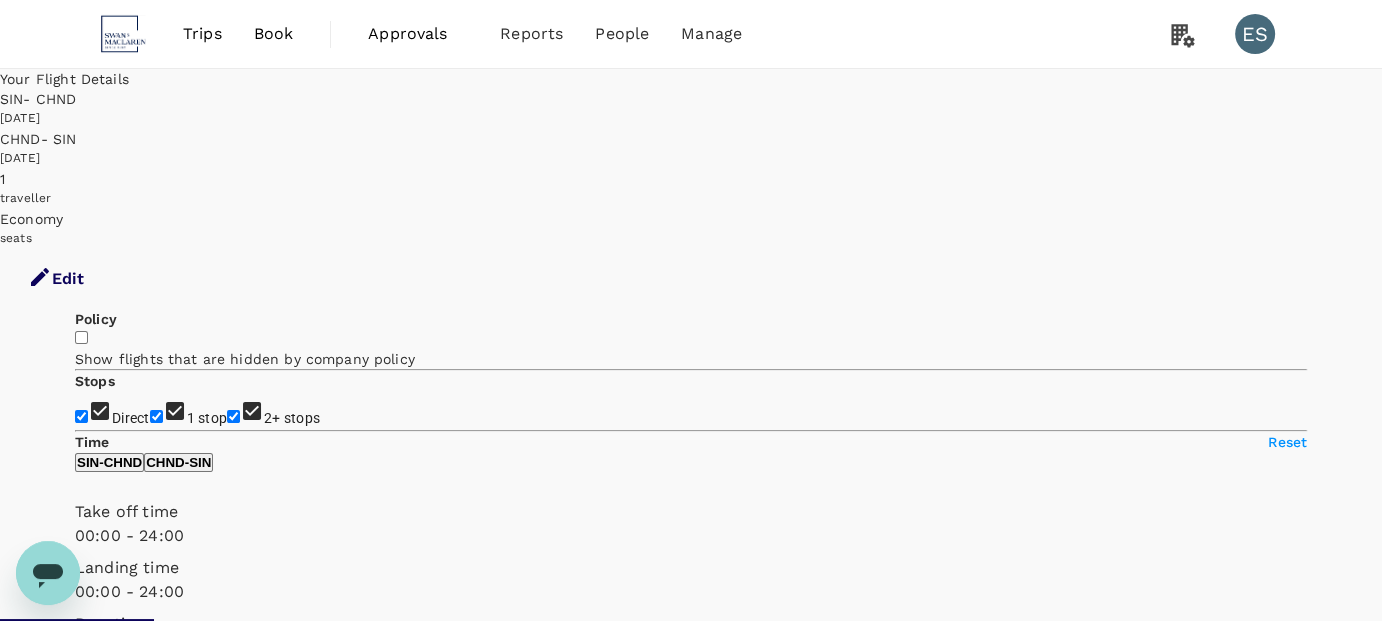 type on "1910" 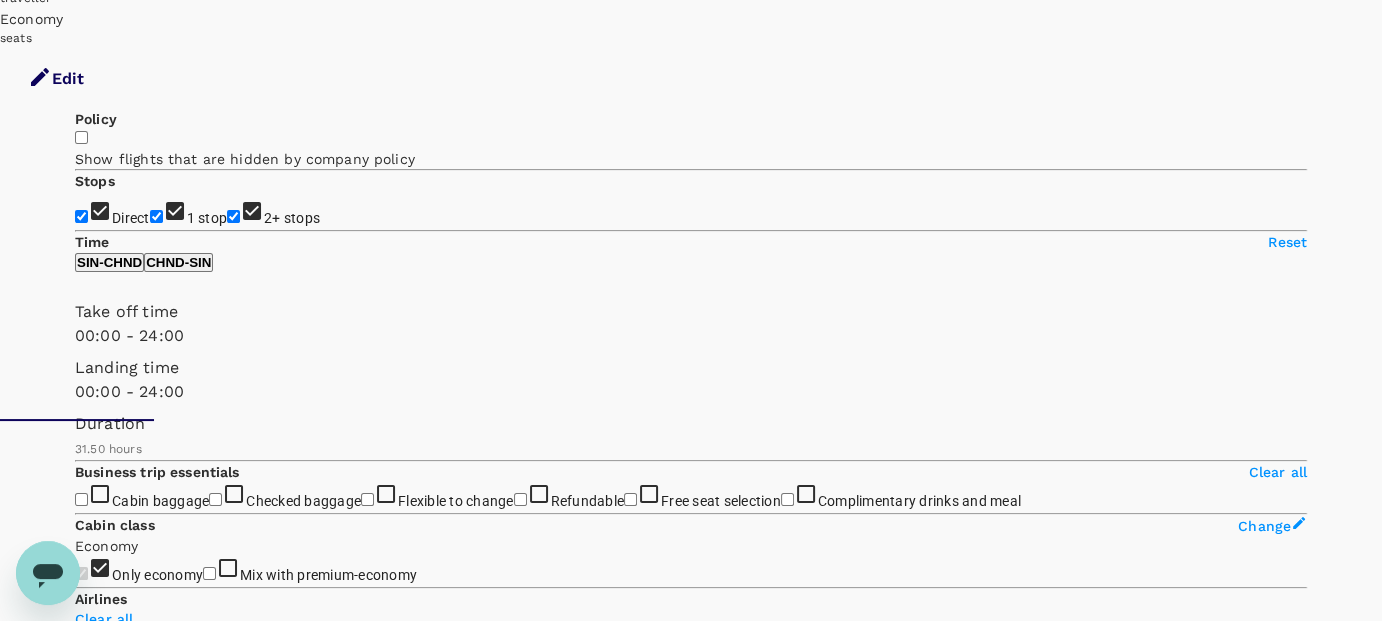 scroll, scrollTop: 0, scrollLeft: 0, axis: both 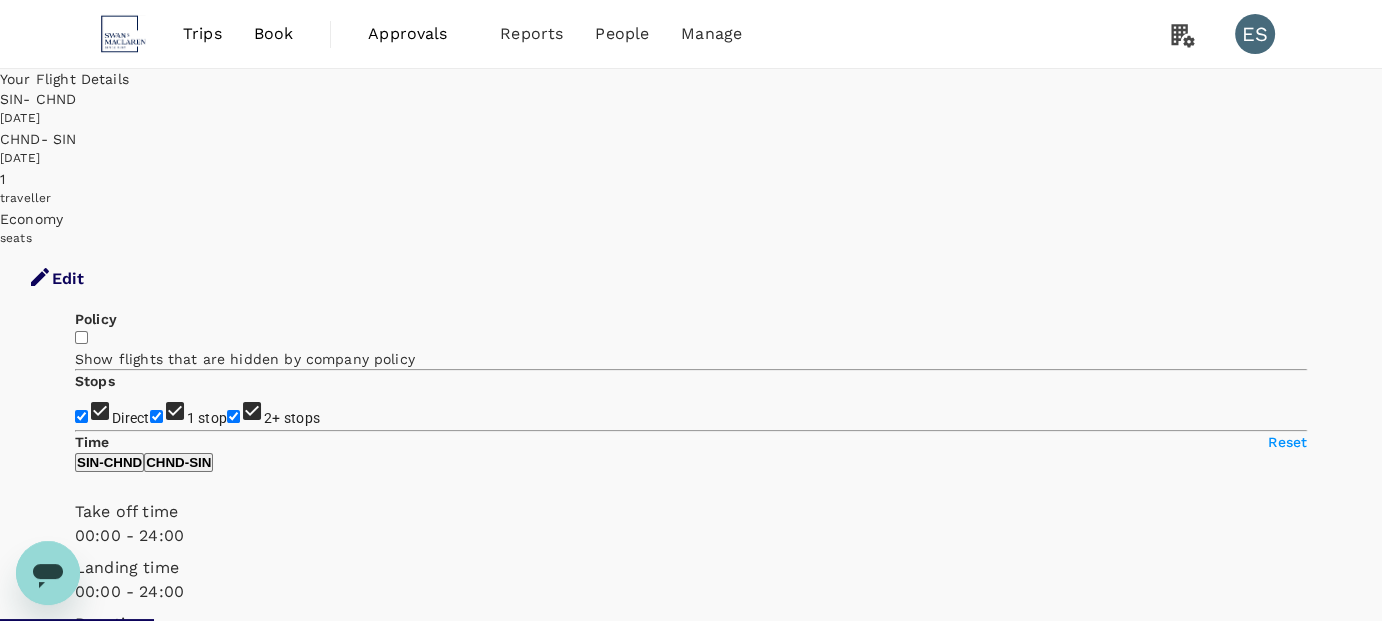 checkbox on "false" 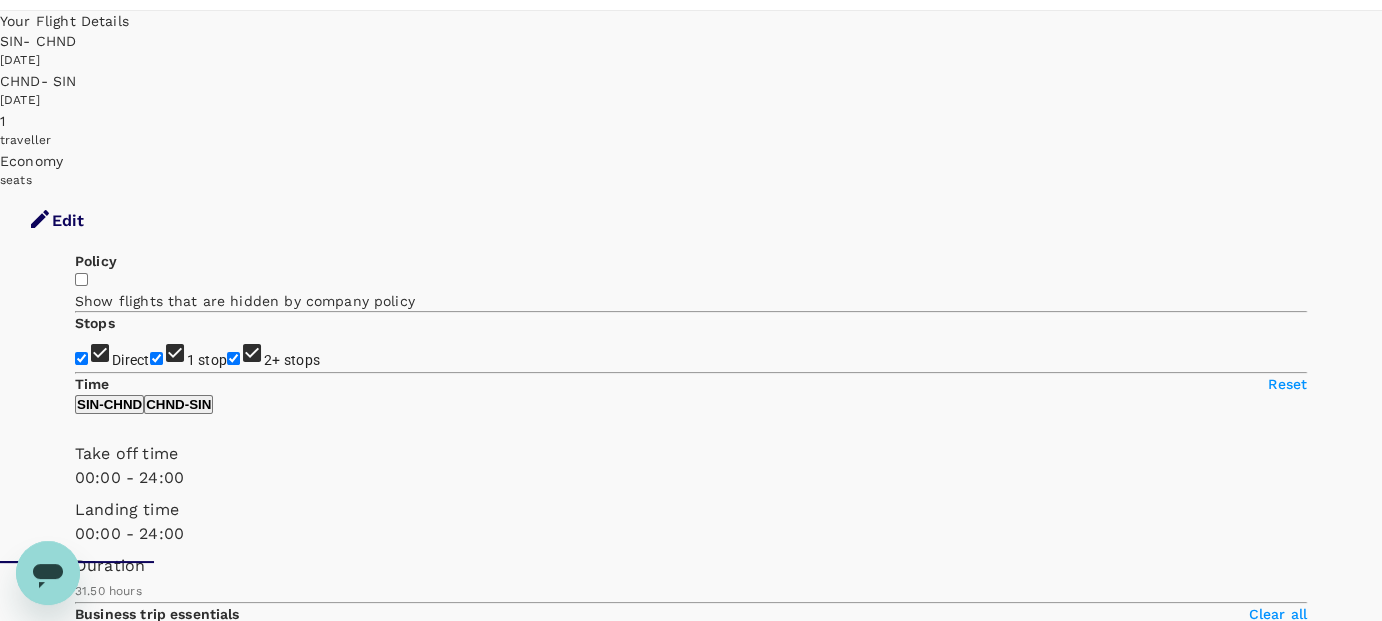 scroll, scrollTop: 0, scrollLeft: 0, axis: both 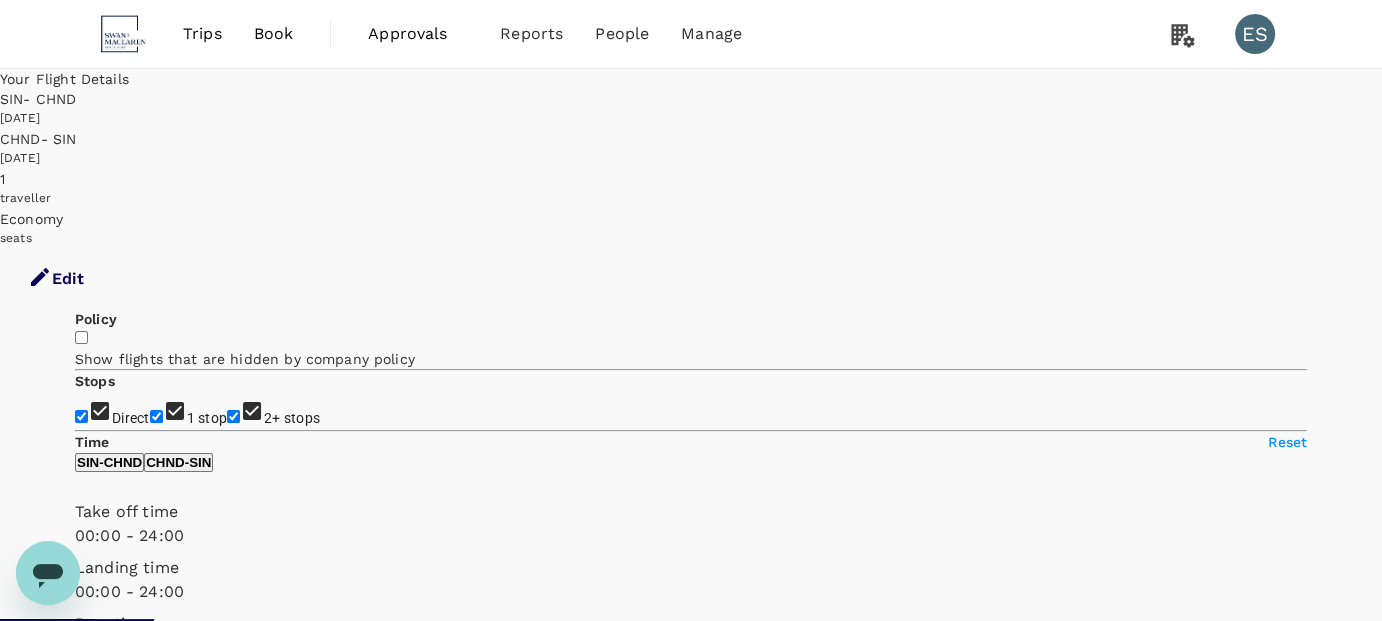 click on "Book" at bounding box center (274, 34) 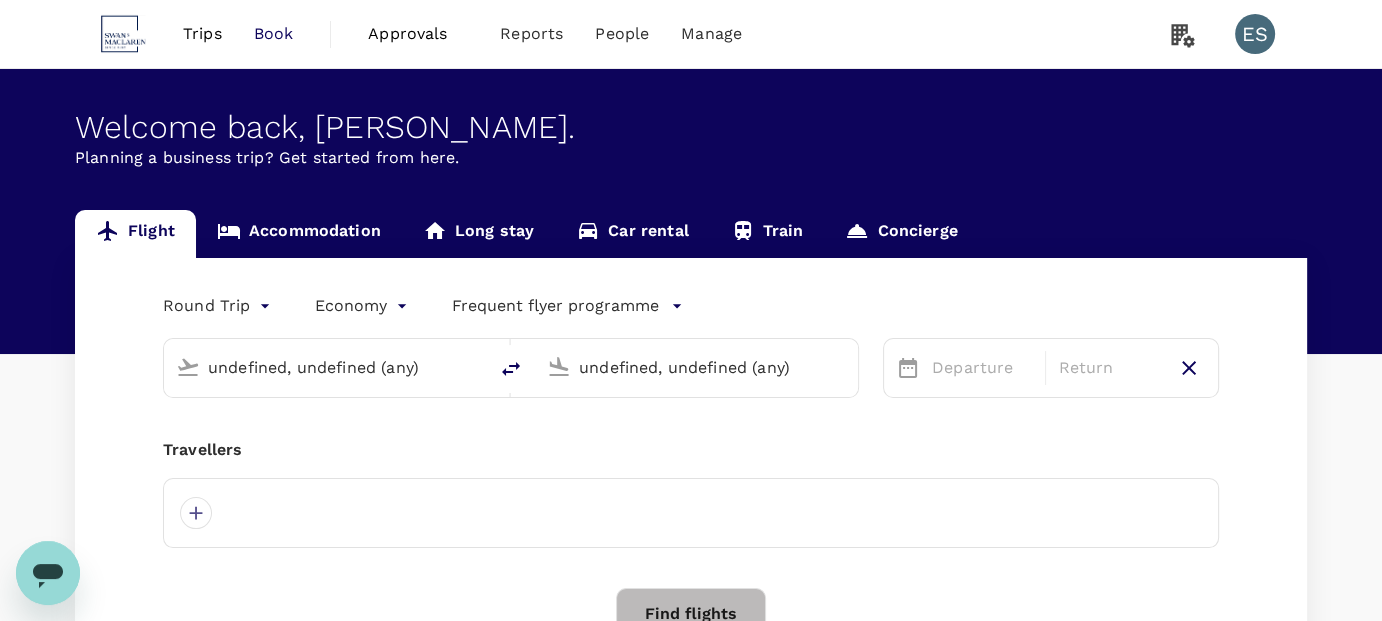 type on "Singapore Changi (SIN)" 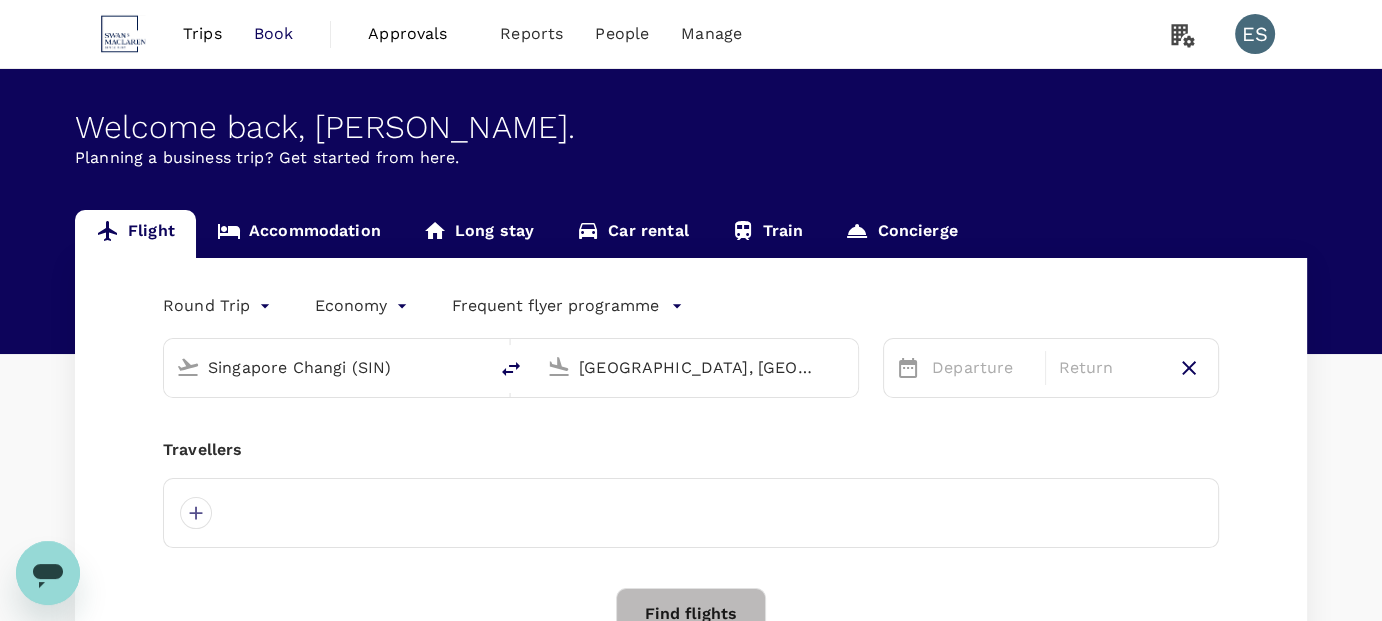 type 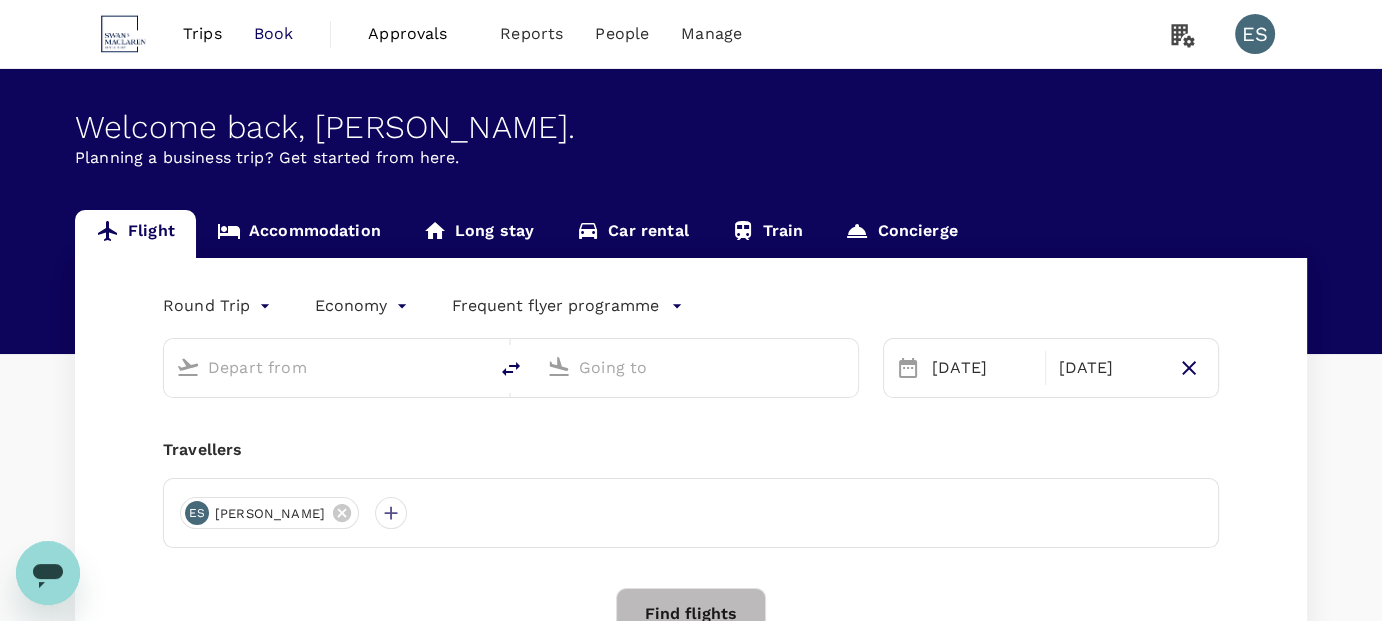 type on "Singapore Changi (SIN)" 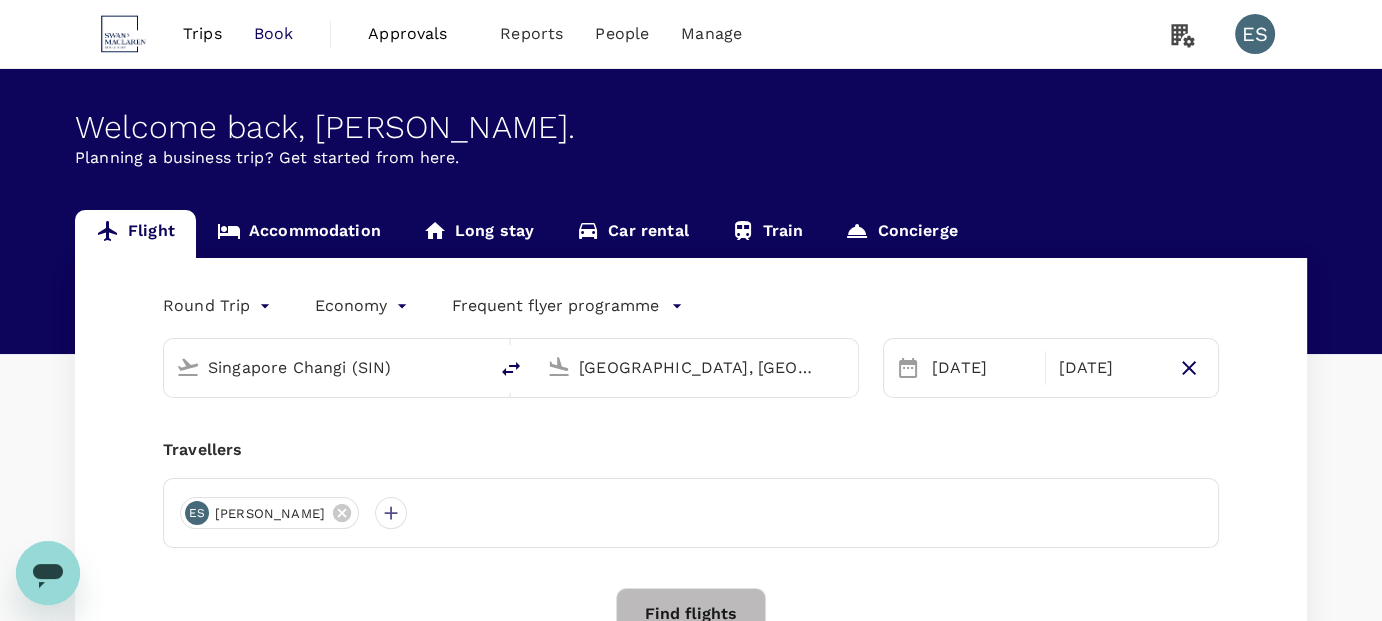 type 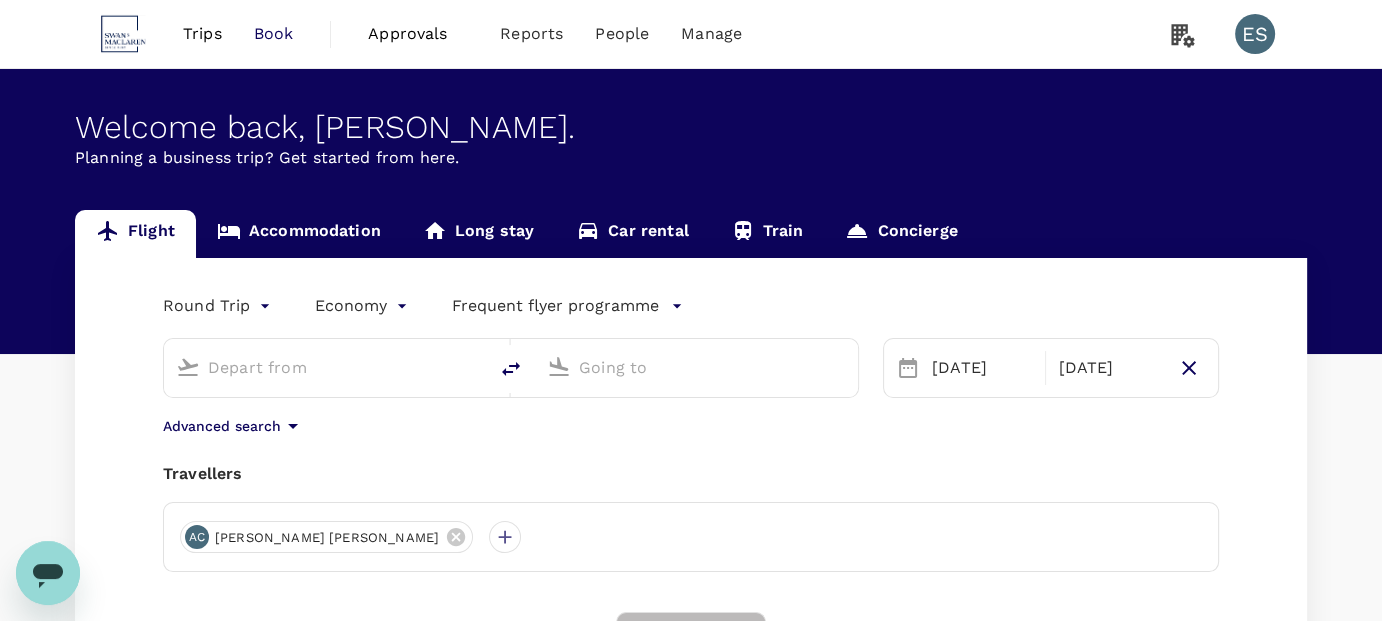 type on "Singapore Changi (SIN)" 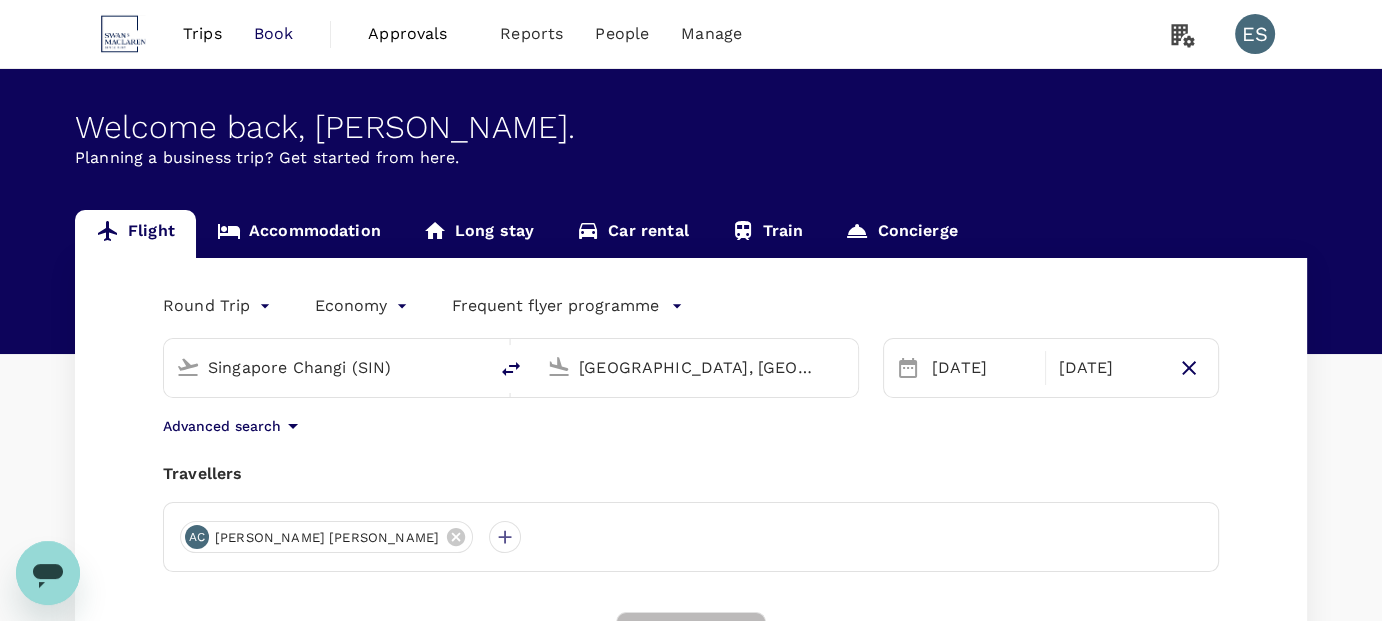 click on "Welcome back , Emily . Planning a business trip? Get started from here." at bounding box center (691, 211) 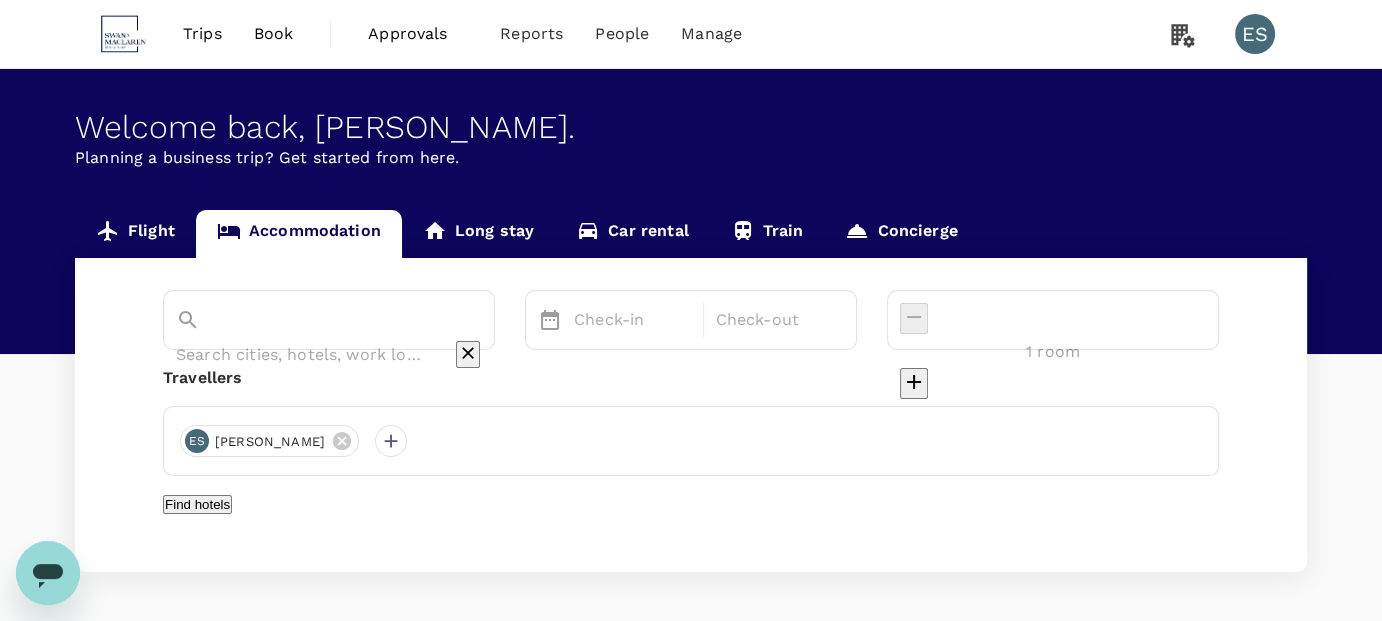 click at bounding box center (301, 354) 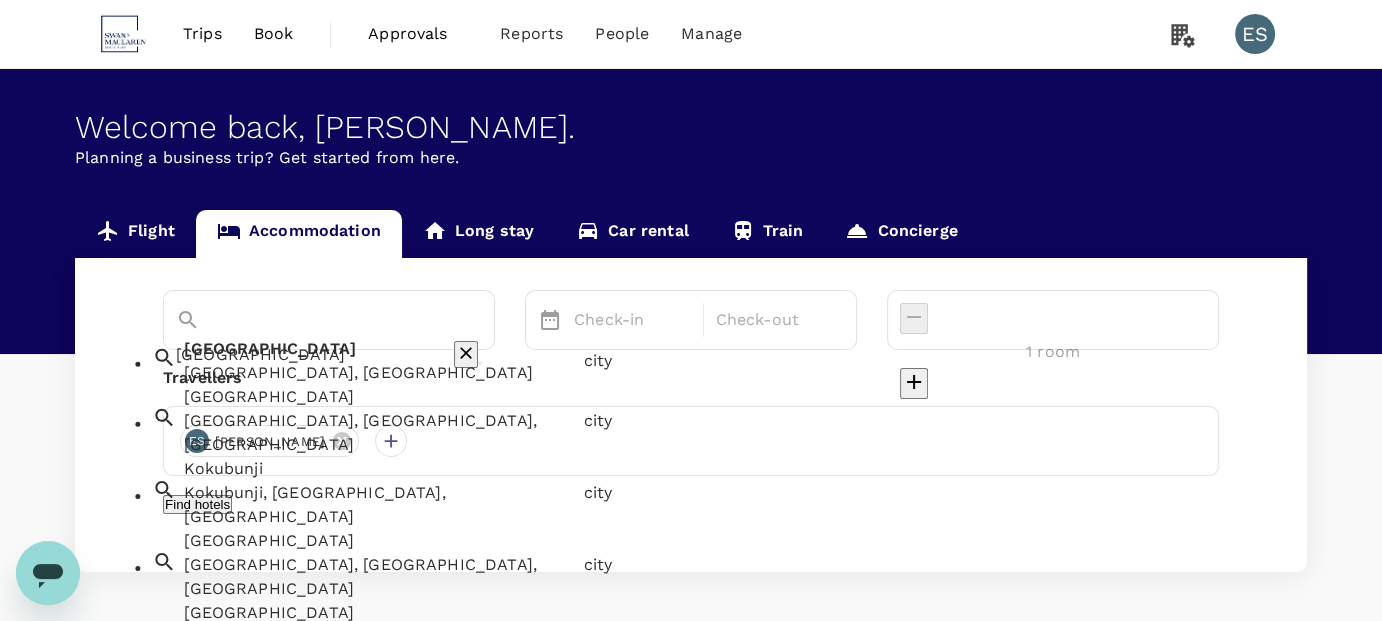 click on "[GEOGRAPHIC_DATA], [GEOGRAPHIC_DATA]" at bounding box center (379, 373) 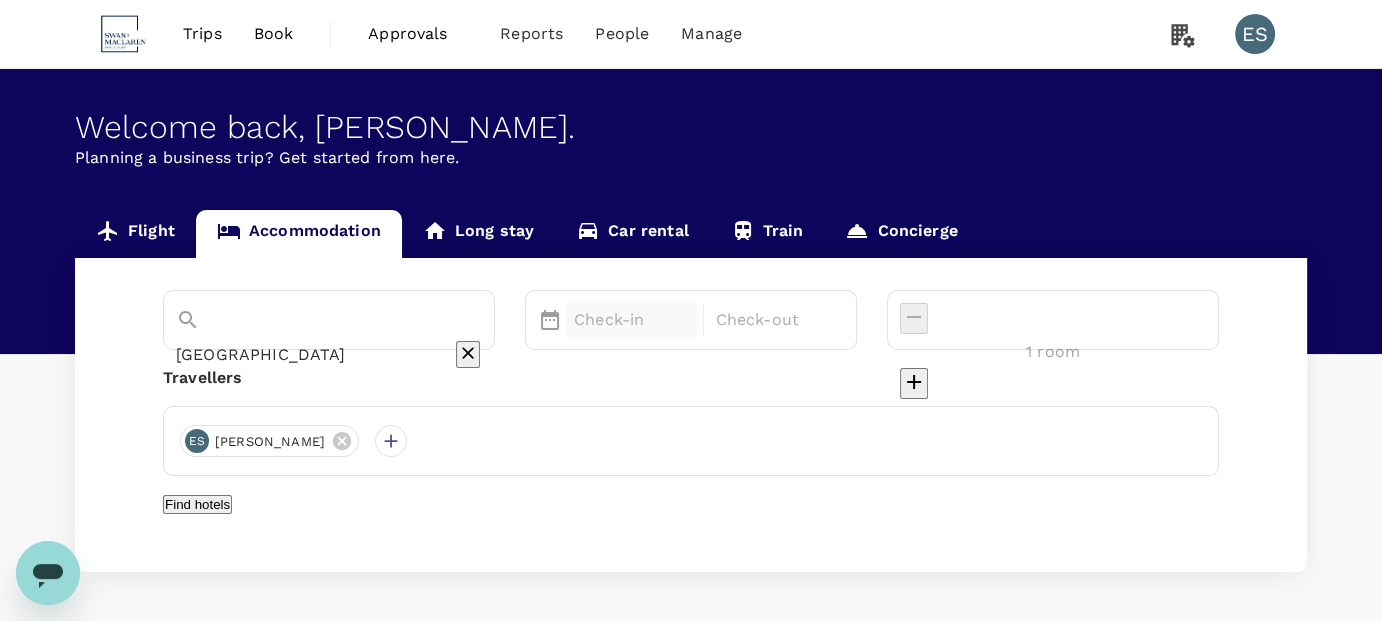 type on "Tokyo" 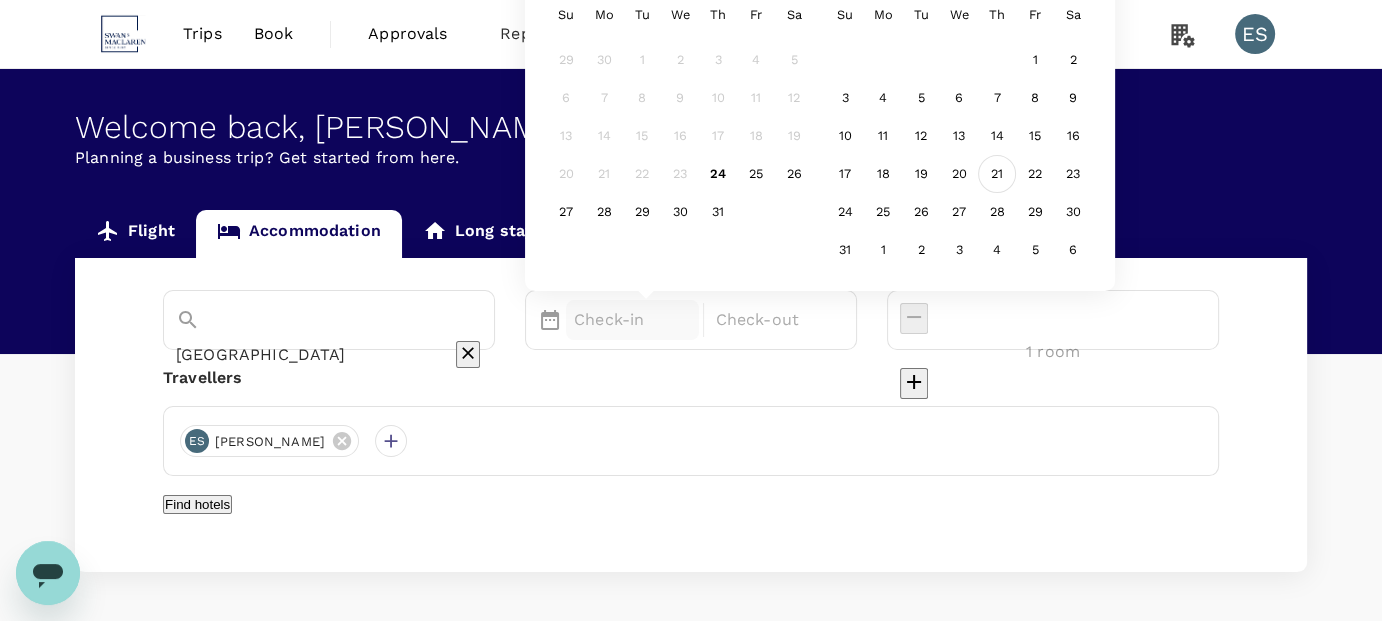 click on "21" at bounding box center (997, 174) 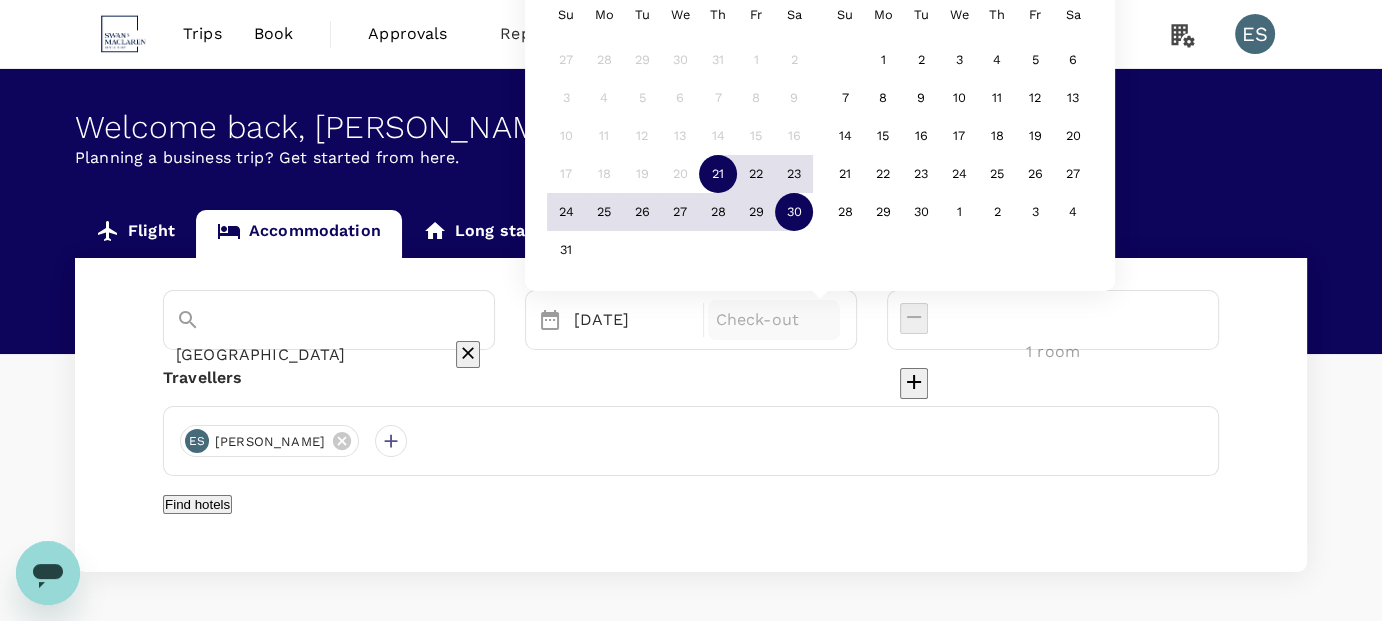 click on "30" at bounding box center (794, 212) 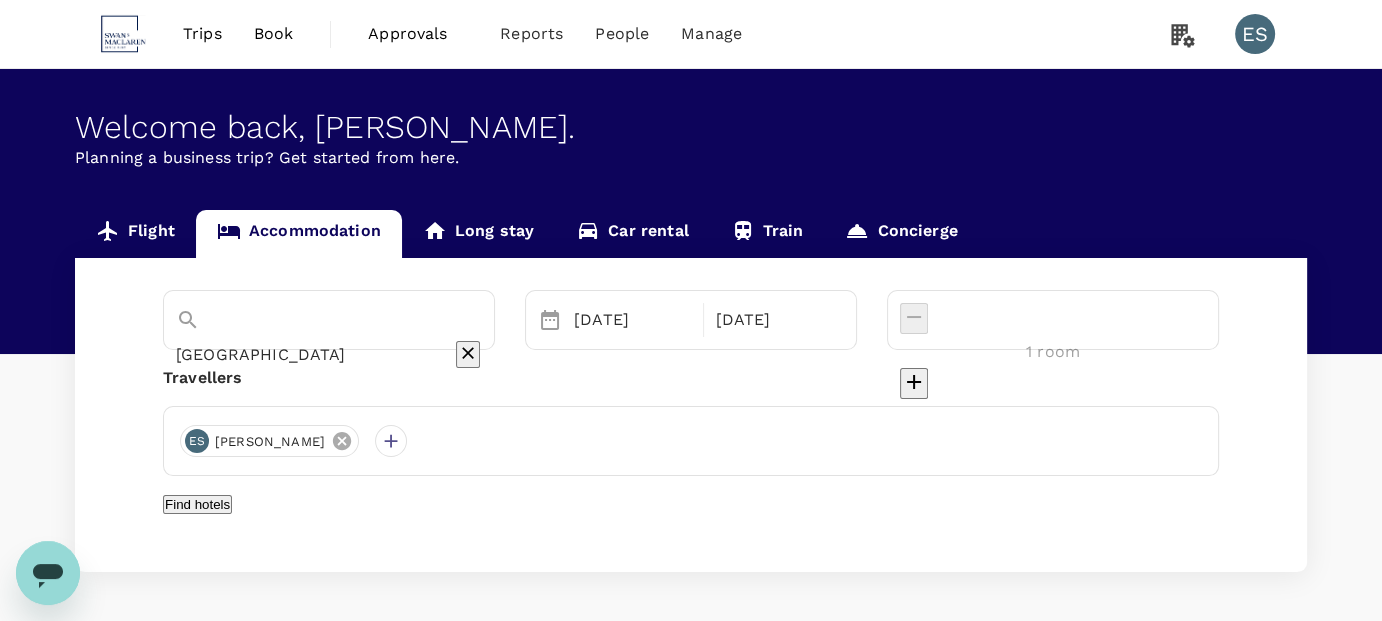 click 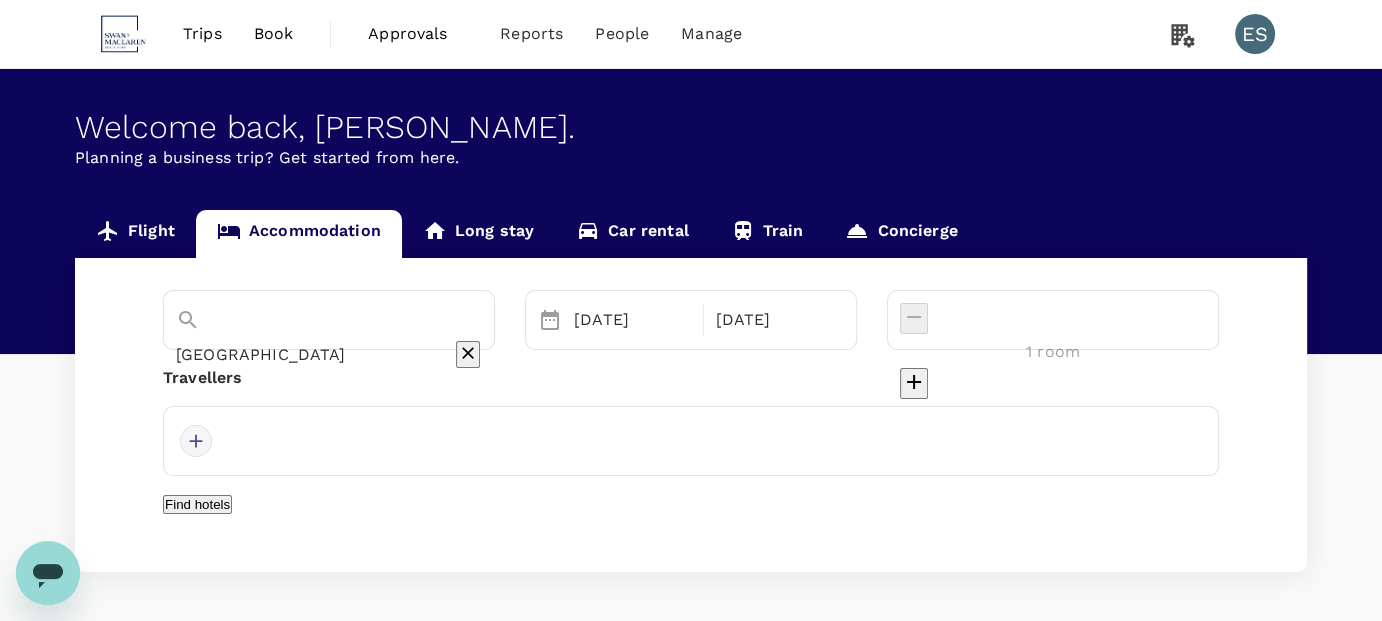 click at bounding box center (196, 441) 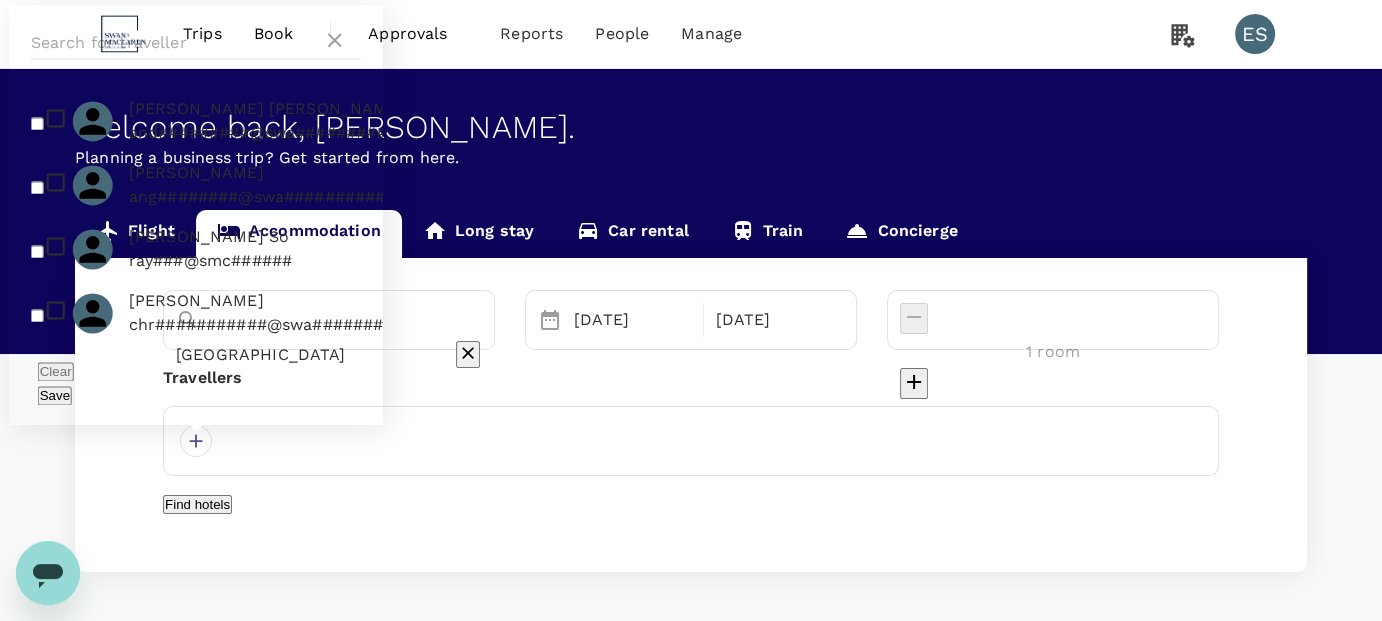 click at bounding box center (37, 123) 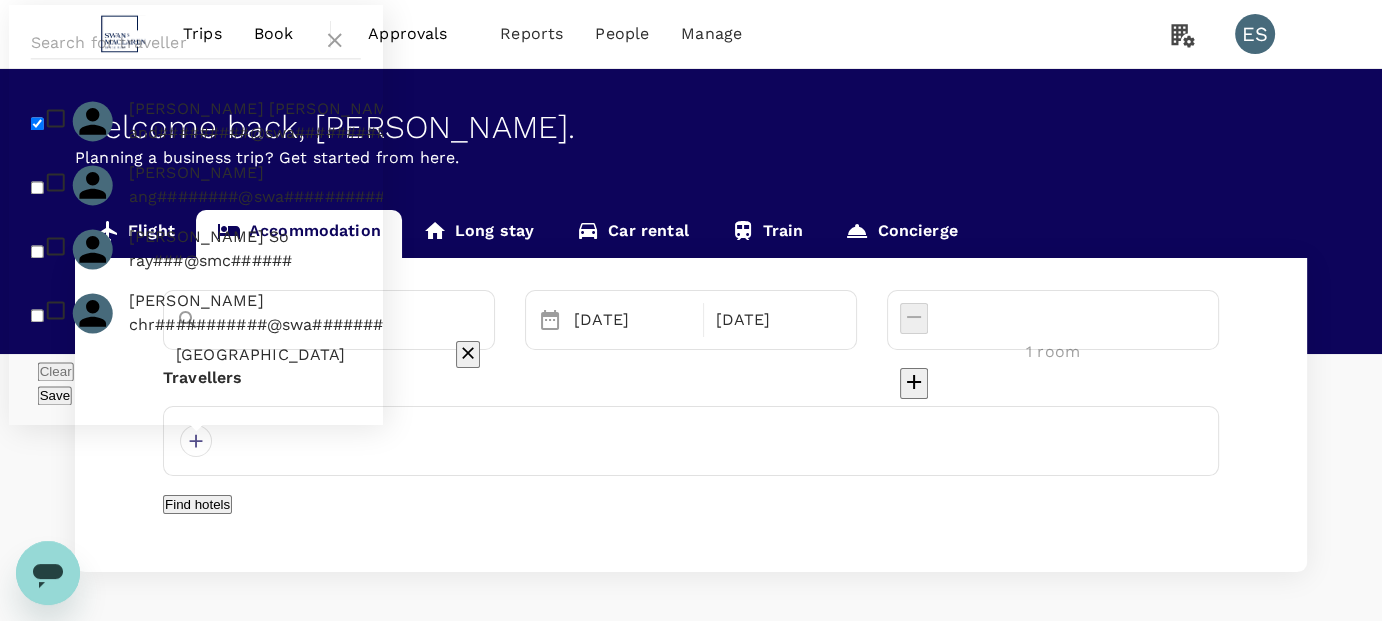 checkbox on "true" 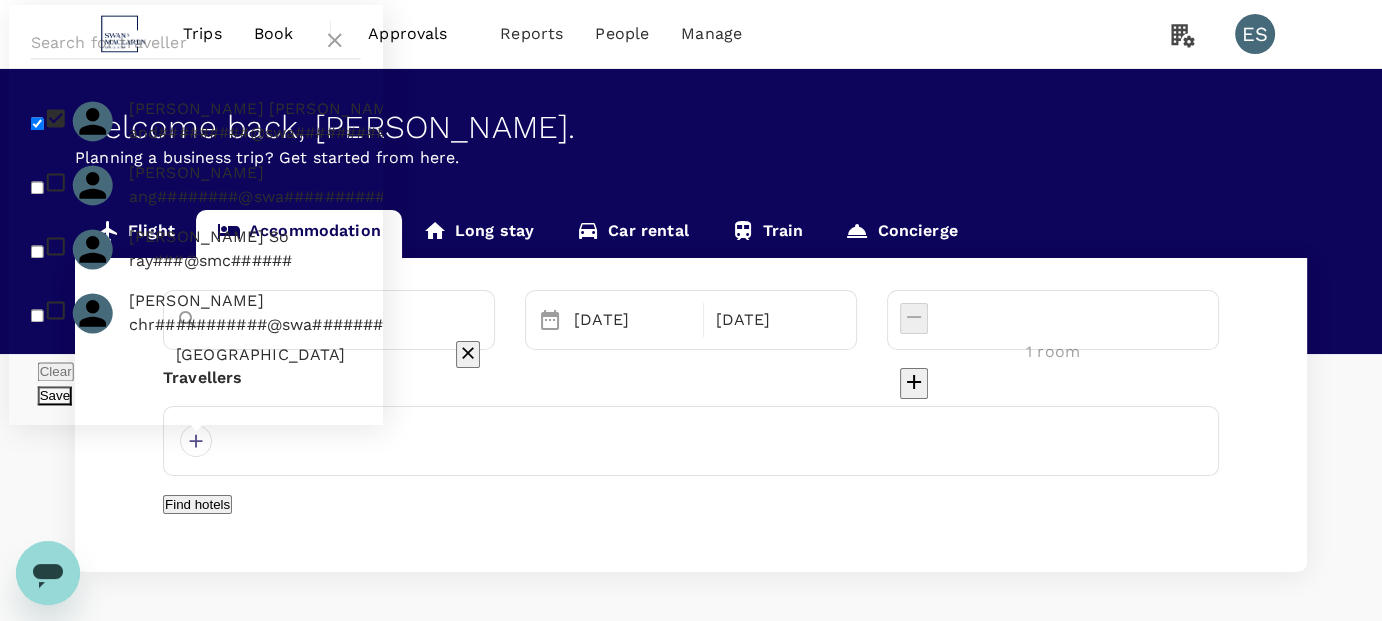 click on "Save" at bounding box center (55, 395) 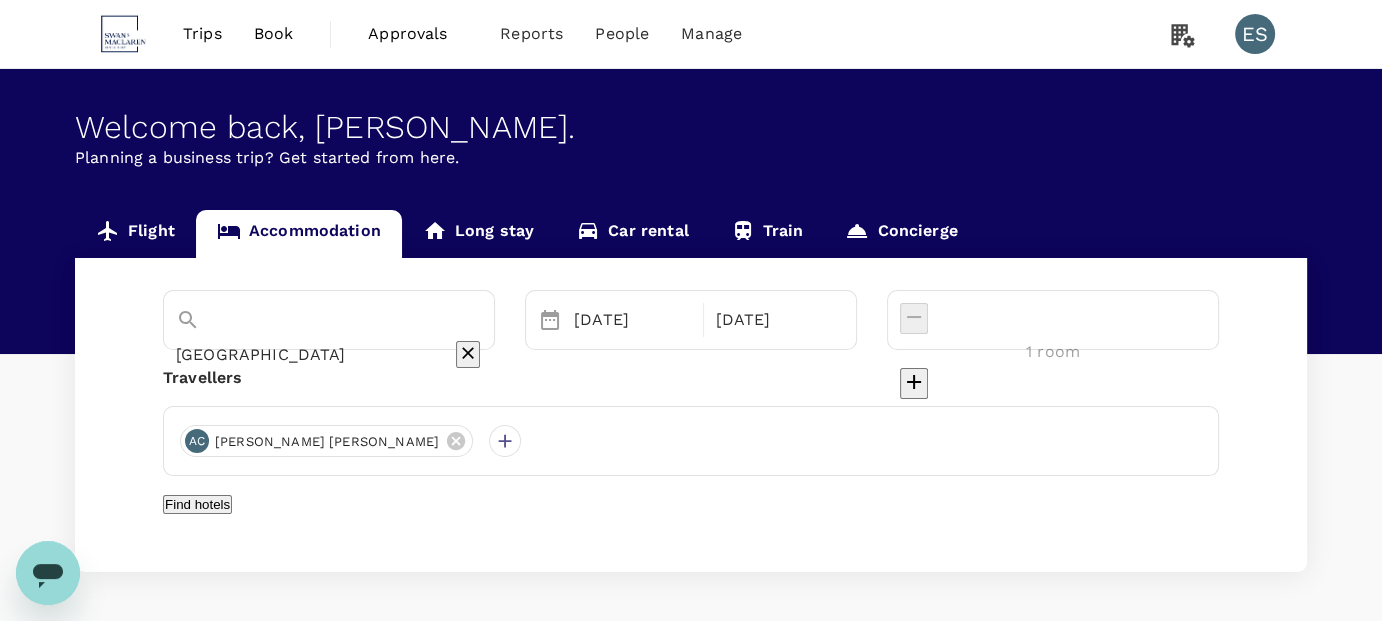 click on "Find hotels" at bounding box center [197, 504] 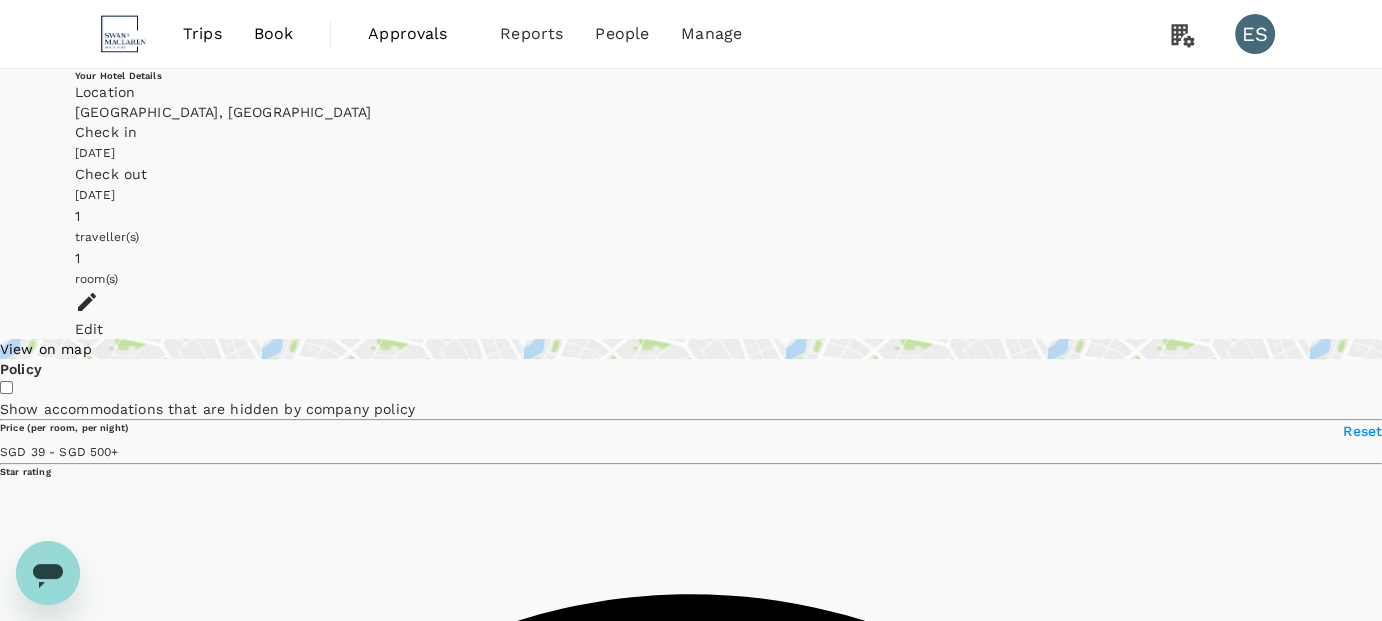 click on "Recommended" at bounding box center [52, 11493] 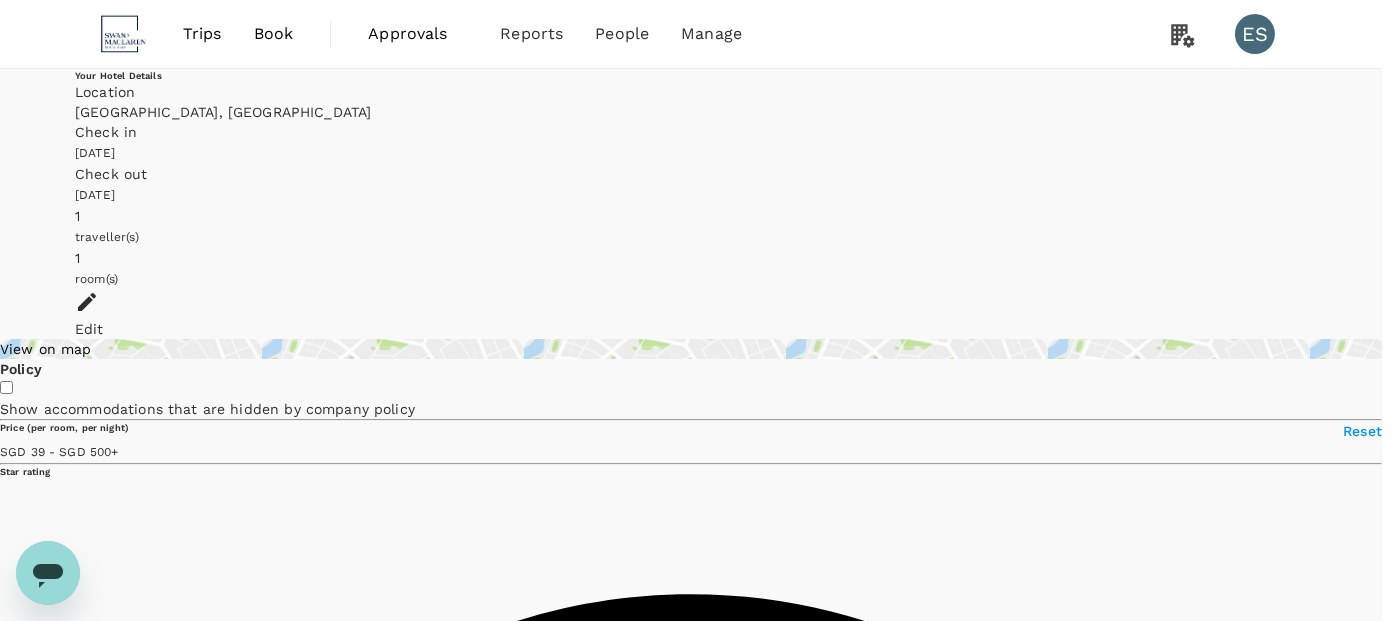 click at bounding box center (698, 310) 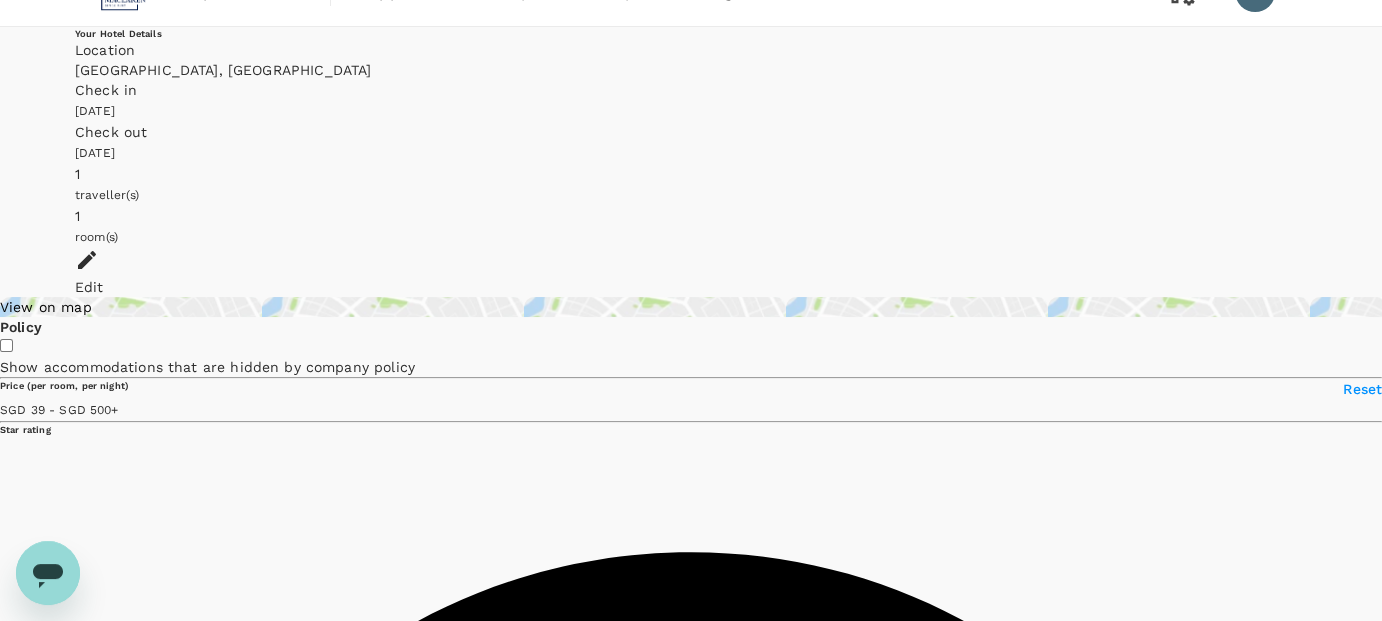scroll, scrollTop: 0, scrollLeft: 0, axis: both 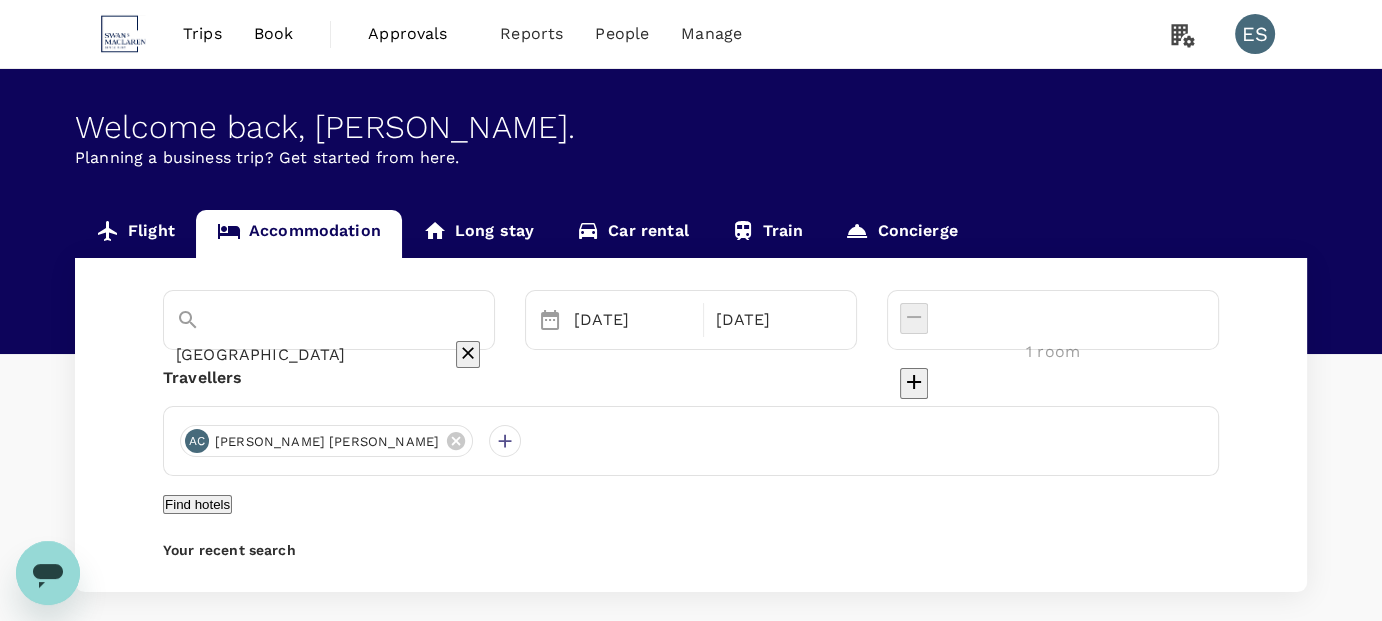 click on "Tokyo" at bounding box center [329, 355] 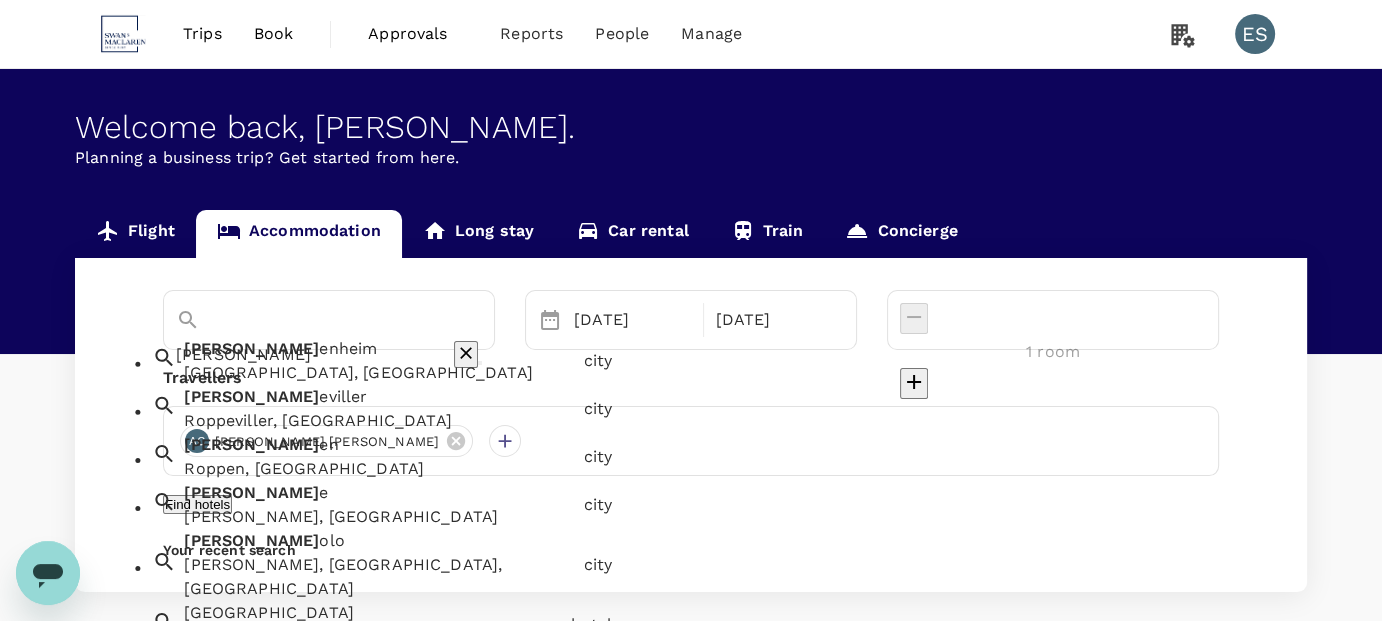 scroll, scrollTop: 200, scrollLeft: 0, axis: vertical 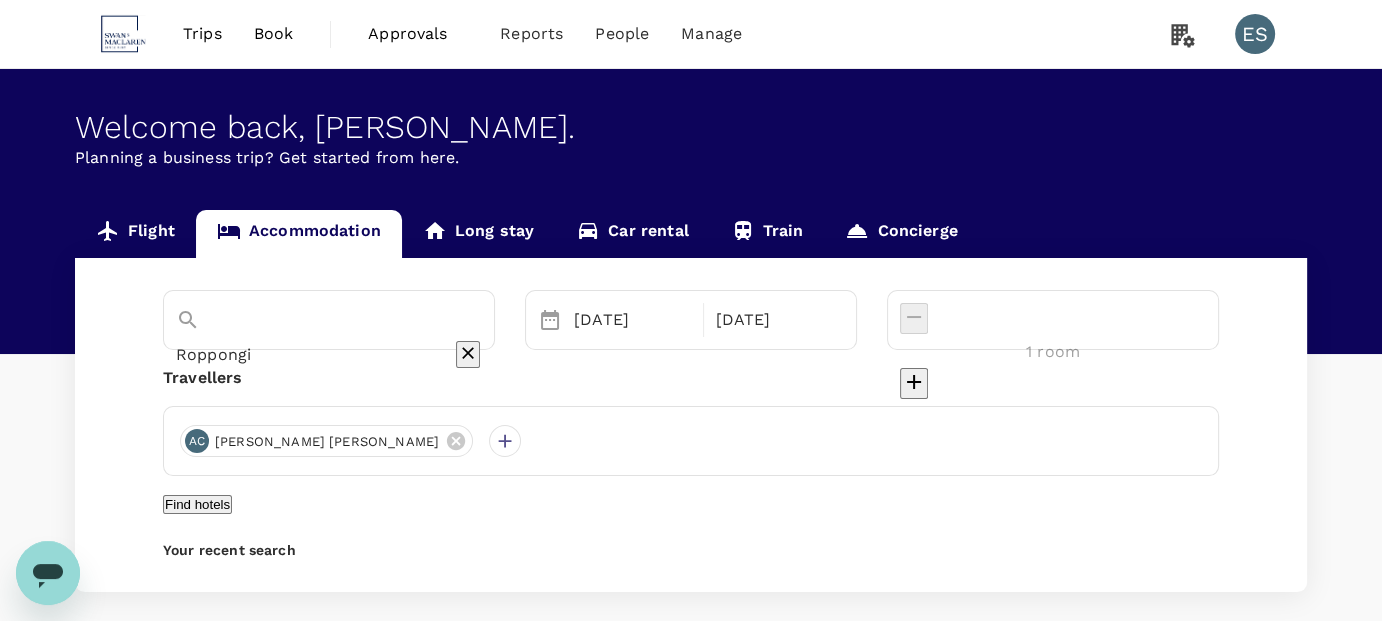 type on "Roppongi" 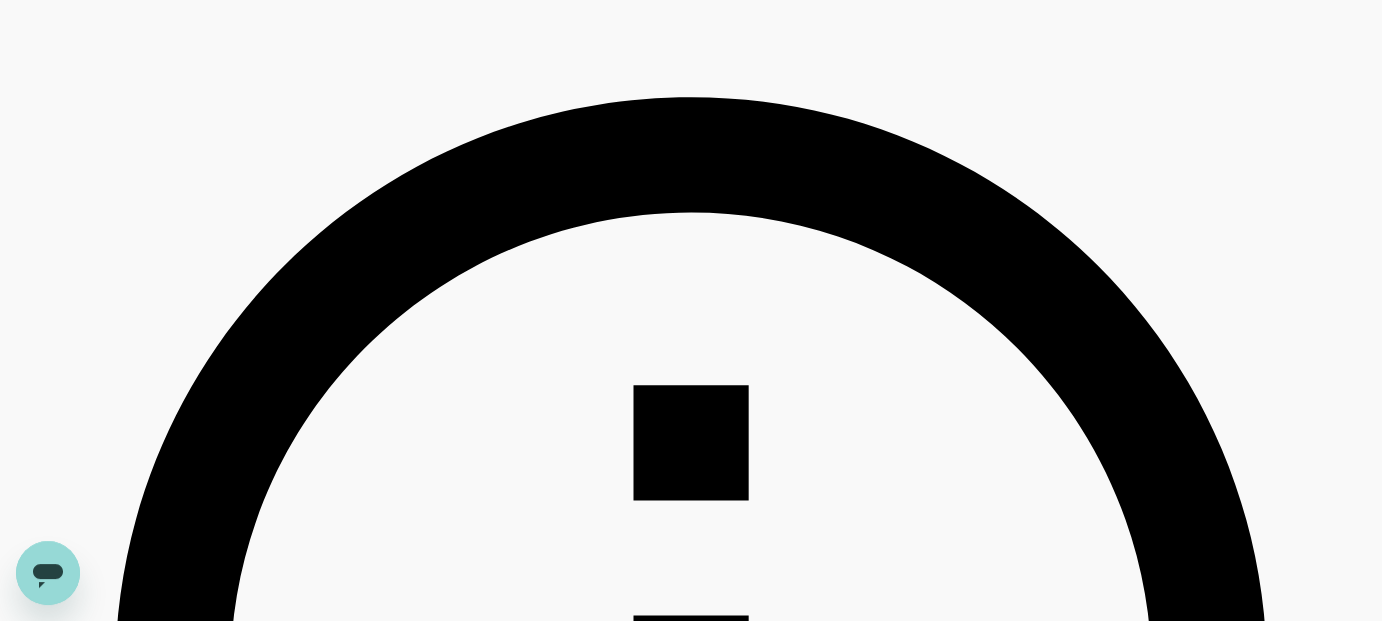 scroll, scrollTop: 500, scrollLeft: 0, axis: vertical 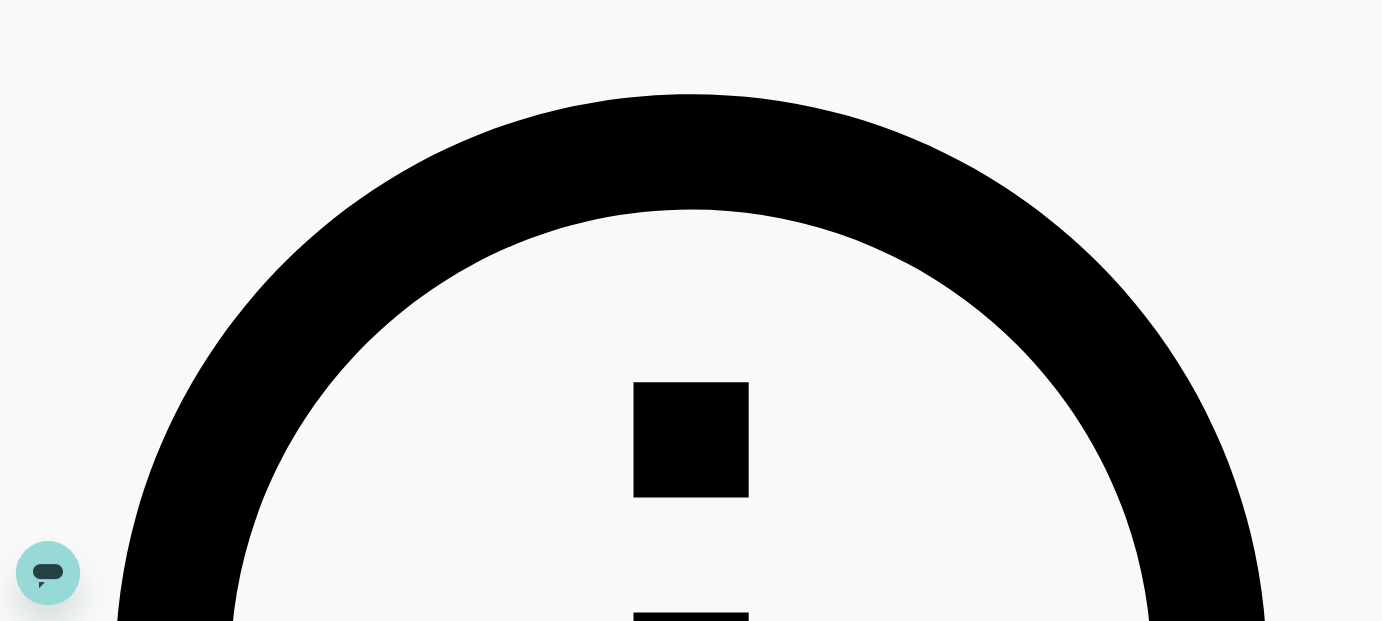 click on "View rooms" at bounding box center [36, 33536] 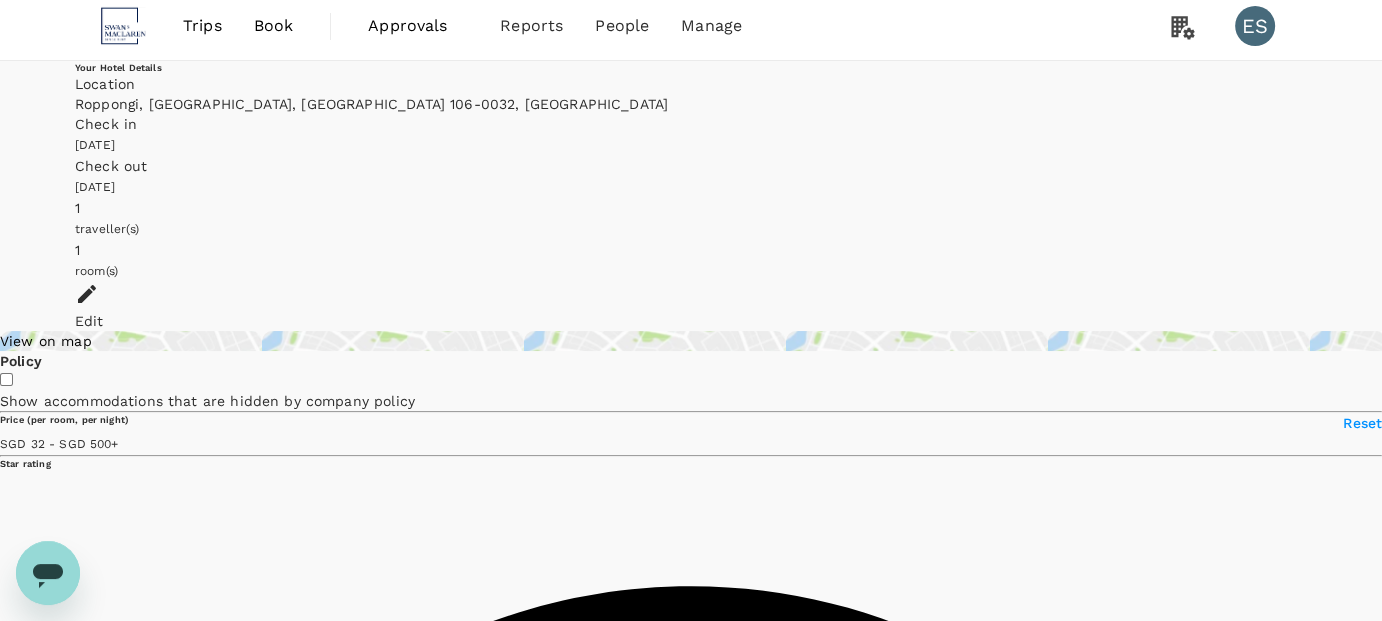 scroll, scrollTop: 0, scrollLeft: 0, axis: both 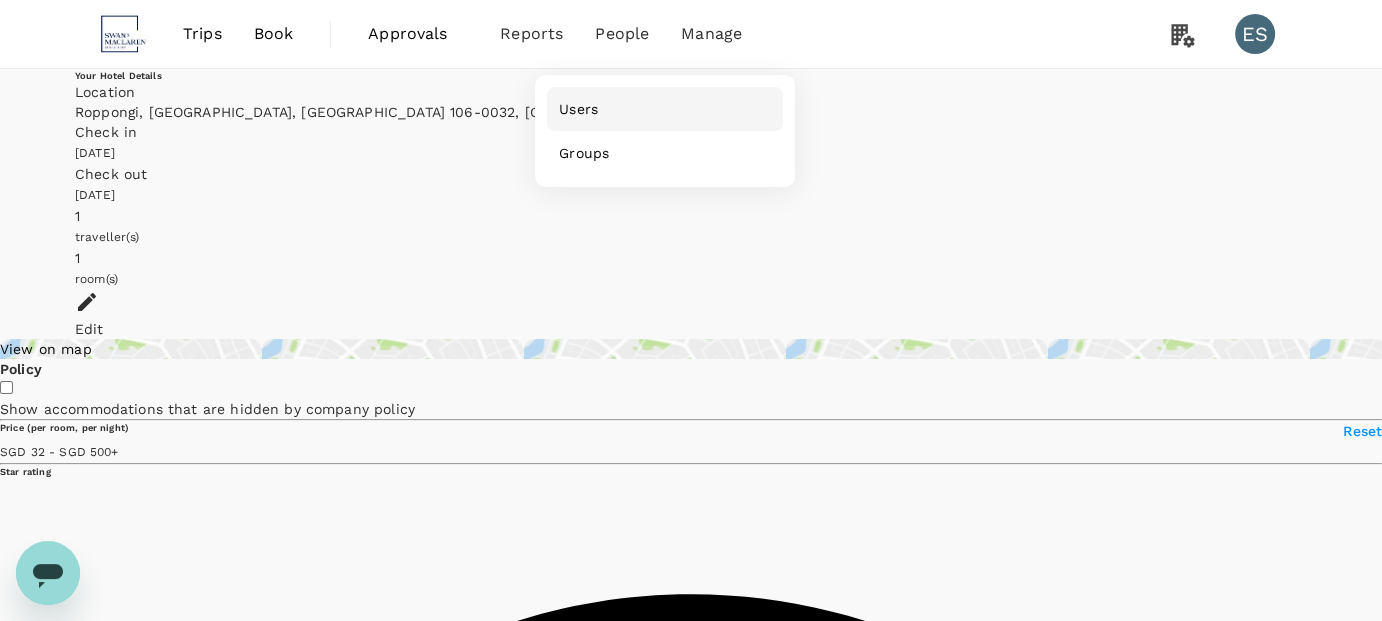 click on "Users" at bounding box center (578, 109) 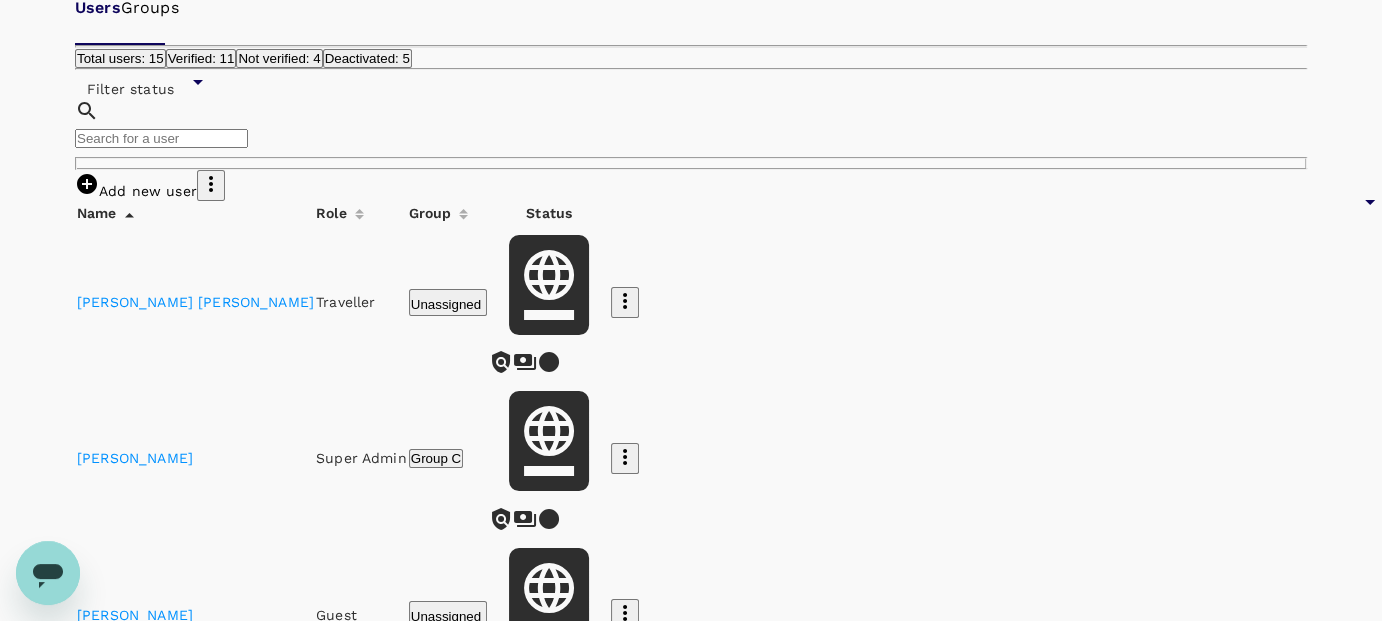 scroll, scrollTop: 100, scrollLeft: 0, axis: vertical 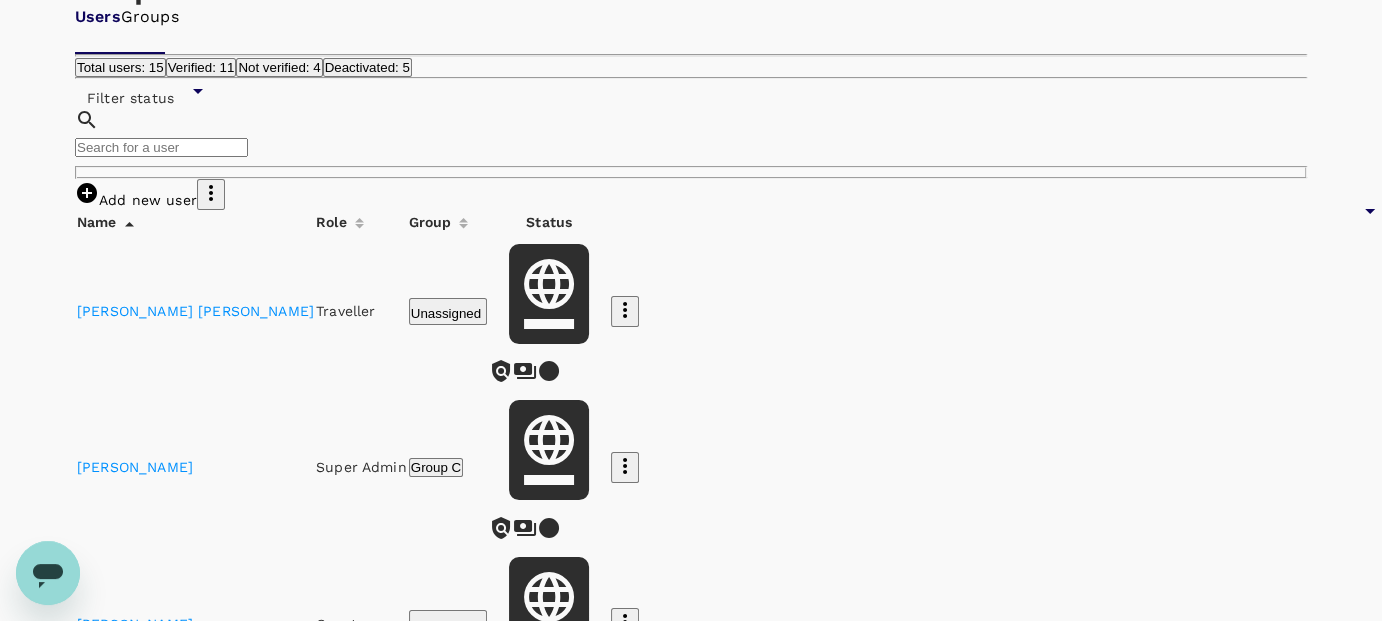 click on "Not verified: 4" at bounding box center [279, 67] 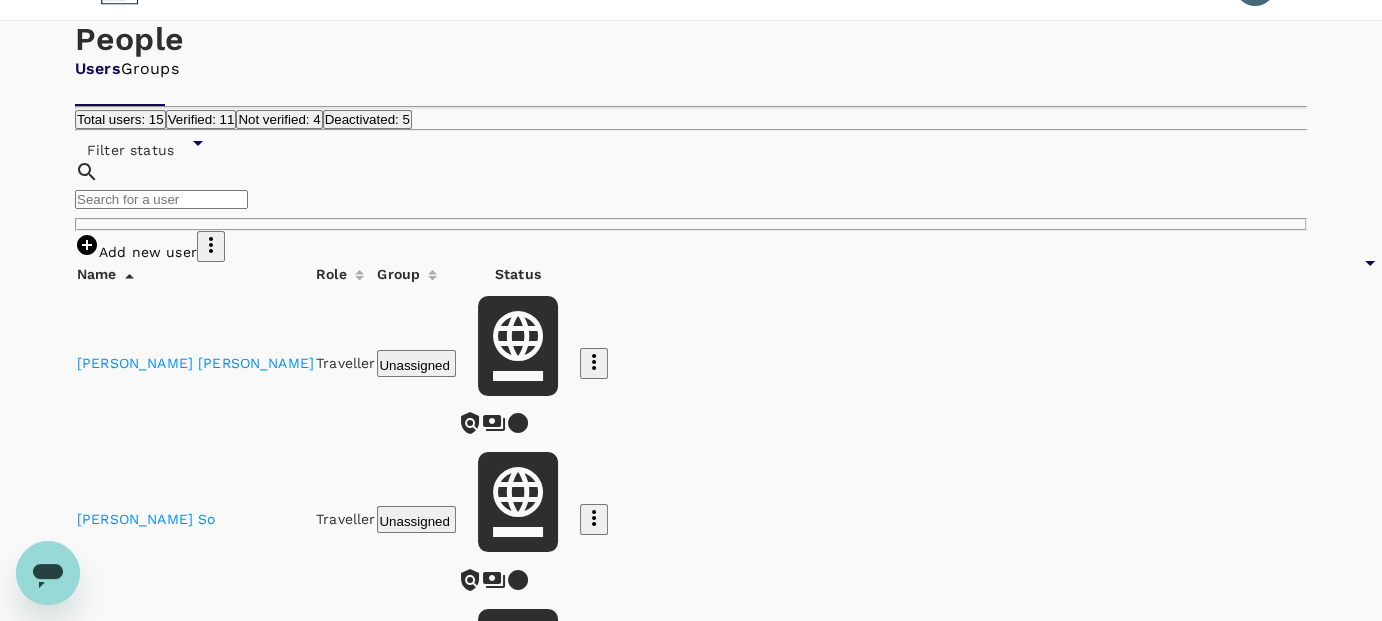 scroll, scrollTop: 0, scrollLeft: 0, axis: both 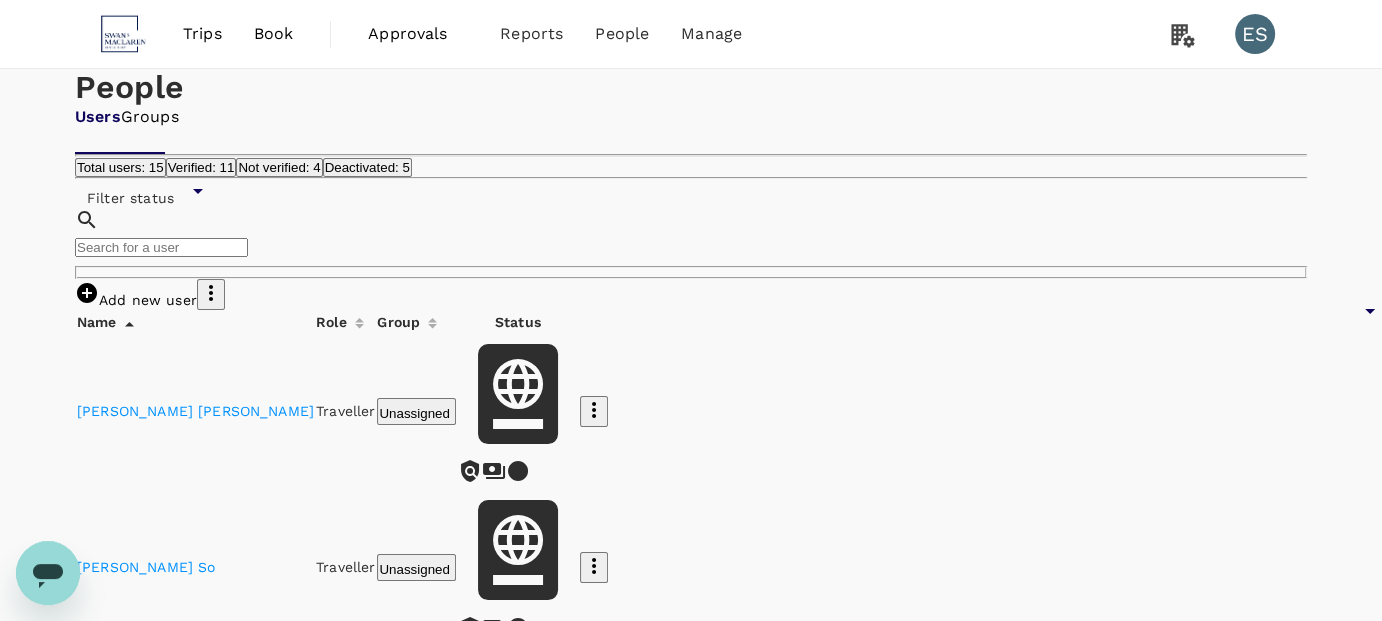 click on "Total users: 15" at bounding box center [120, 167] 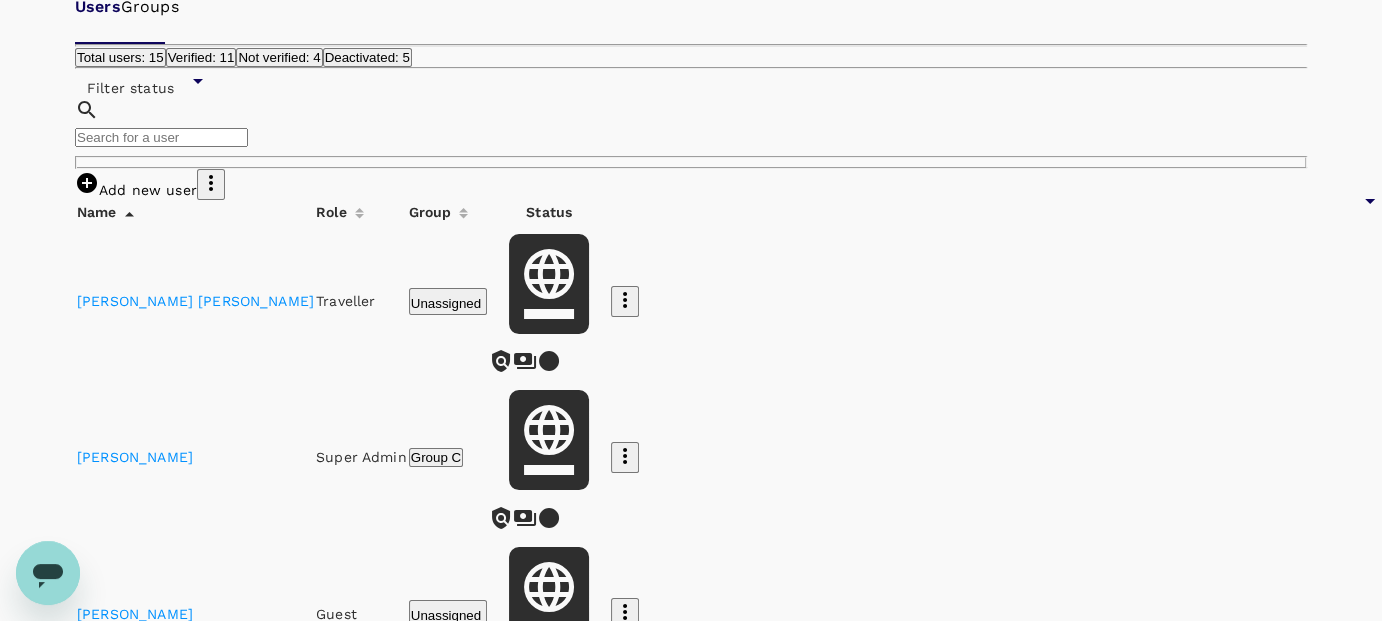 scroll, scrollTop: 0, scrollLeft: 0, axis: both 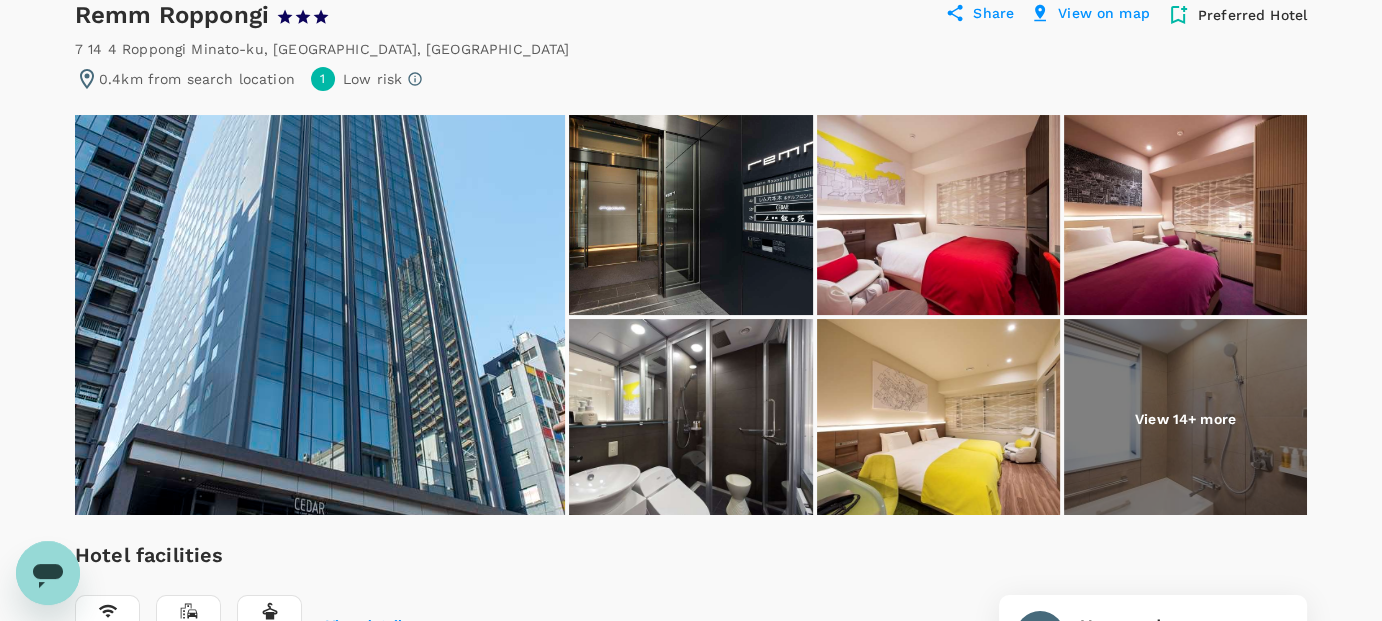 click at bounding box center [1185, 419] 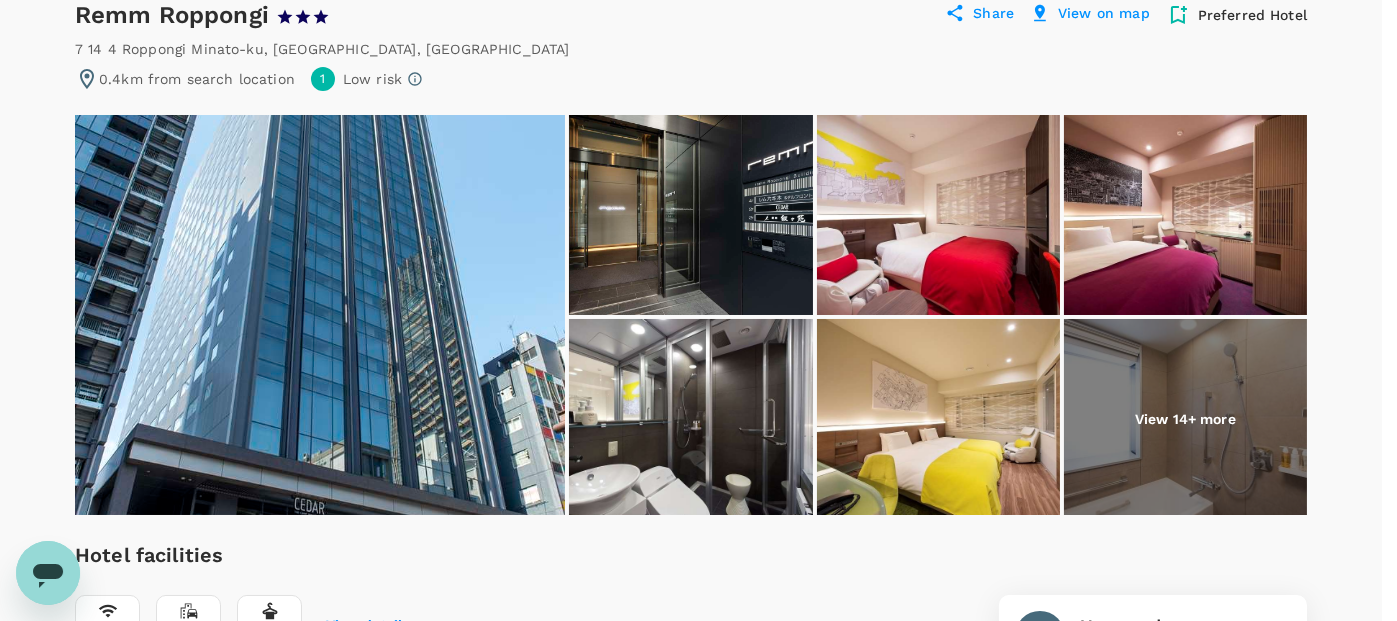click 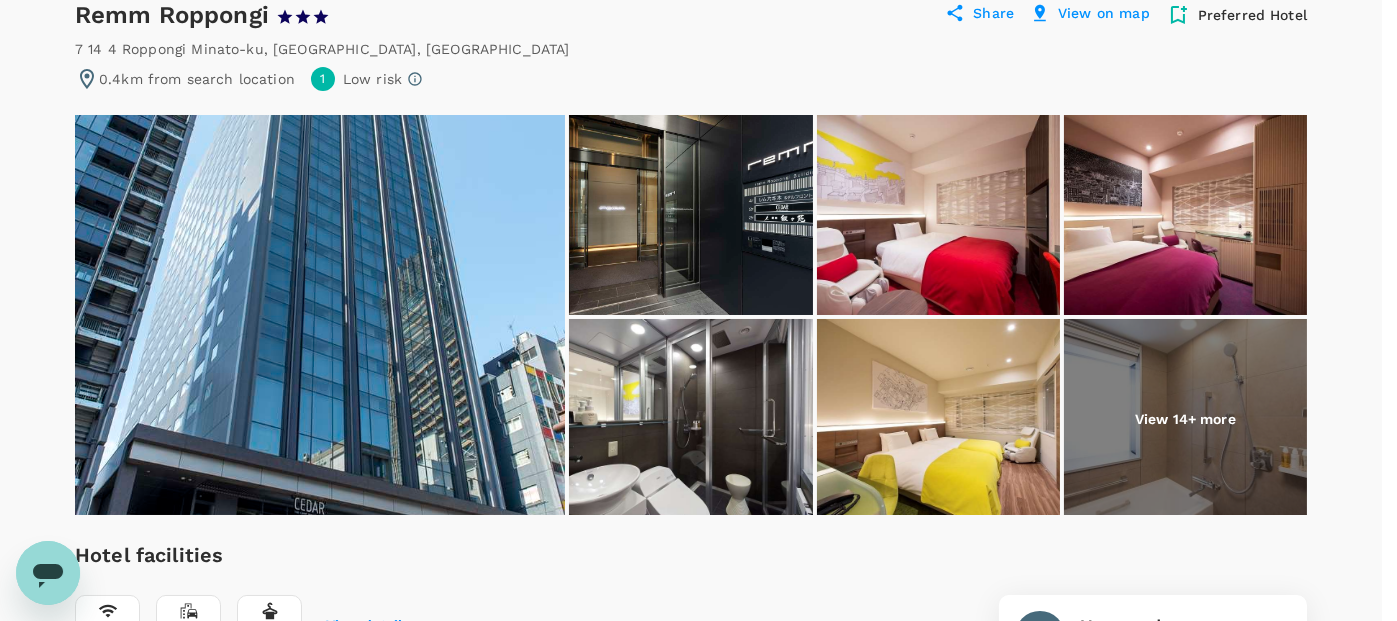 click 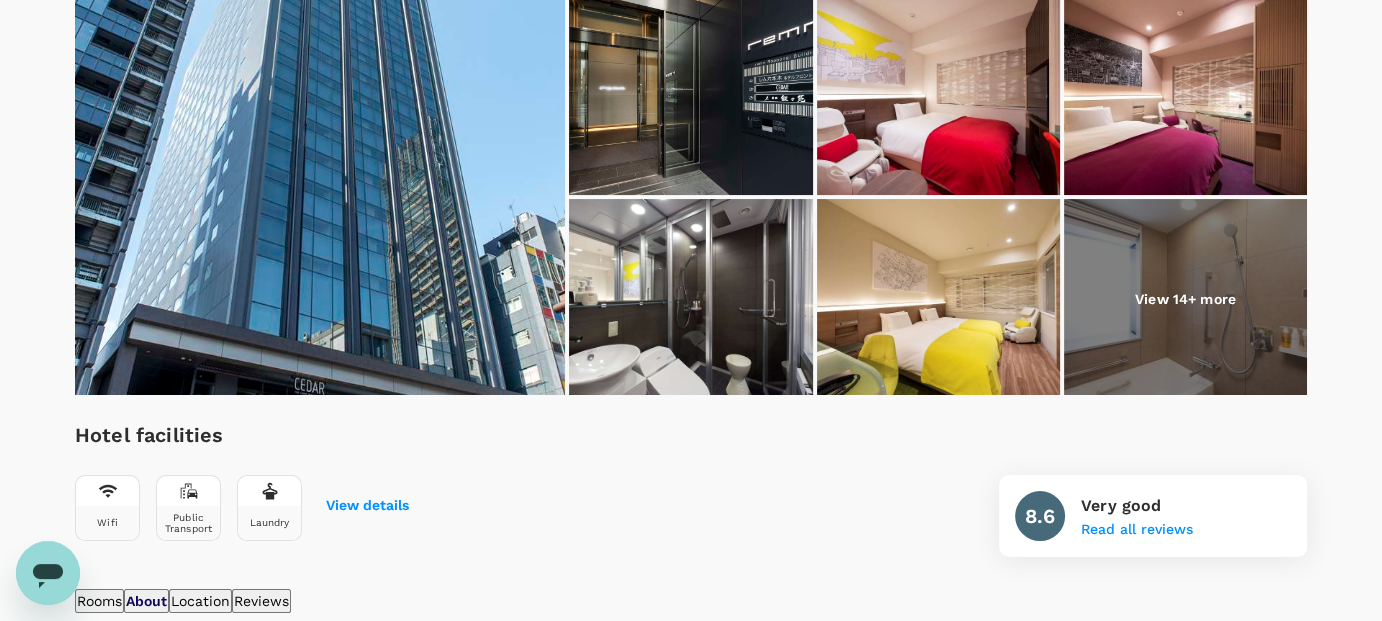 scroll, scrollTop: 0, scrollLeft: 0, axis: both 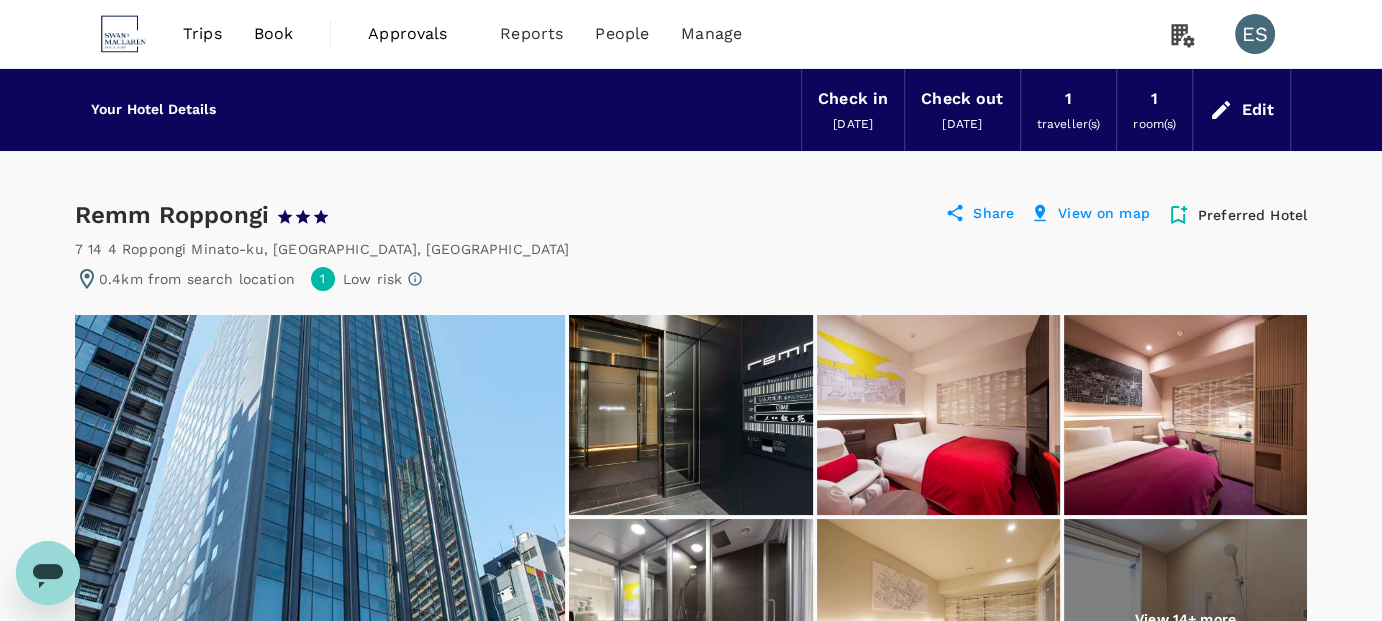 click on "Trips" at bounding box center (202, 34) 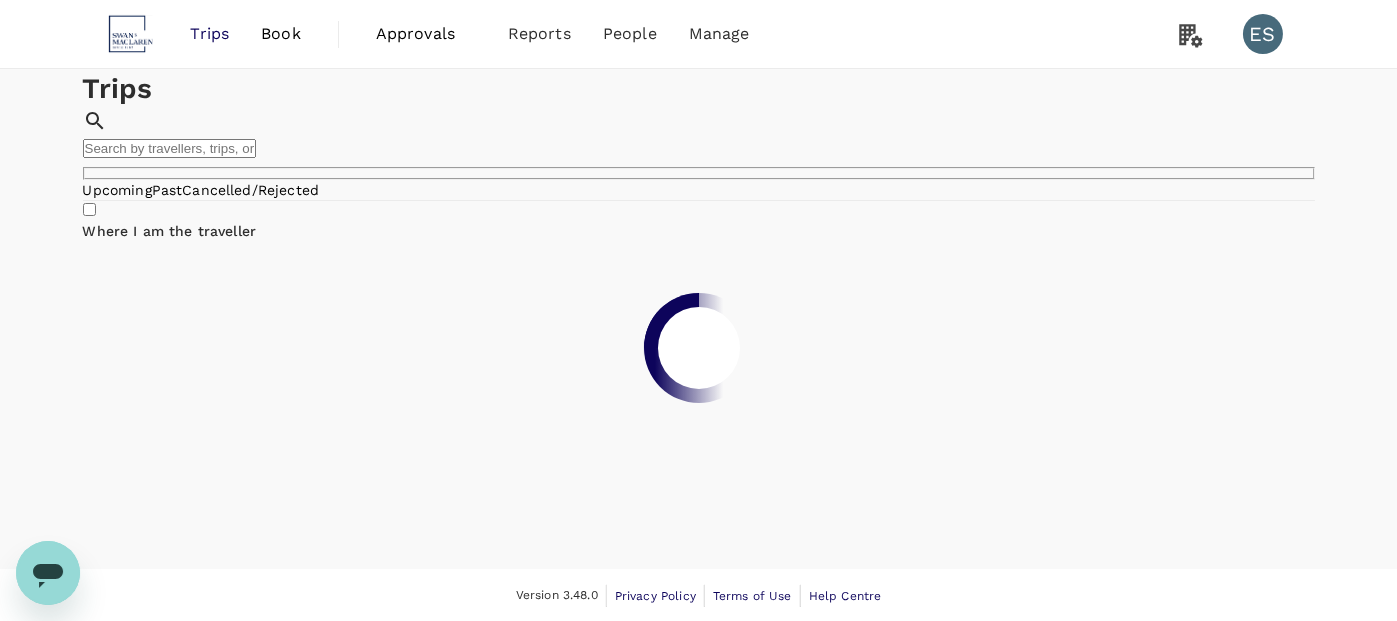 click on "Book" at bounding box center [281, 34] 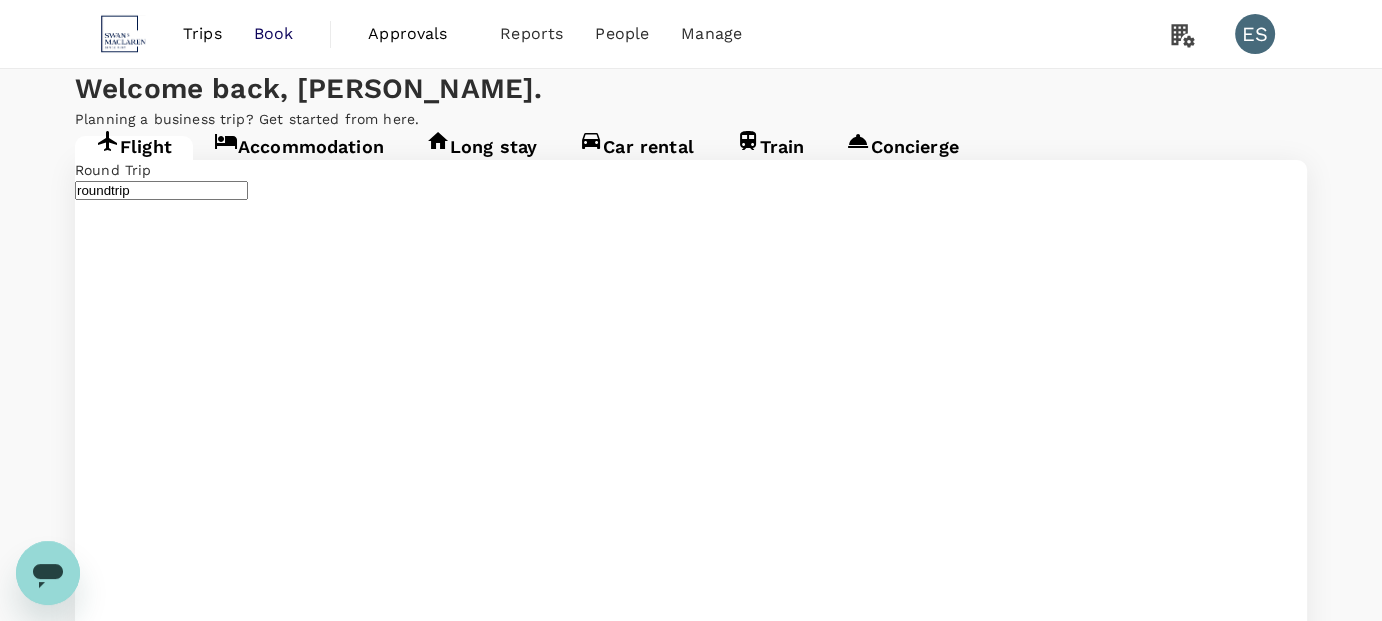 type on "Singapore Changi (SIN)" 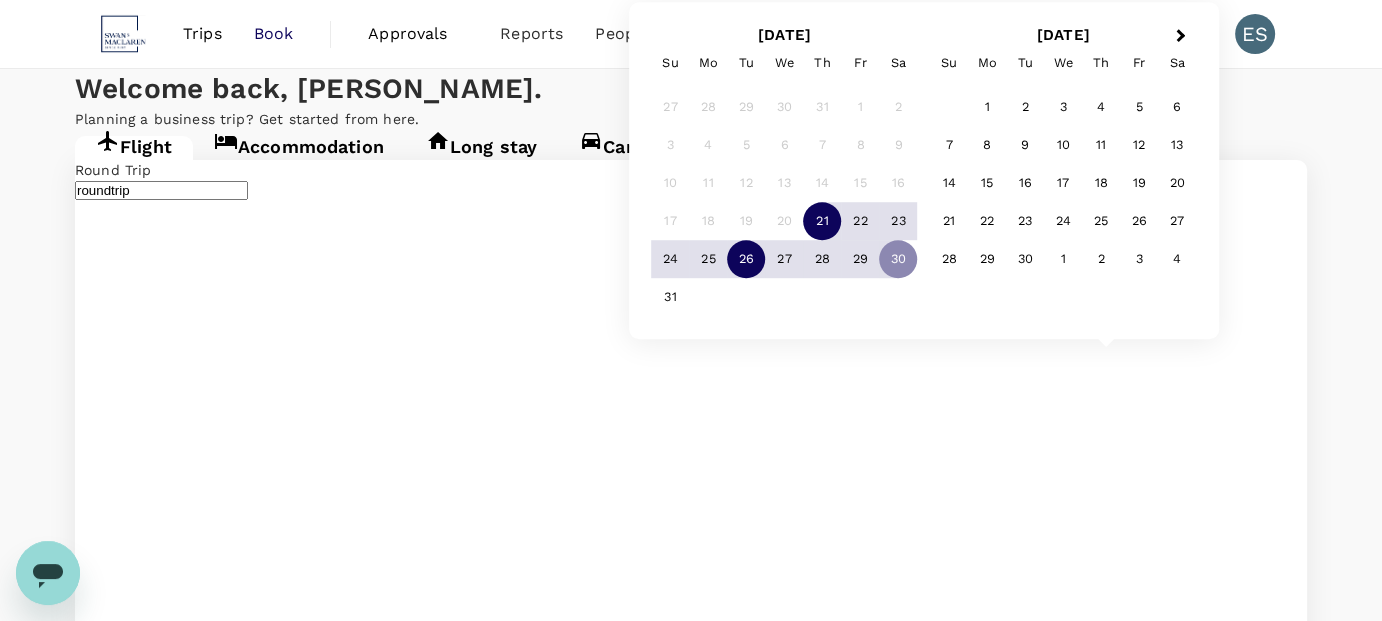 click on "26" at bounding box center (746, 260) 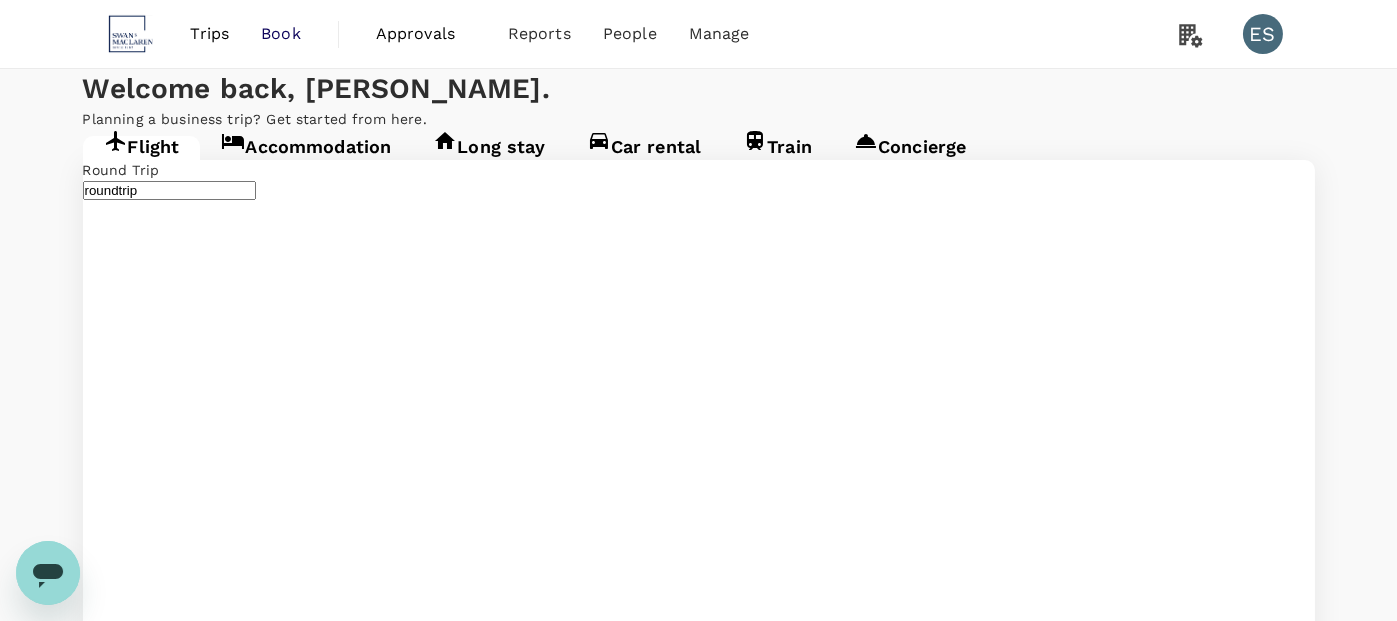 click on "Trips Book Approvals 0 Reports People Manage ES Welcome back , Emily . Planning a business trip? Get started from here. Flight Accommodation Long stay Car rental Train Concierge Round Trip roundtrip Economy economy Frequent flyer programme Singapore Changi (SIN) Tokyo, Japan (any) 21 Aug Selected date: Tuesday, August 26th, 2025 26 Aug Advanced search Travellers   AC Andrew Cheng Lloyd Find flights Your recent search Flight to Tokyo SIN - CHND 21 Aug - 27 Aug · 1 Traveller Flight to Riyadh SIN - CRUH 12 Oct - 16 Oct · 1 Traveller Version 3.48.0 Privacy Policy Terms of Use Help Centre Frequent flyer programme Add new" at bounding box center [698, 2415] 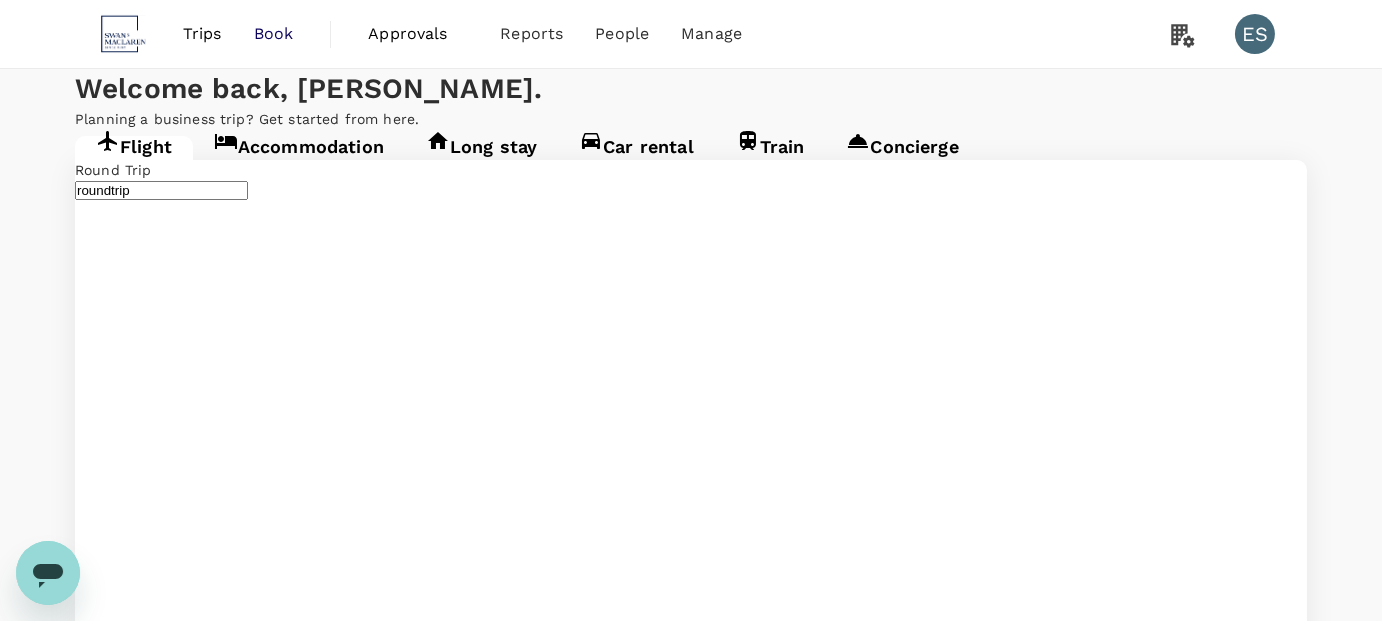 click on "One-Way" at bounding box center [691, 4840] 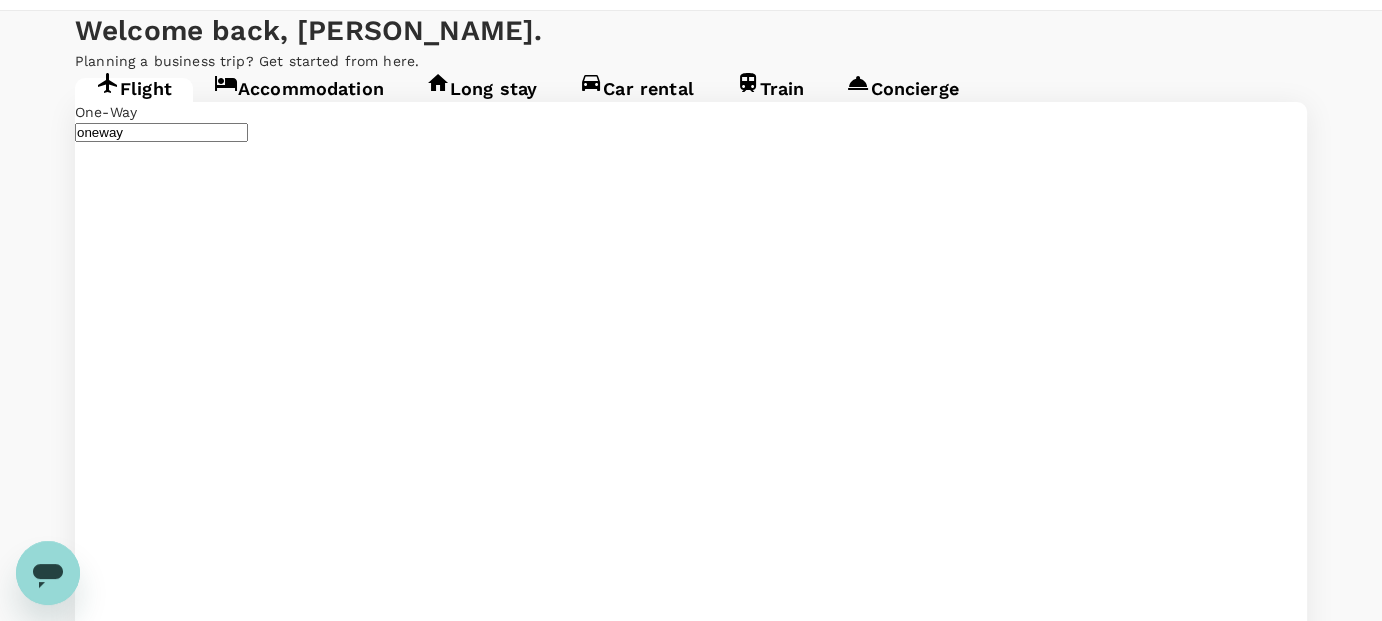 scroll, scrollTop: 100, scrollLeft: 0, axis: vertical 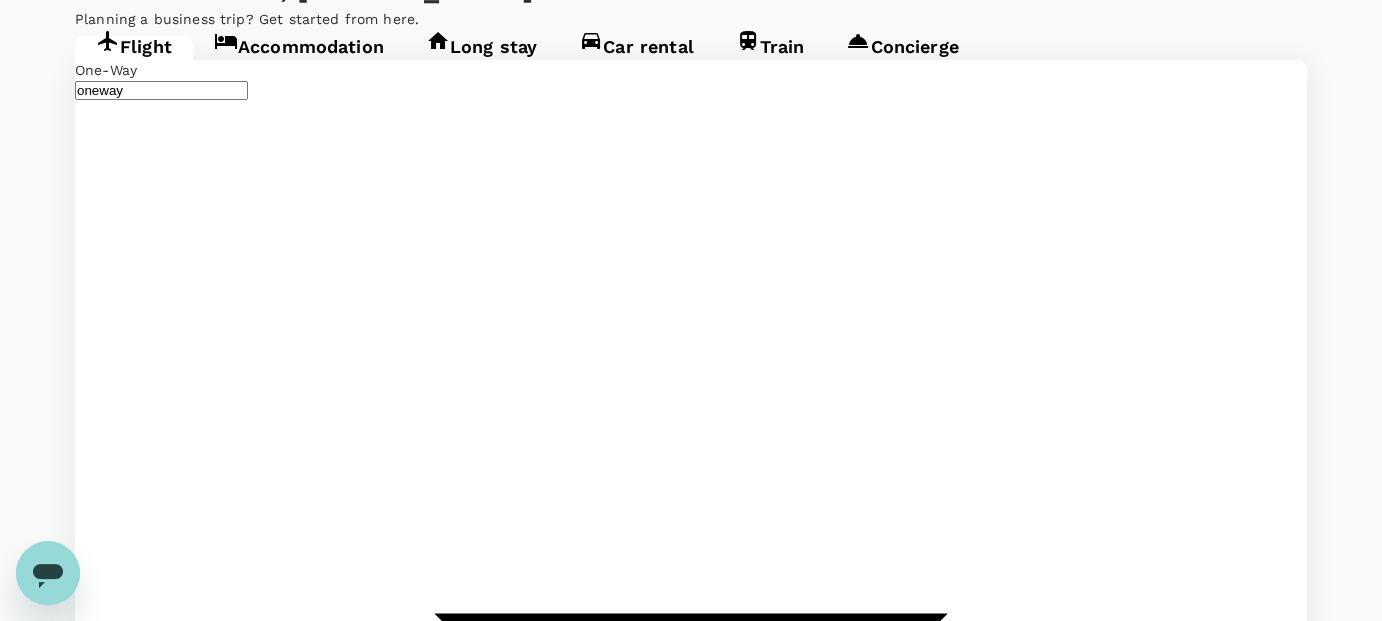 click on "Find flights" at bounding box center (109, 4354) 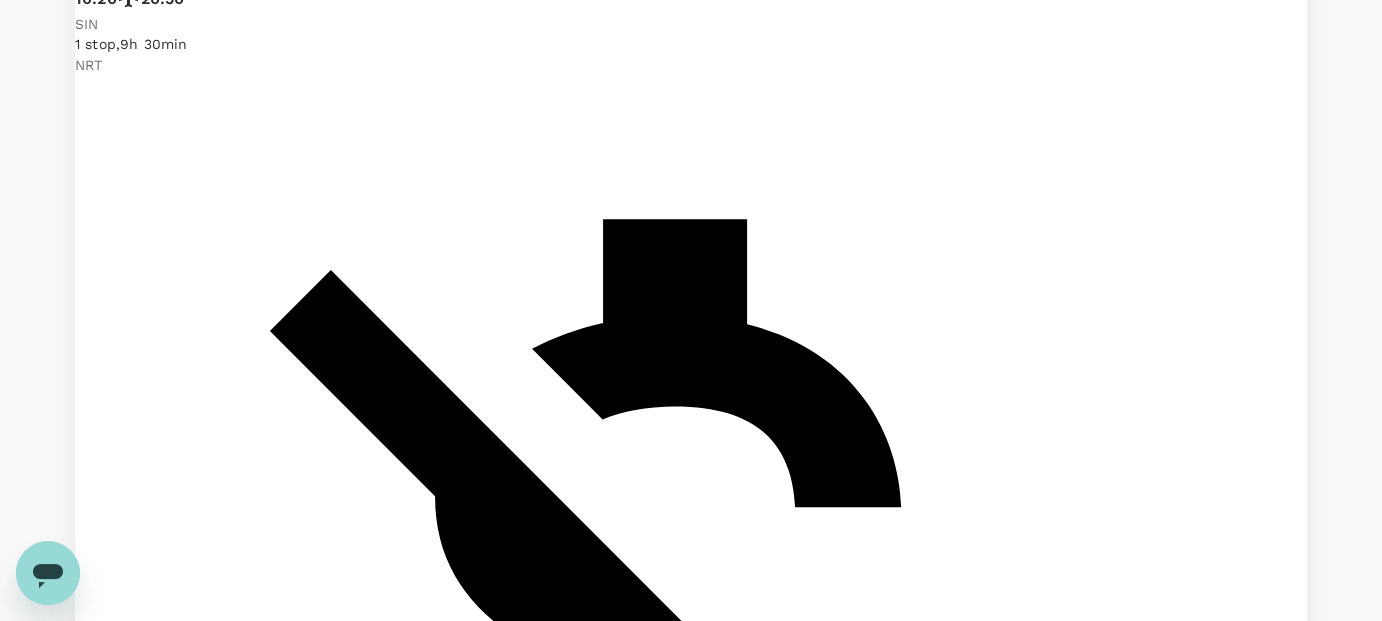 scroll, scrollTop: 1400, scrollLeft: 0, axis: vertical 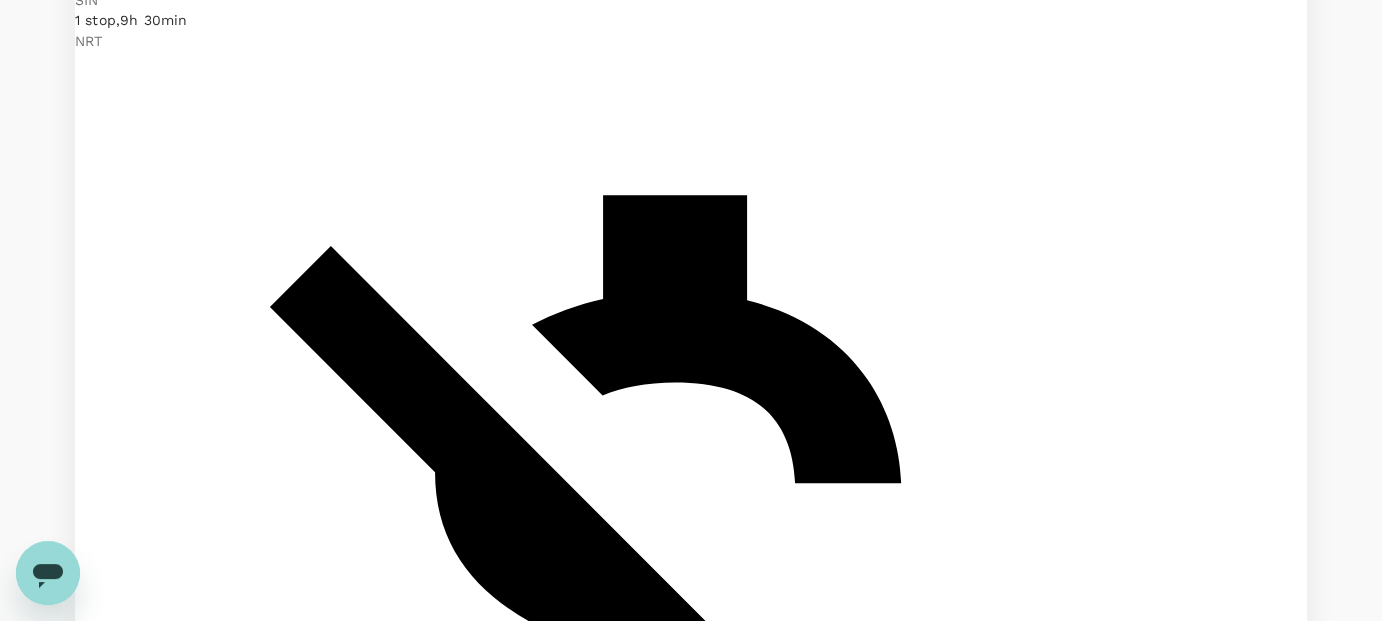 type on "2645" 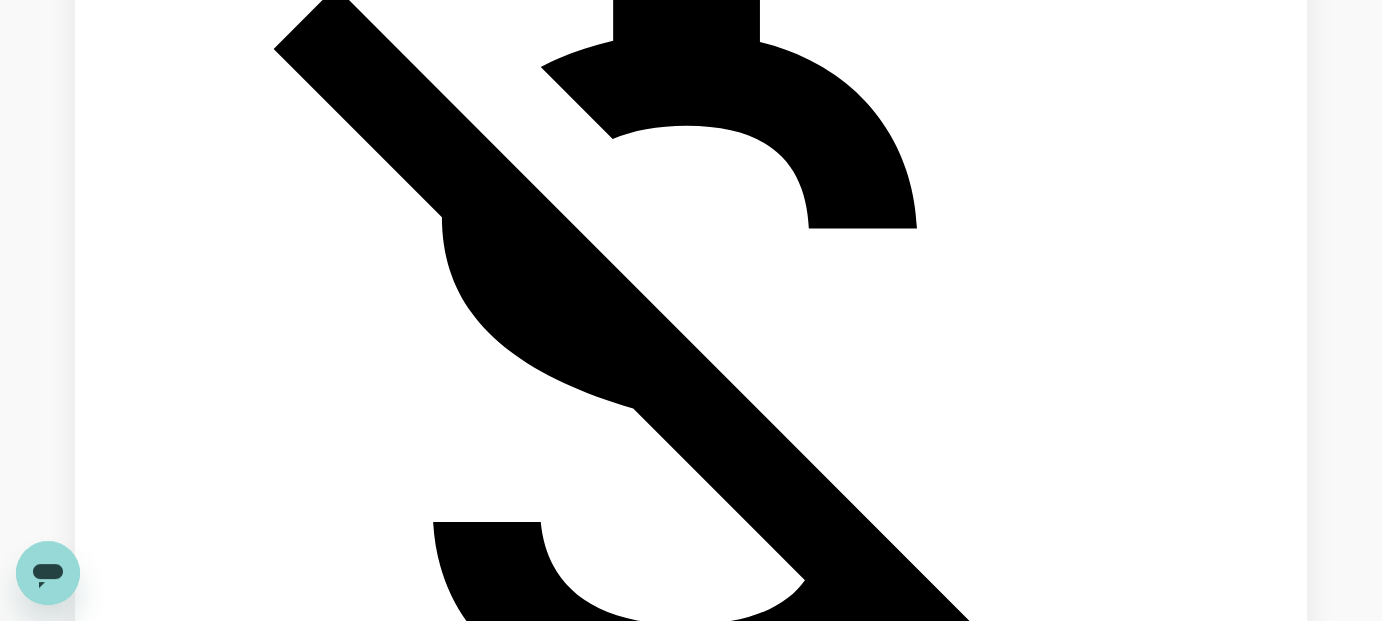 scroll, scrollTop: 1841, scrollLeft: 0, axis: vertical 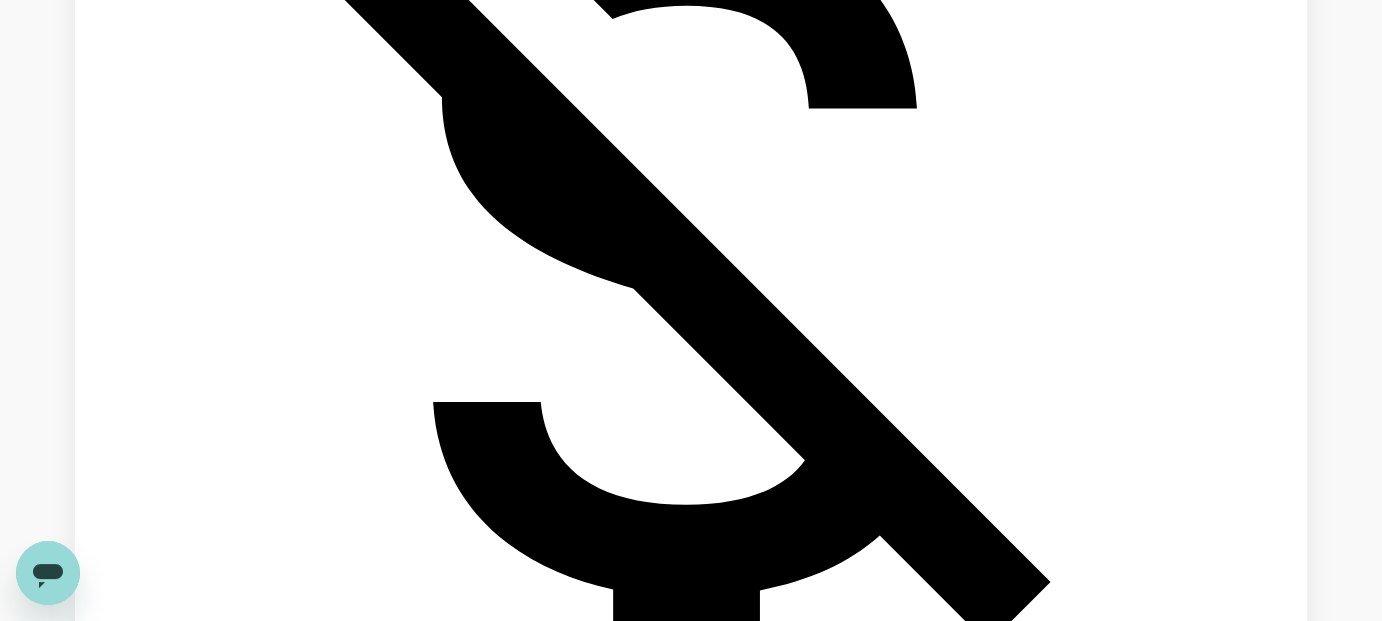 click on "Singapore Airlines" at bounding box center [128, -817] 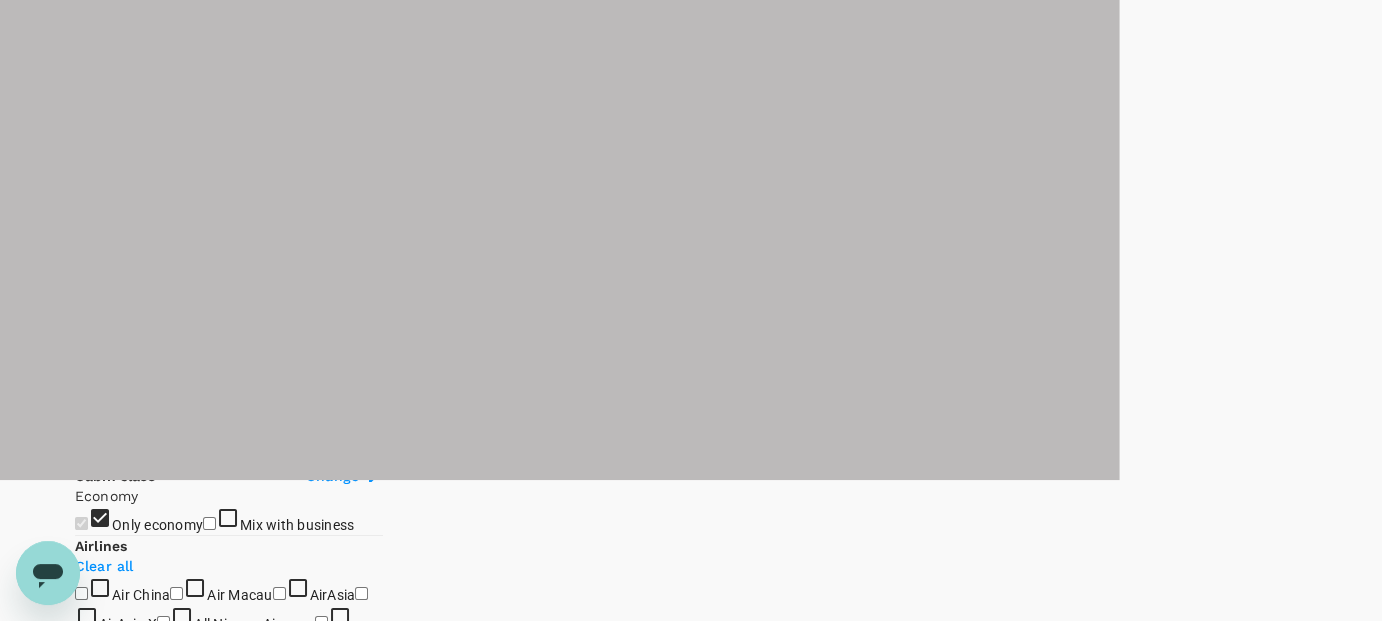scroll, scrollTop: 0, scrollLeft: 0, axis: both 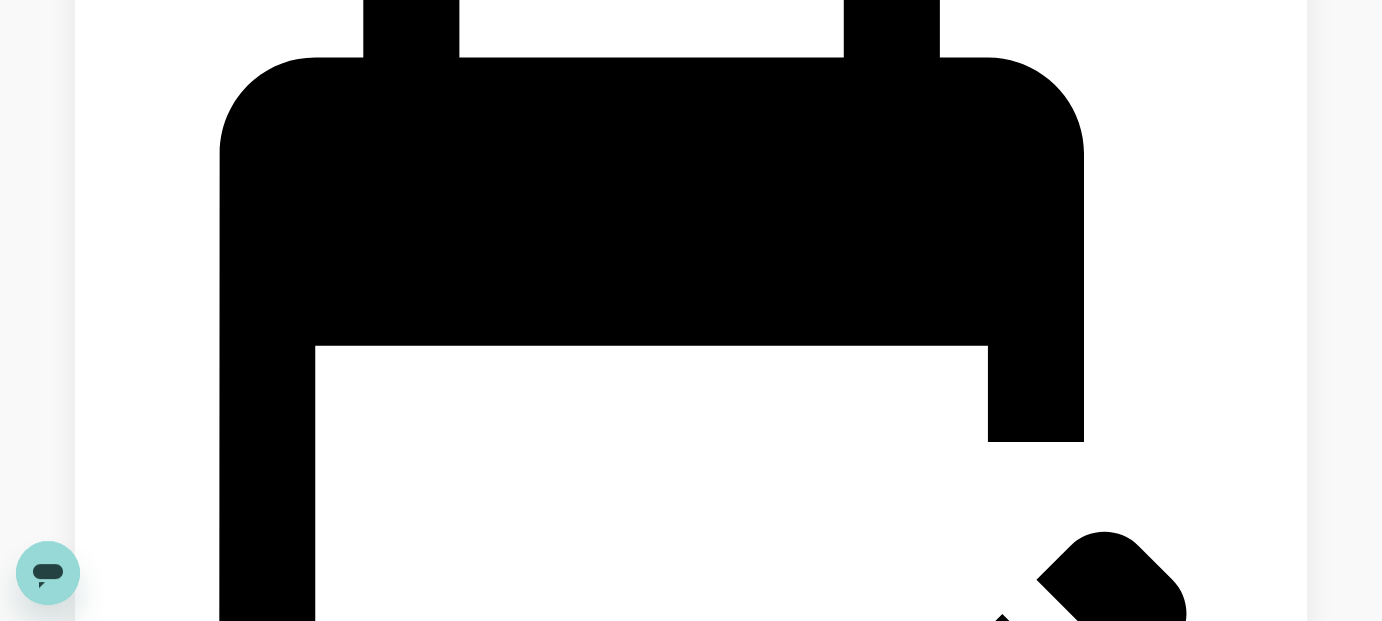 checkbox on "false" 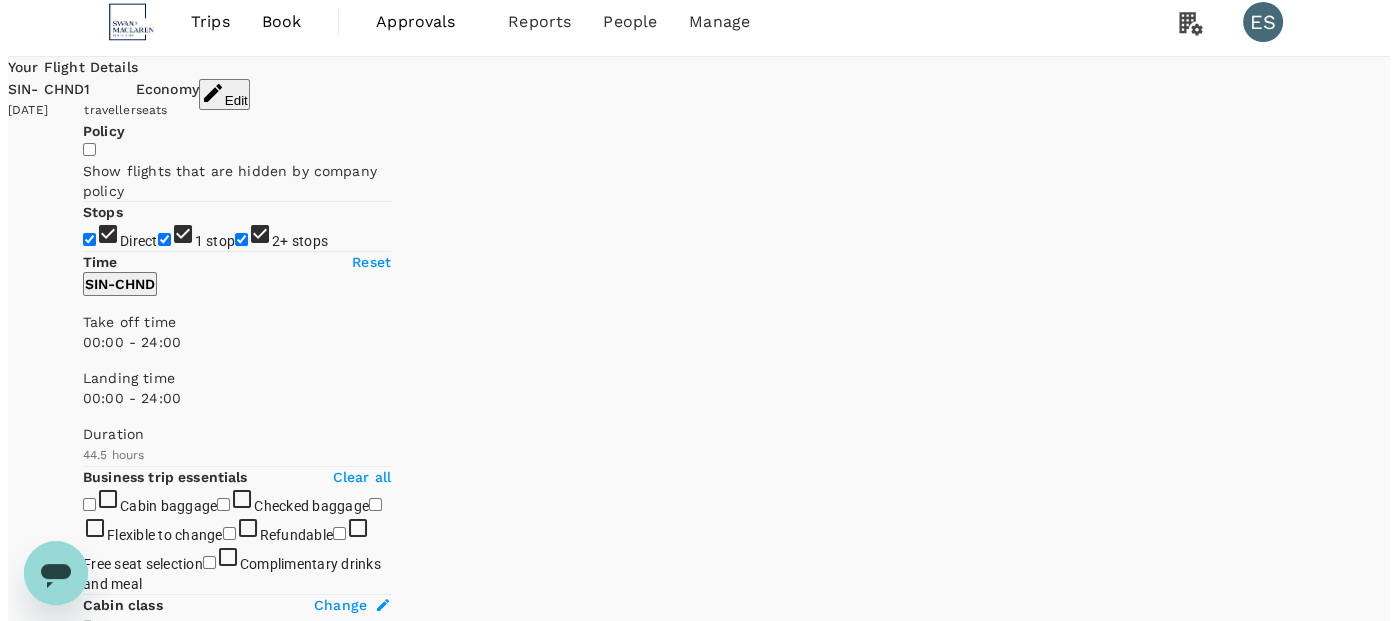 scroll, scrollTop: 0, scrollLeft: 0, axis: both 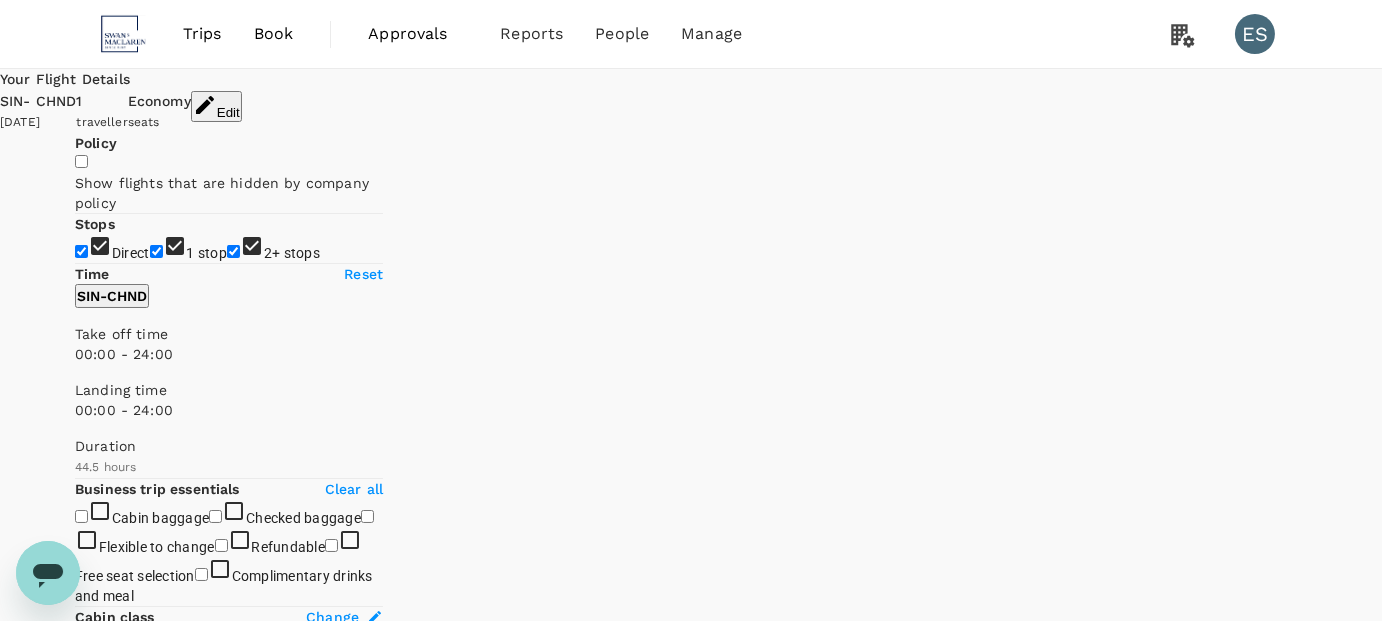 click on "Refresh Search" at bounding box center [48, 87413] 